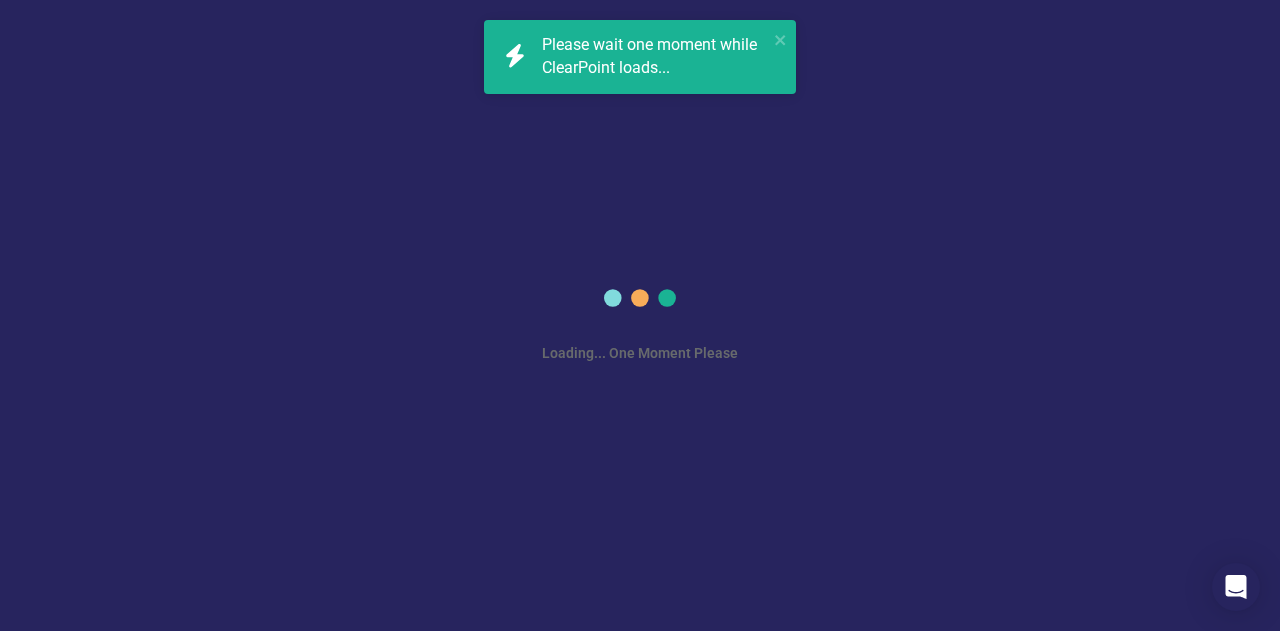scroll, scrollTop: 0, scrollLeft: 0, axis: both 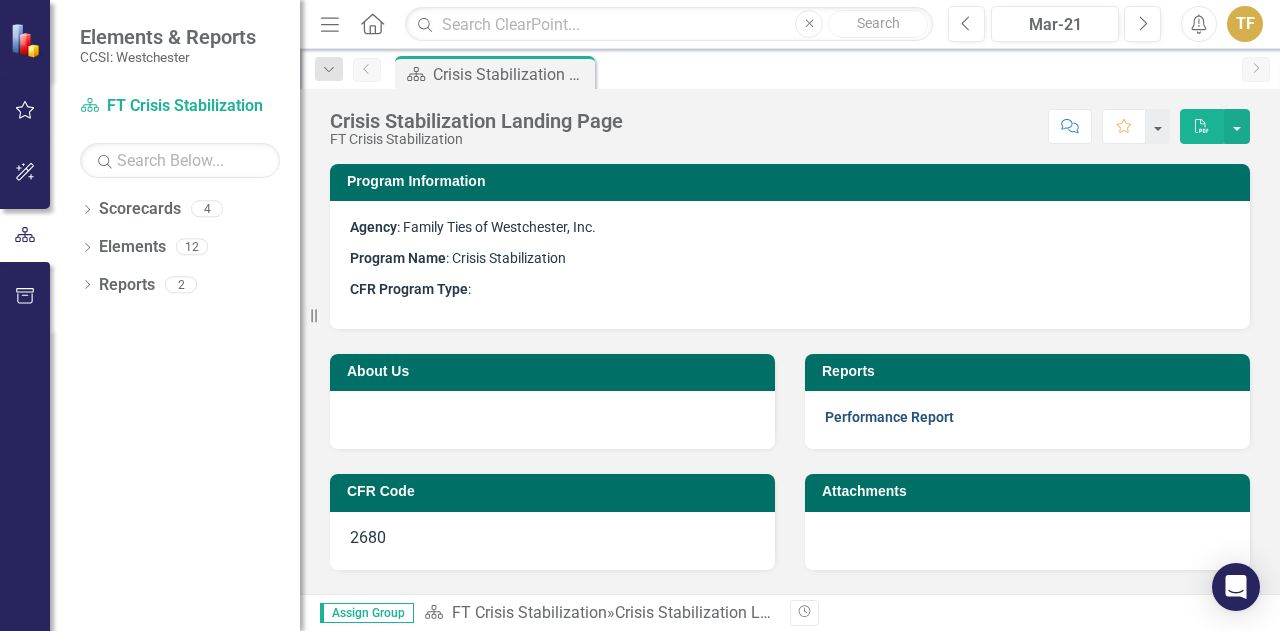click on "Performance Report" at bounding box center [889, 417] 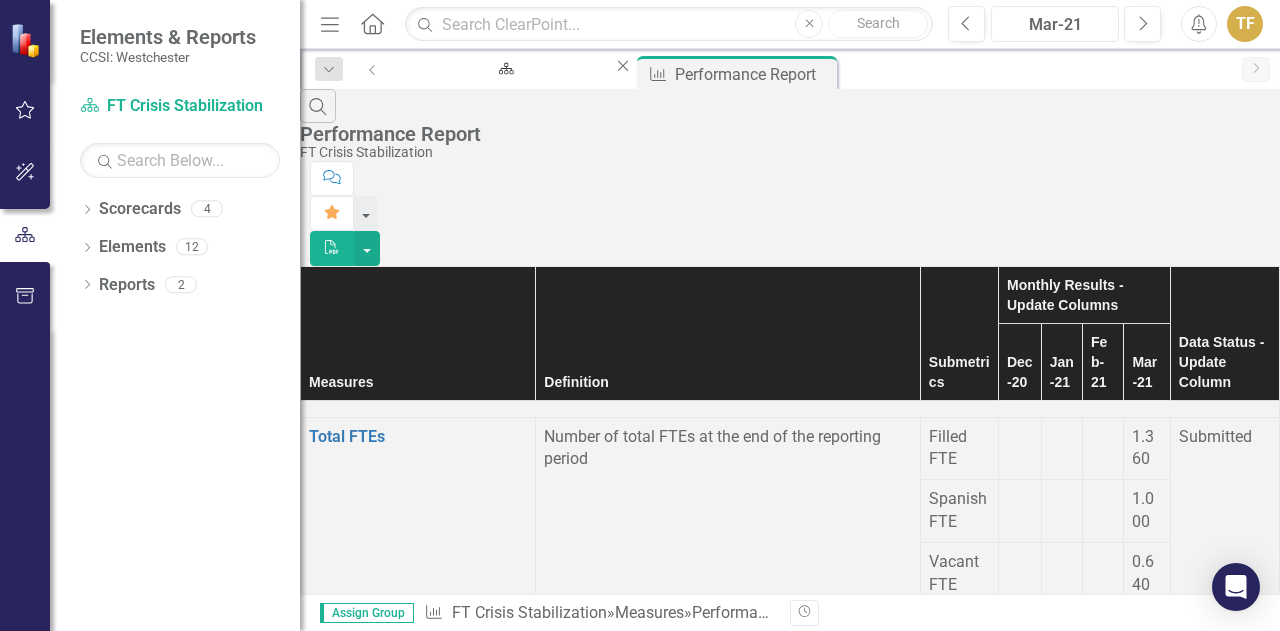 click on "Mar-21" at bounding box center (1055, 25) 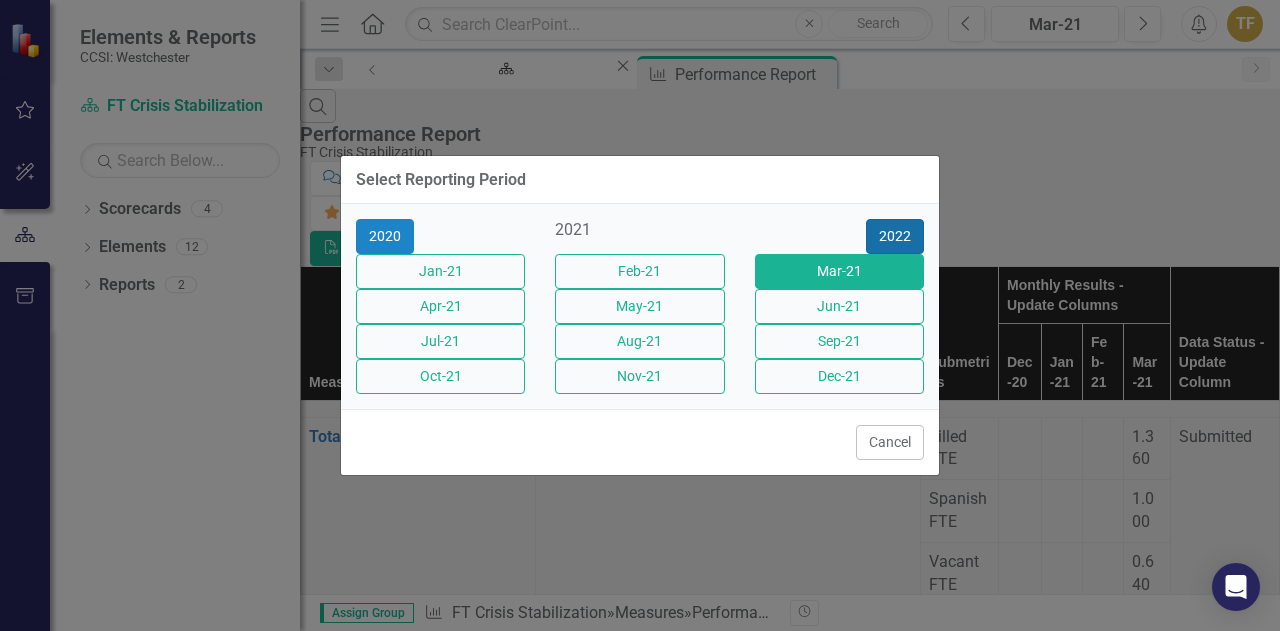 click on "2022" at bounding box center [895, 236] 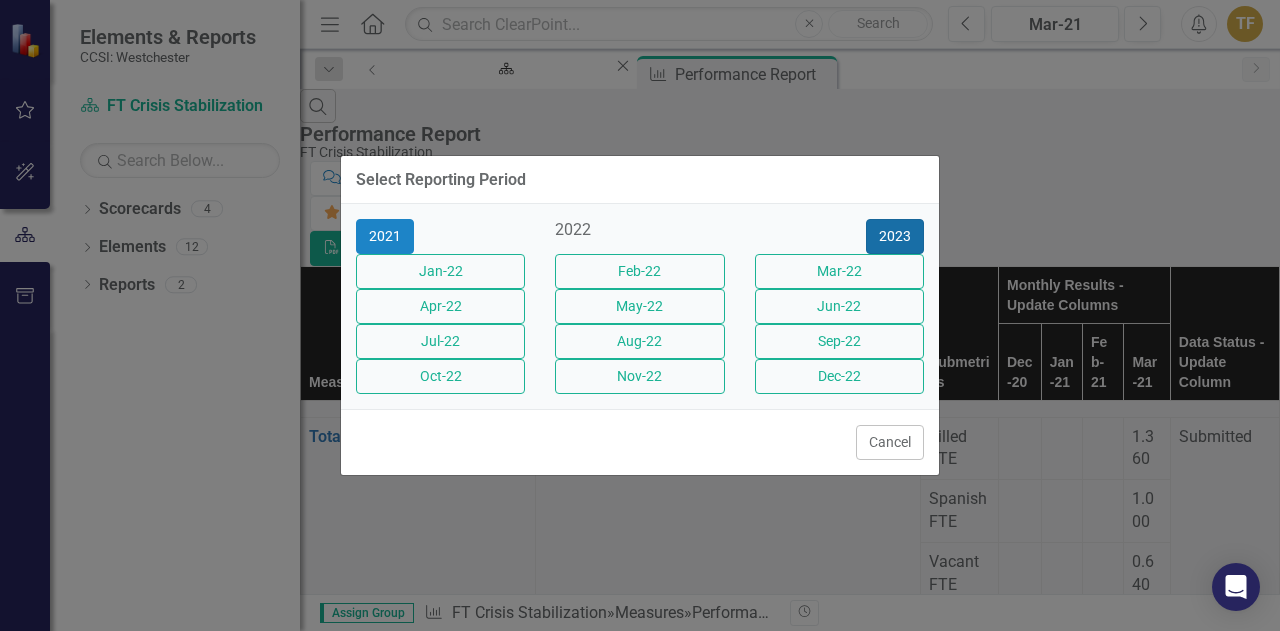 click on "2023" at bounding box center [895, 236] 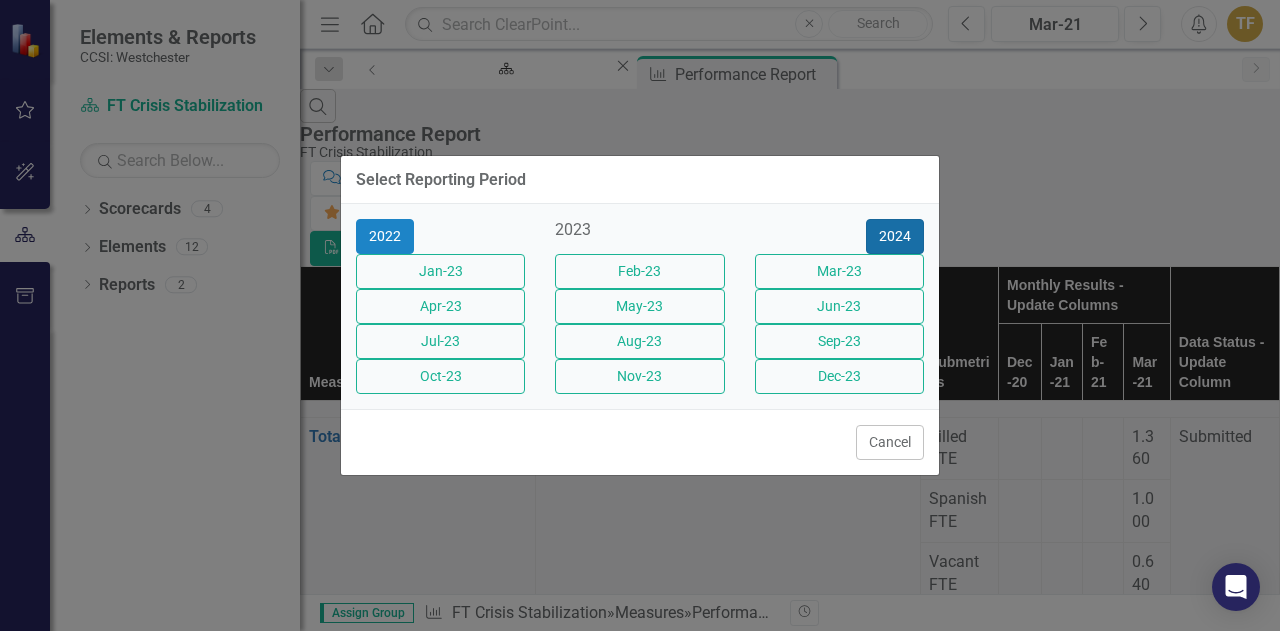 click on "2024" at bounding box center (895, 236) 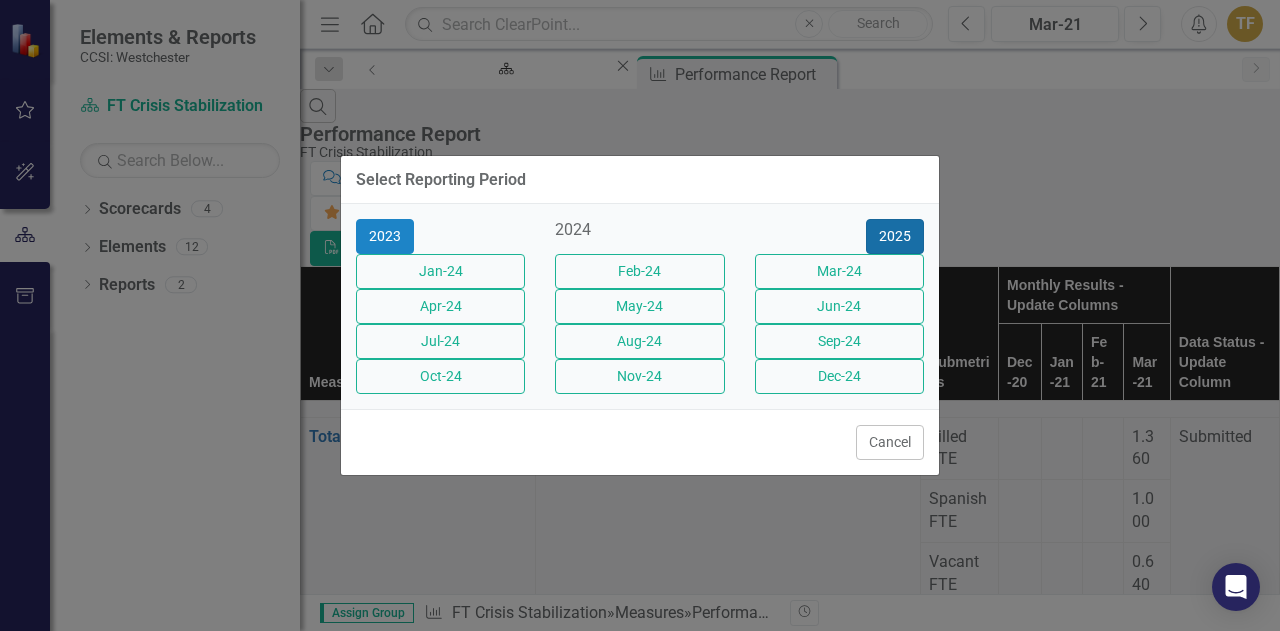 click on "2025" at bounding box center [895, 236] 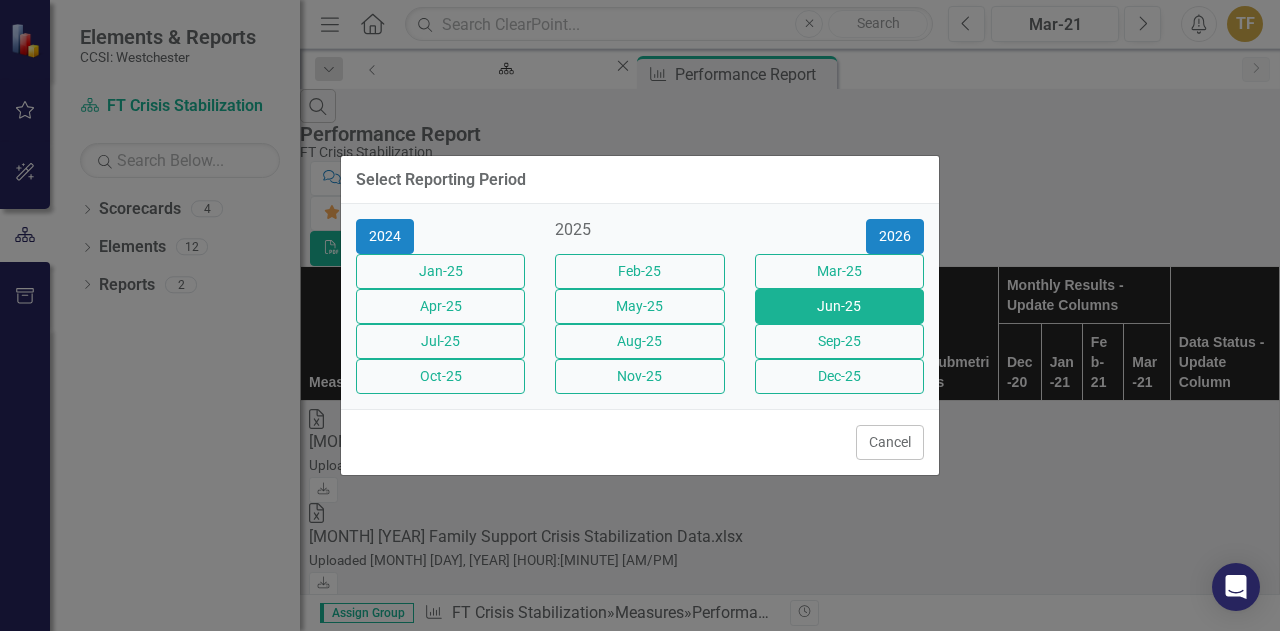 click on "Jun-25" at bounding box center [440, 271] 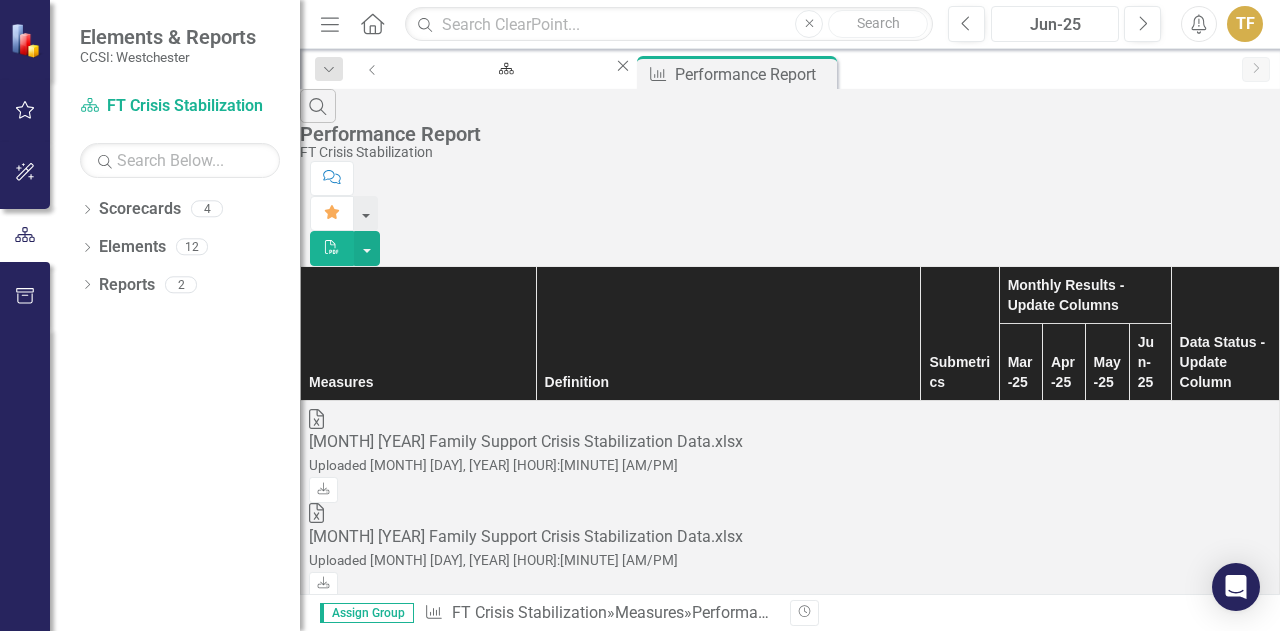 scroll, scrollTop: 2900, scrollLeft: 0, axis: vertical 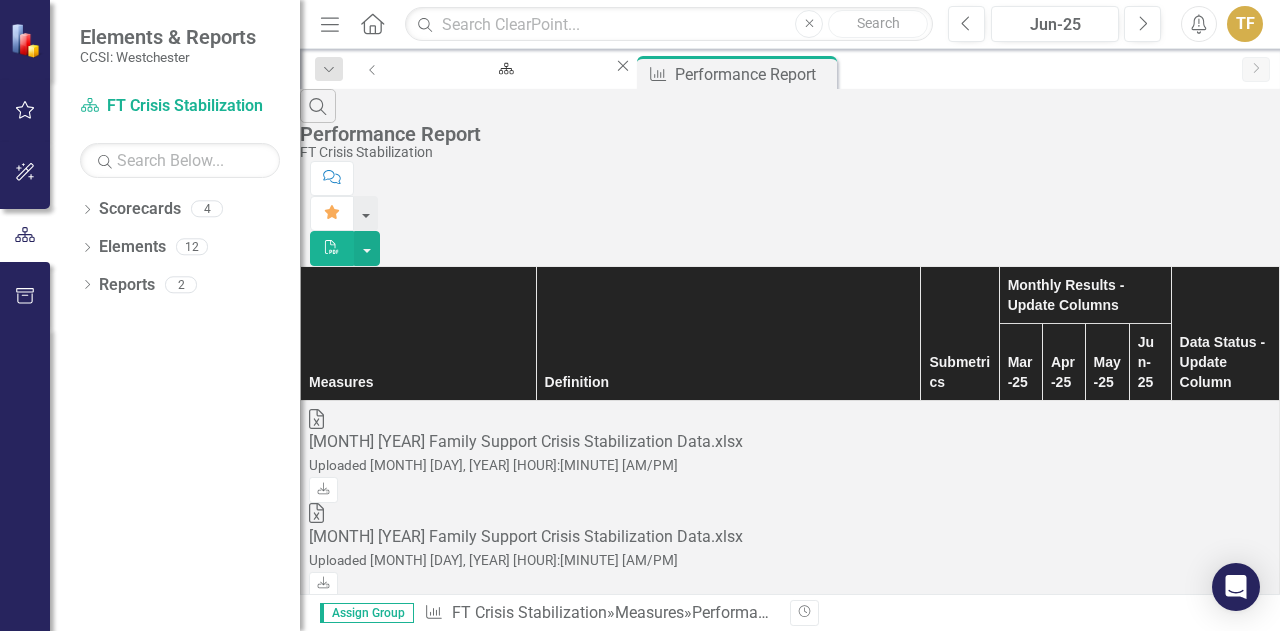 click at bounding box center (1021, 5557) 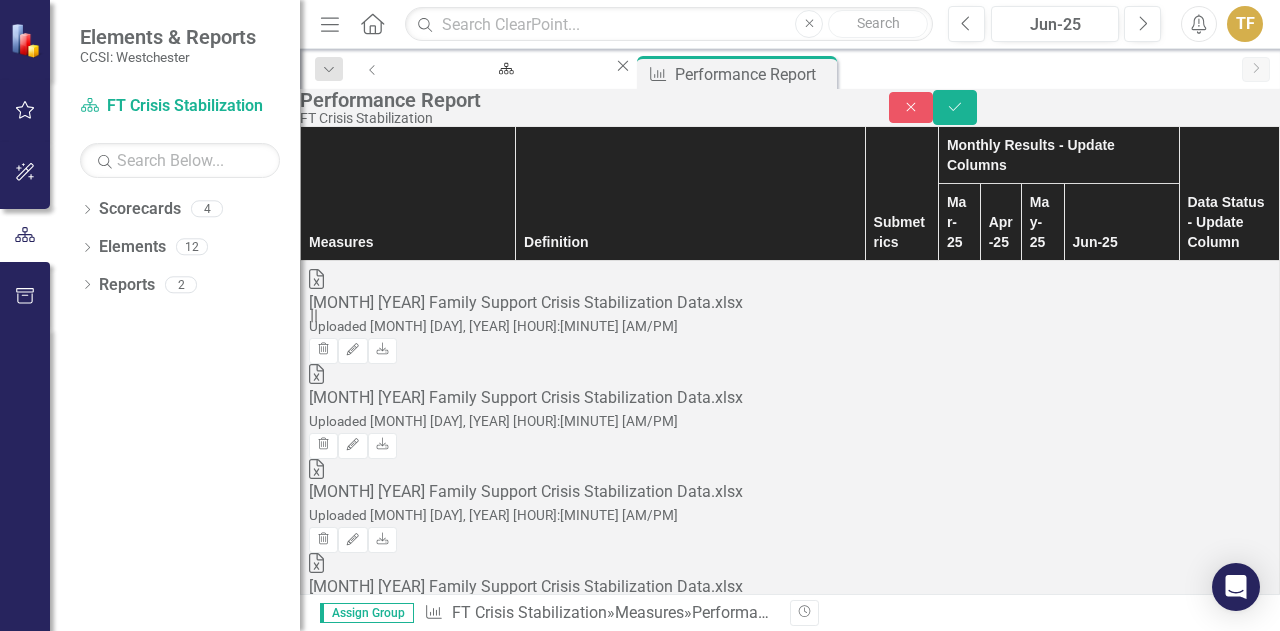click at bounding box center [1122, 5468] 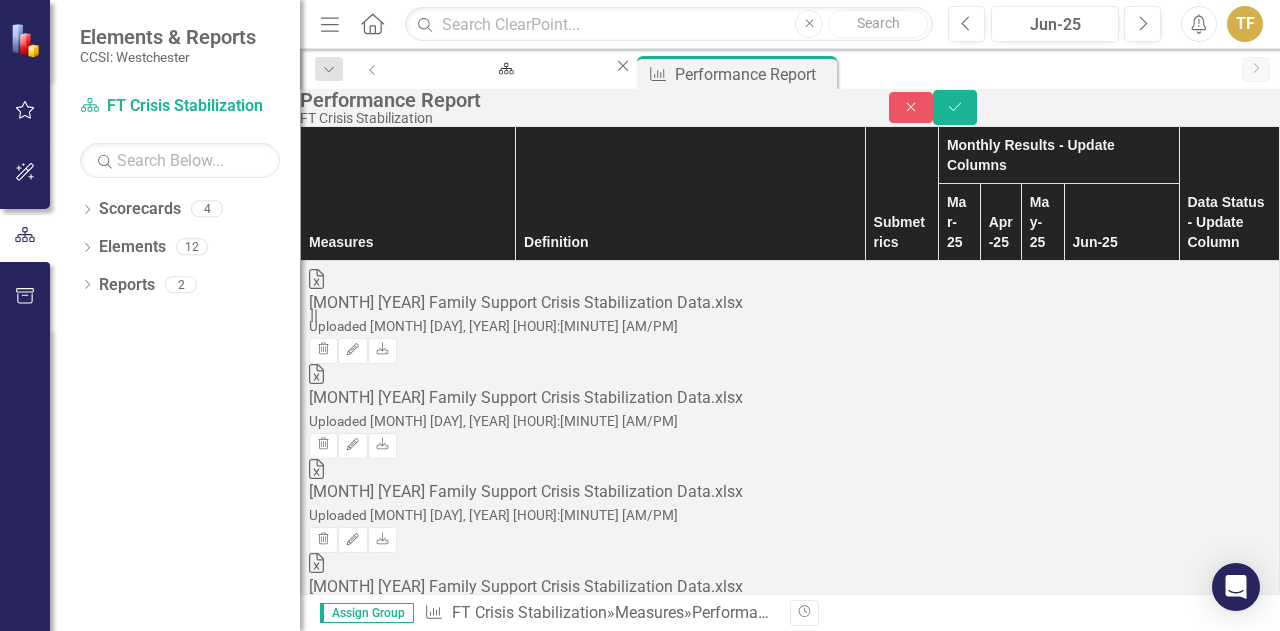 scroll, scrollTop: 3000, scrollLeft: 0, axis: vertical 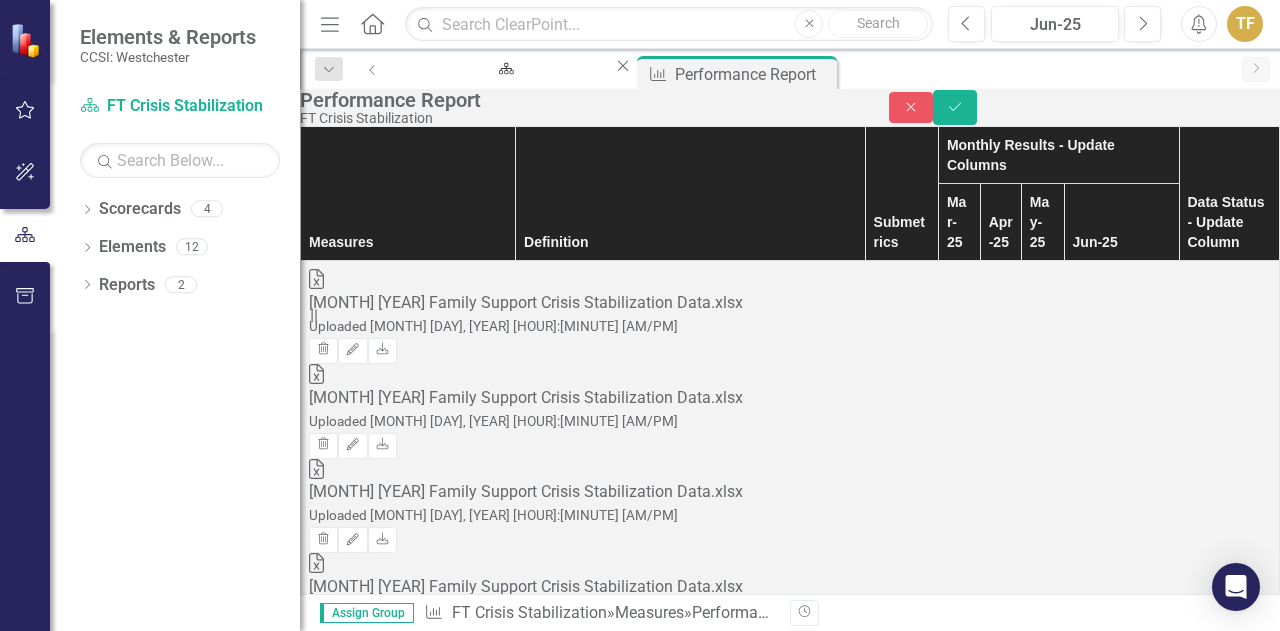 drag, startPoint x: 1125, startPoint y: 359, endPoint x: 1090, endPoint y: 357, distance: 35.057095 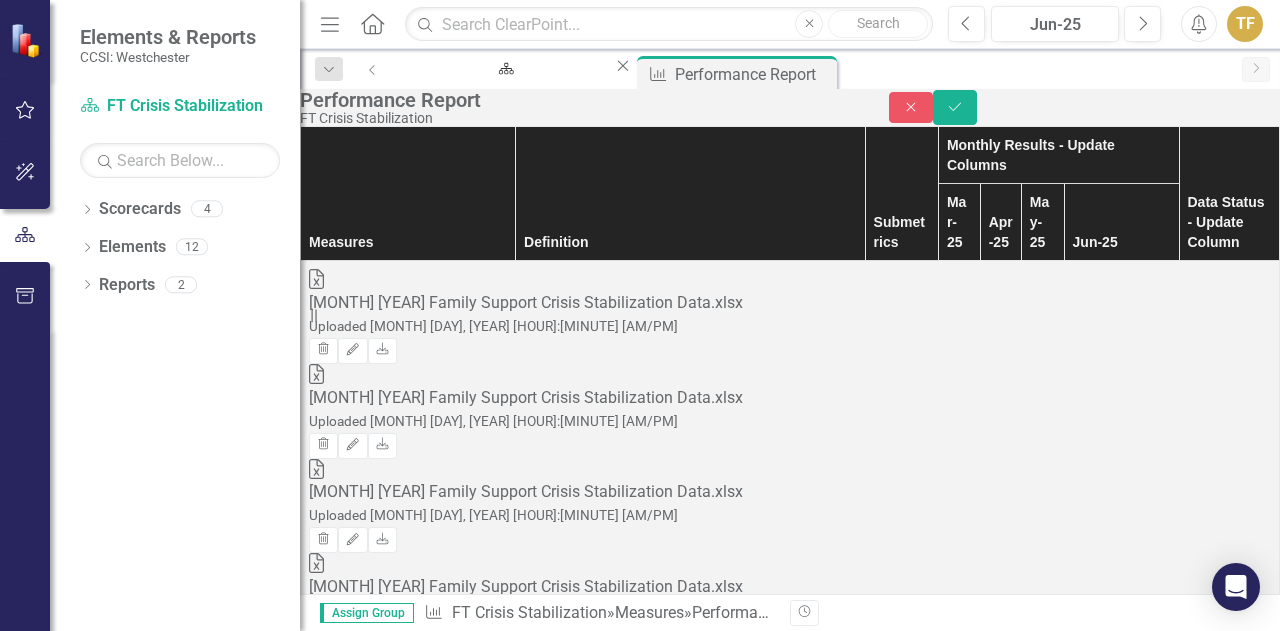 type on "1" 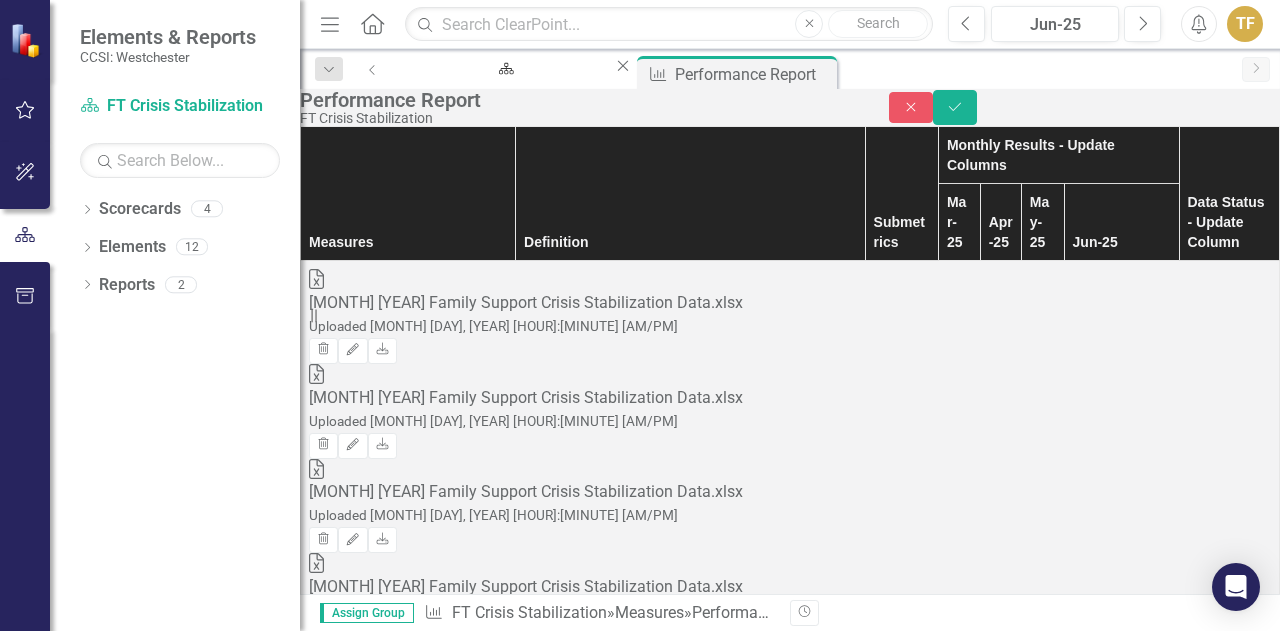 click at bounding box center (959, 5610) 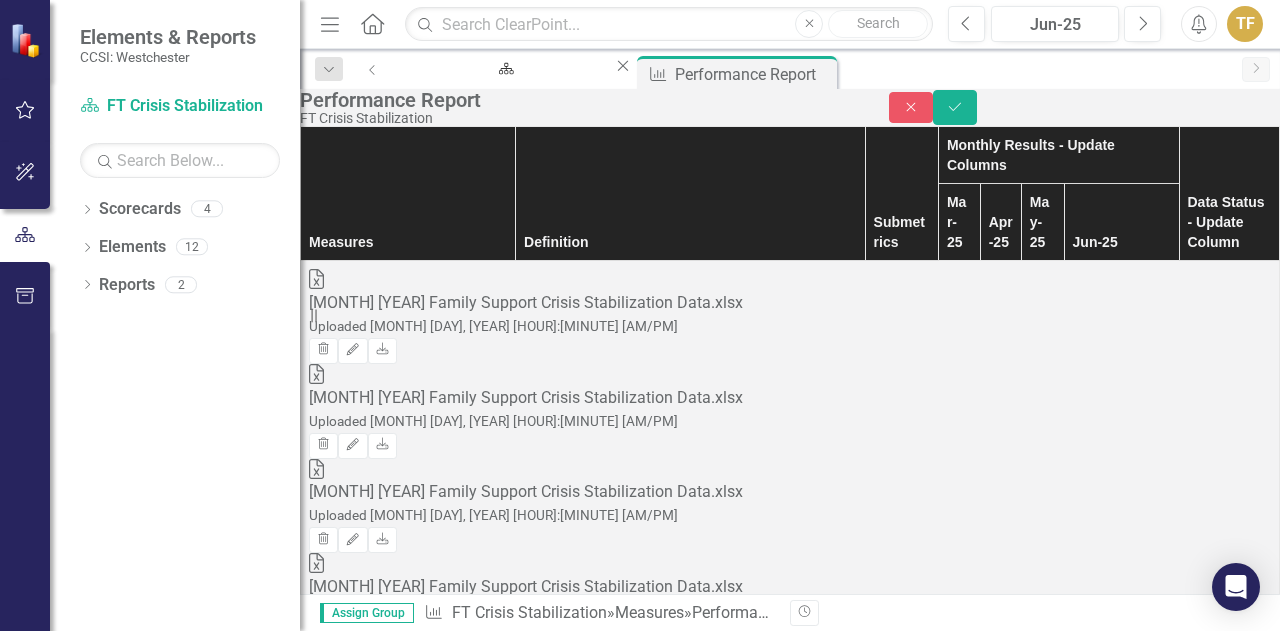 type on "1" 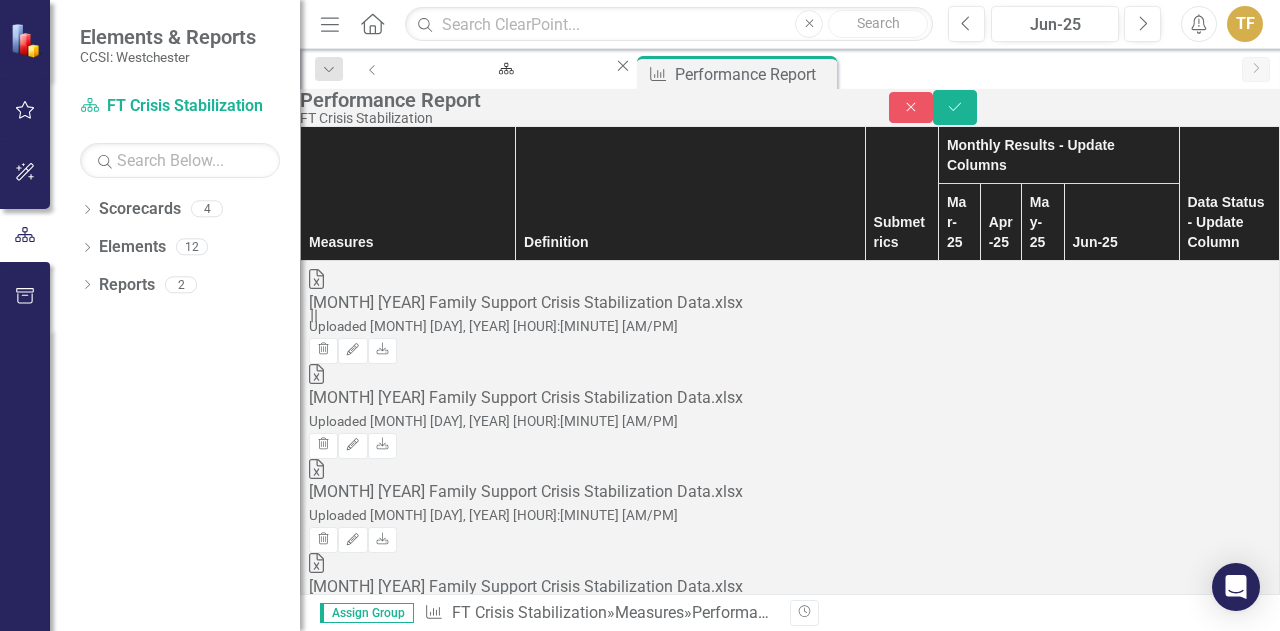 click on "Close" at bounding box center [790, 5416] 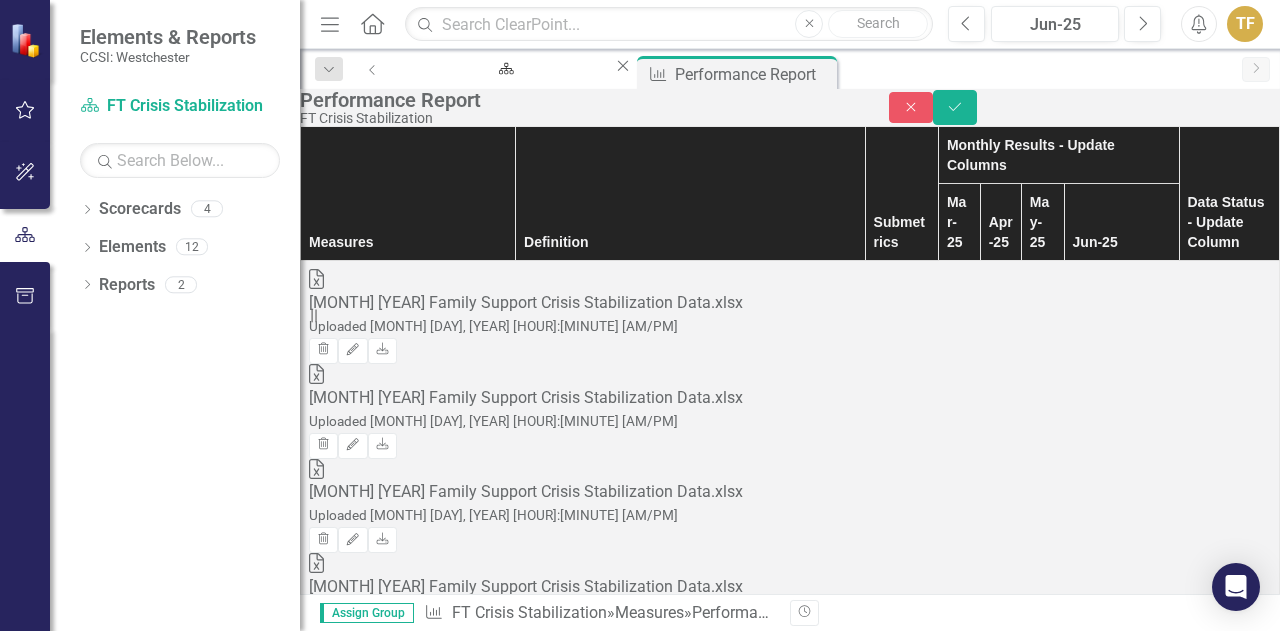 scroll, scrollTop: 3100, scrollLeft: 0, axis: vertical 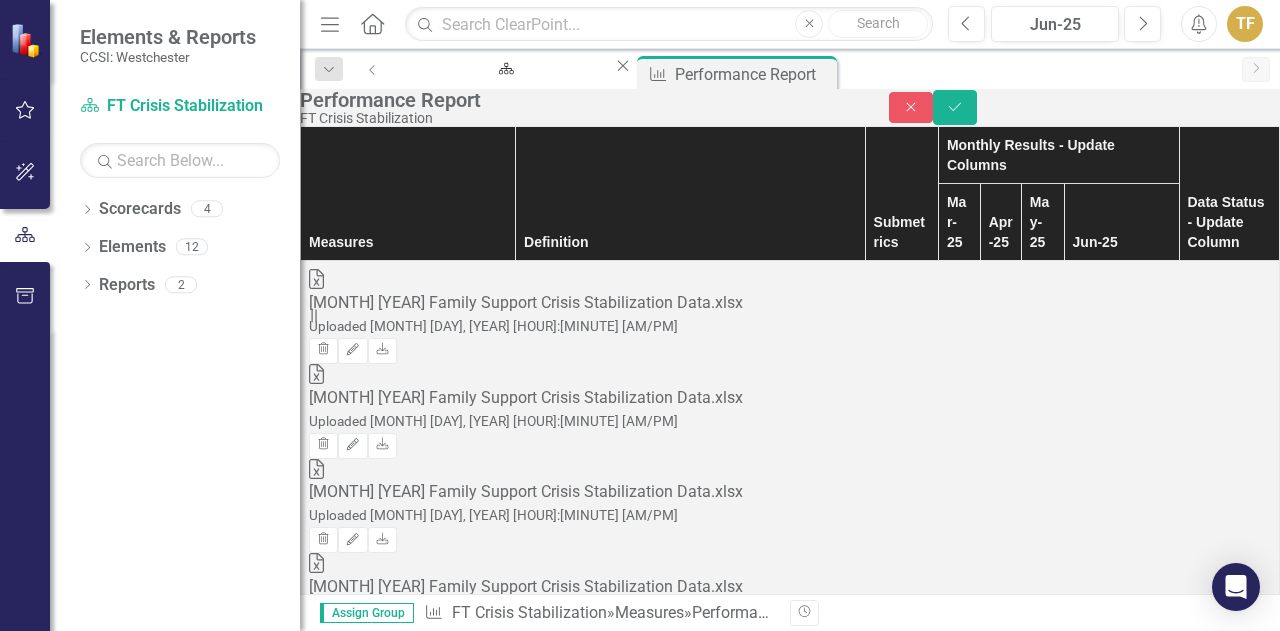 click at bounding box center [959, 5667] 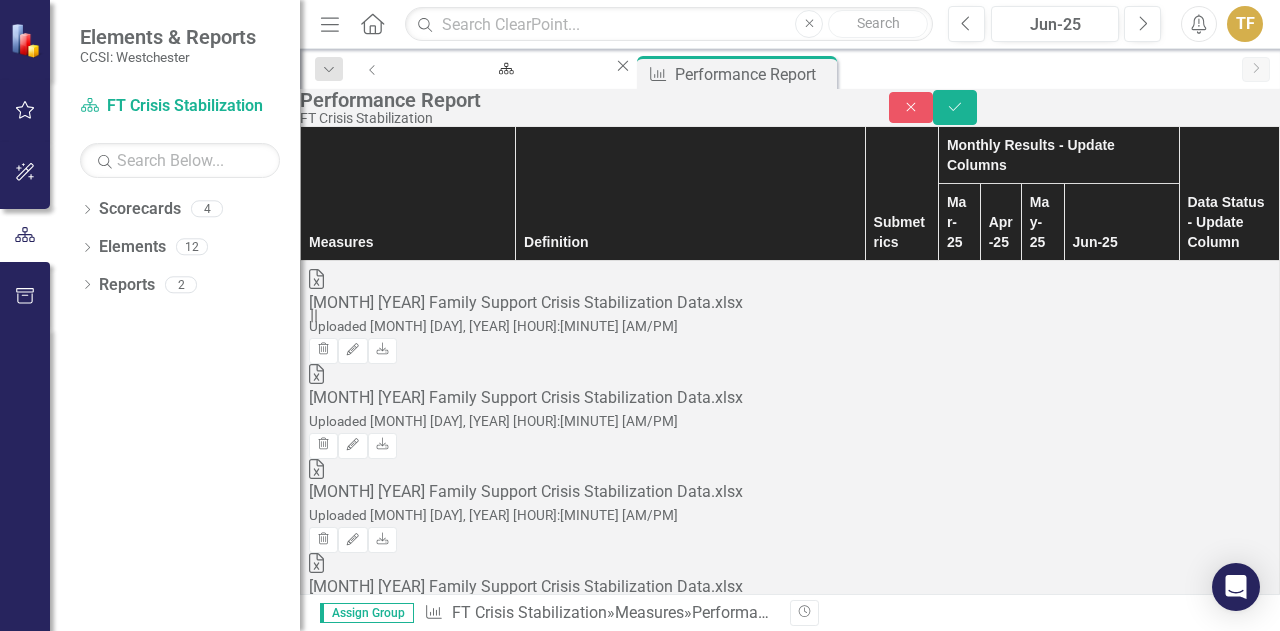 scroll, scrollTop: 3300, scrollLeft: 0, axis: vertical 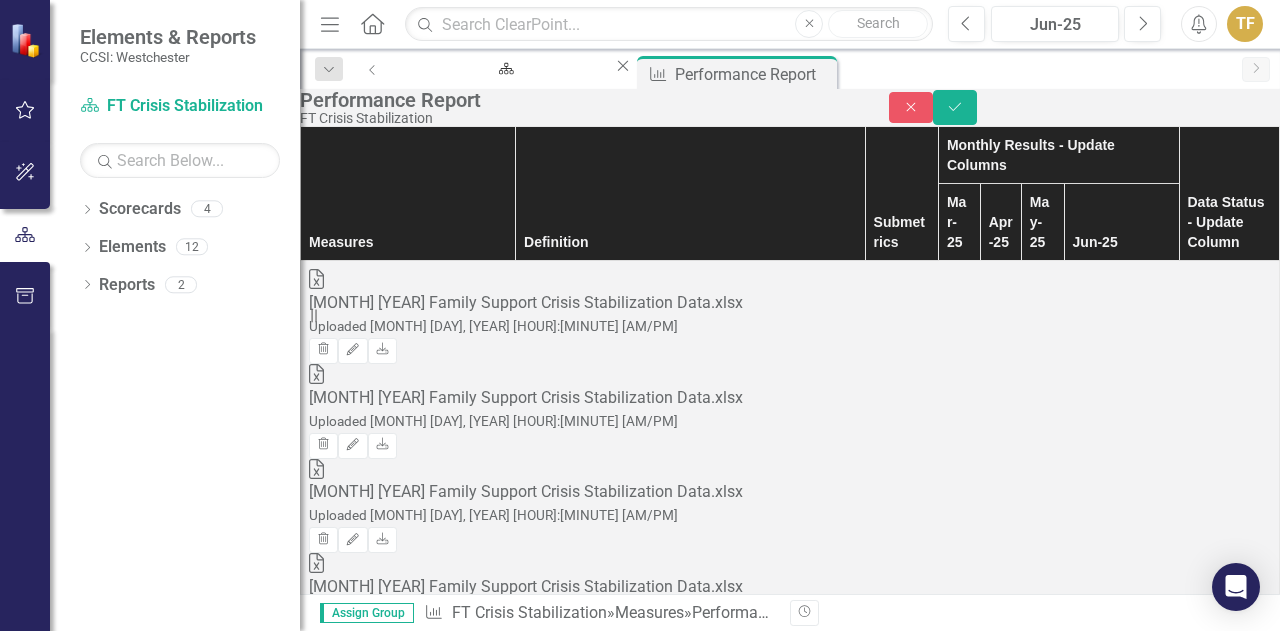type on "36" 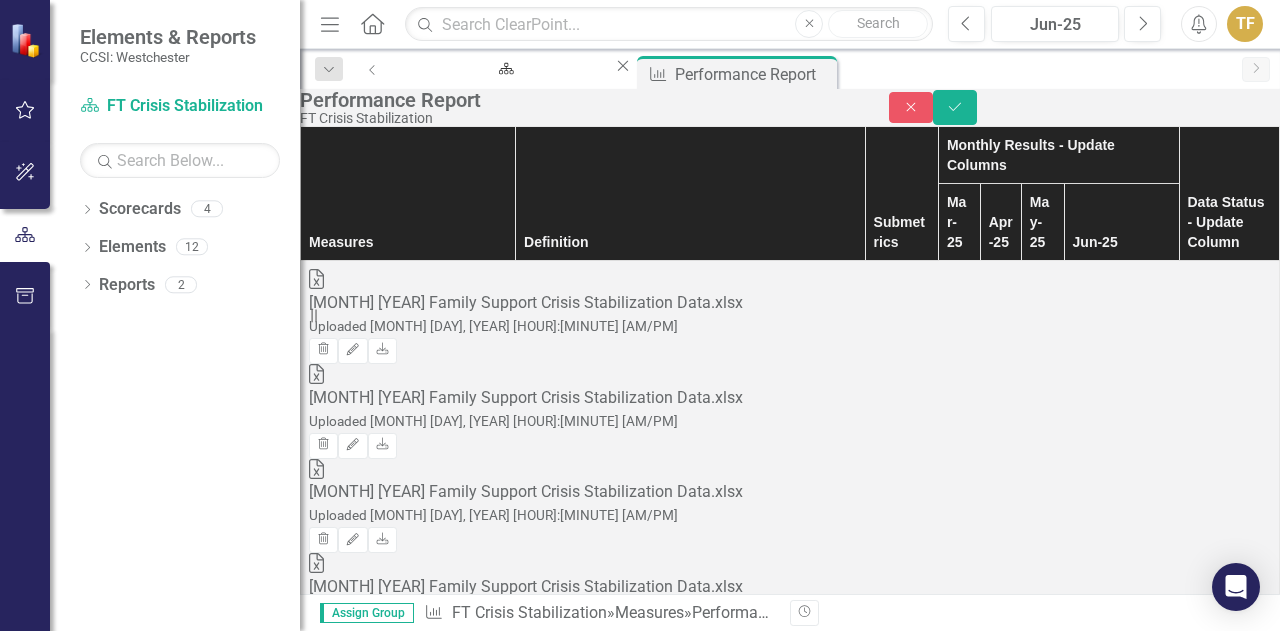 scroll, scrollTop: 3300, scrollLeft: 0, axis: vertical 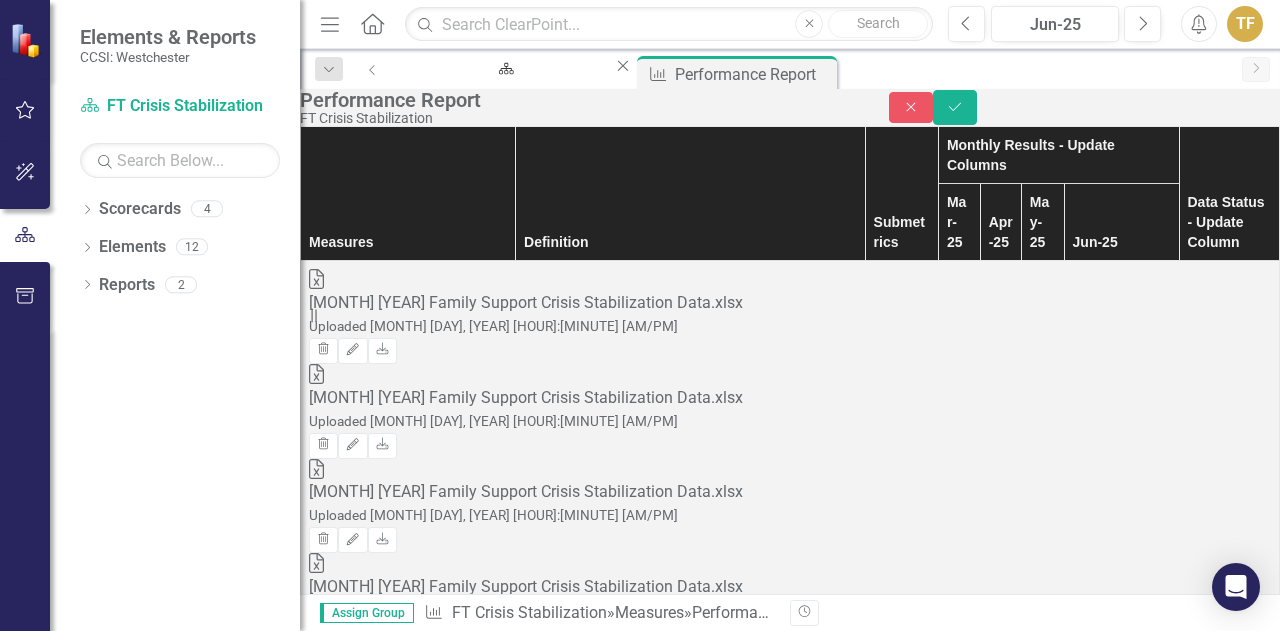 drag, startPoint x: 1126, startPoint y: 419, endPoint x: 1102, endPoint y: 415, distance: 24.33105 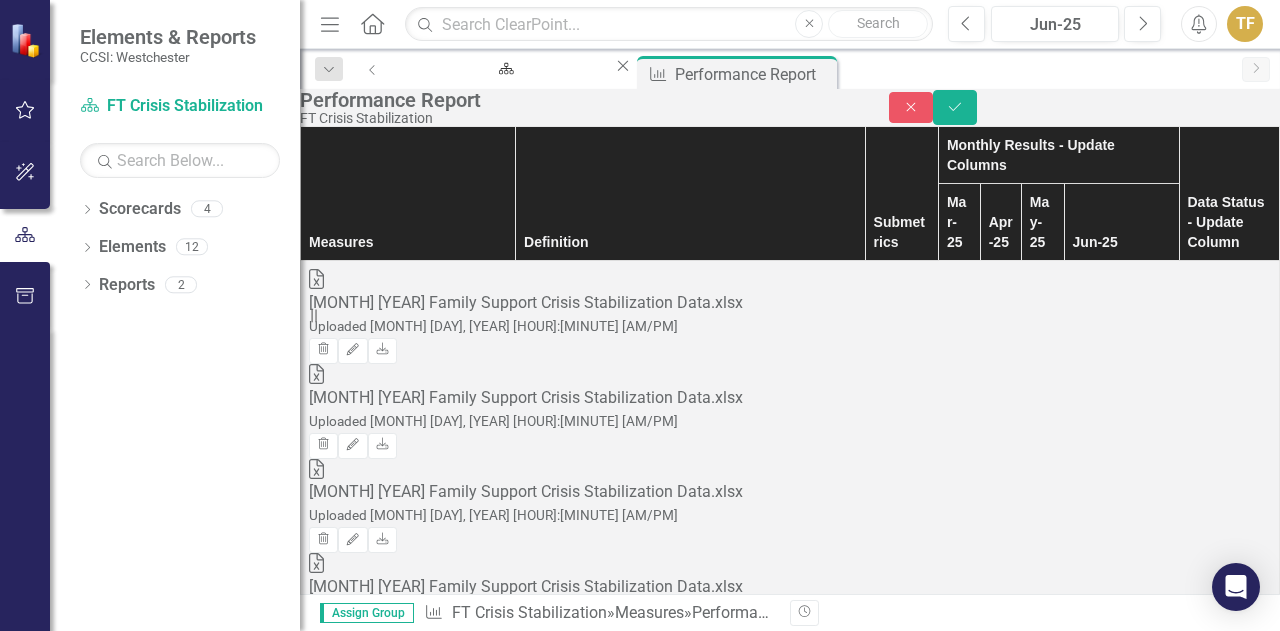 scroll, scrollTop: 3500, scrollLeft: 0, axis: vertical 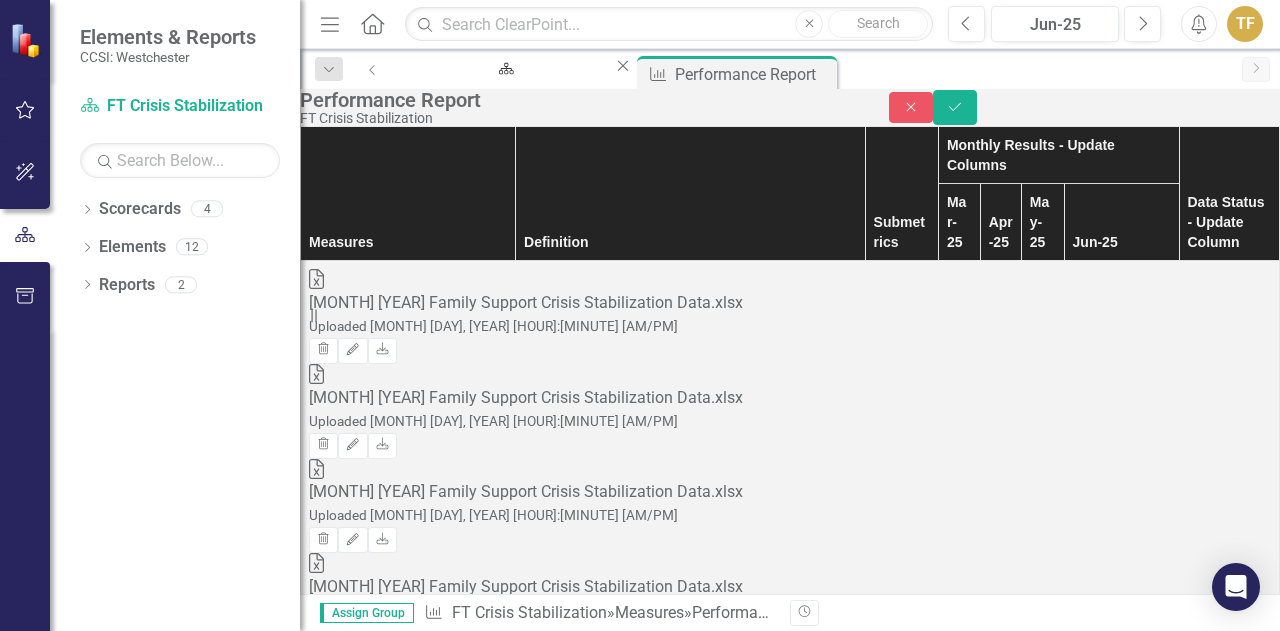 click at bounding box center [959, 6062] 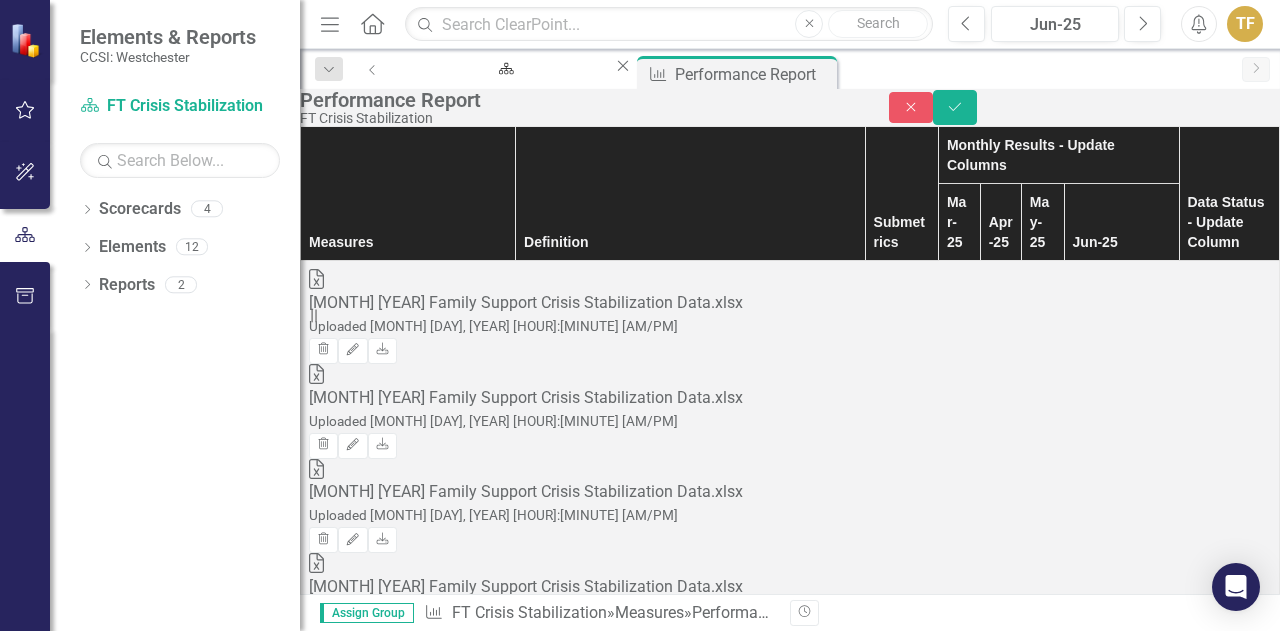 scroll, scrollTop: 3700, scrollLeft: 0, axis: vertical 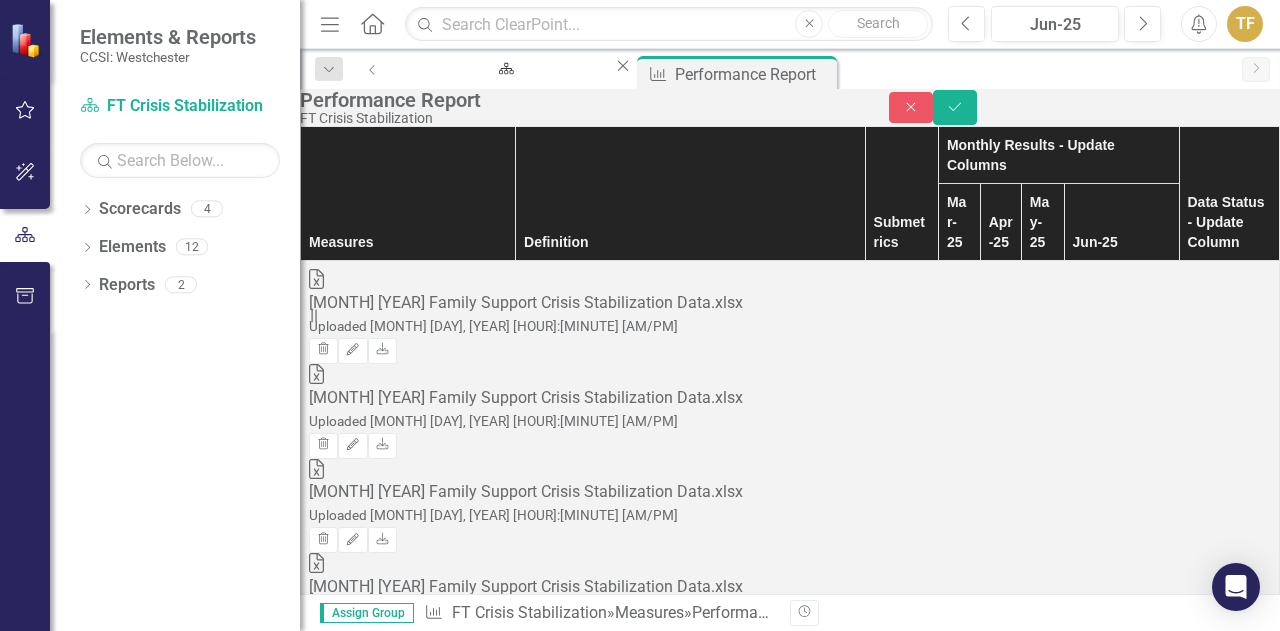 type on "3" 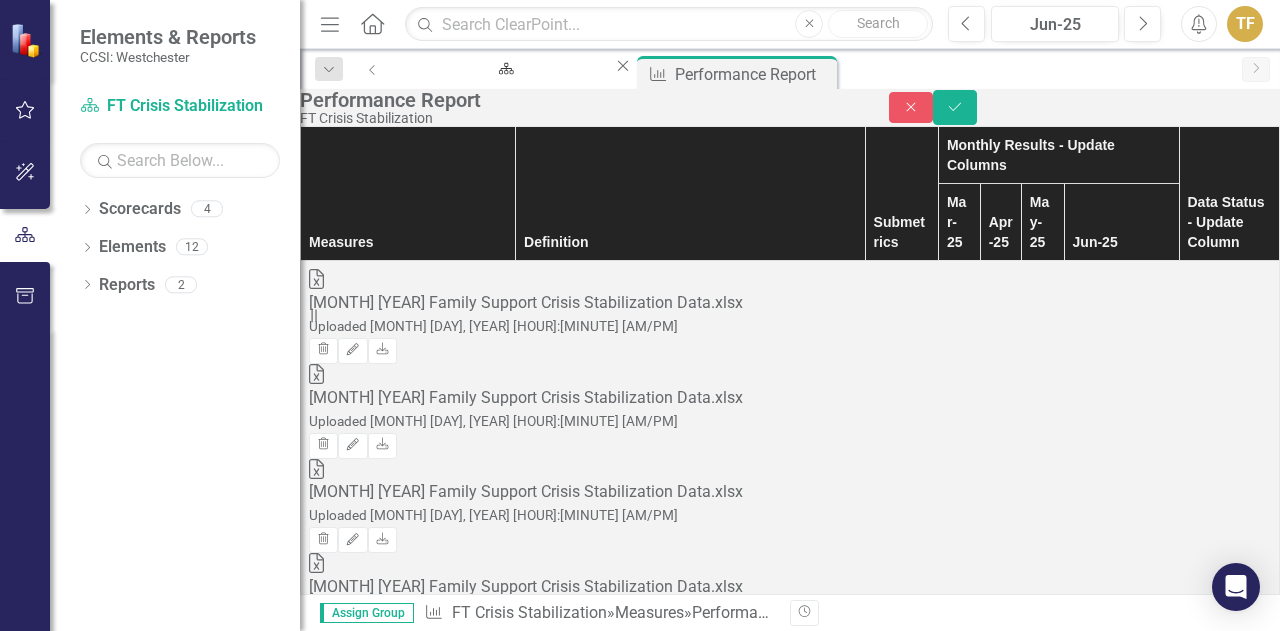 scroll, scrollTop: 3900, scrollLeft: 0, axis: vertical 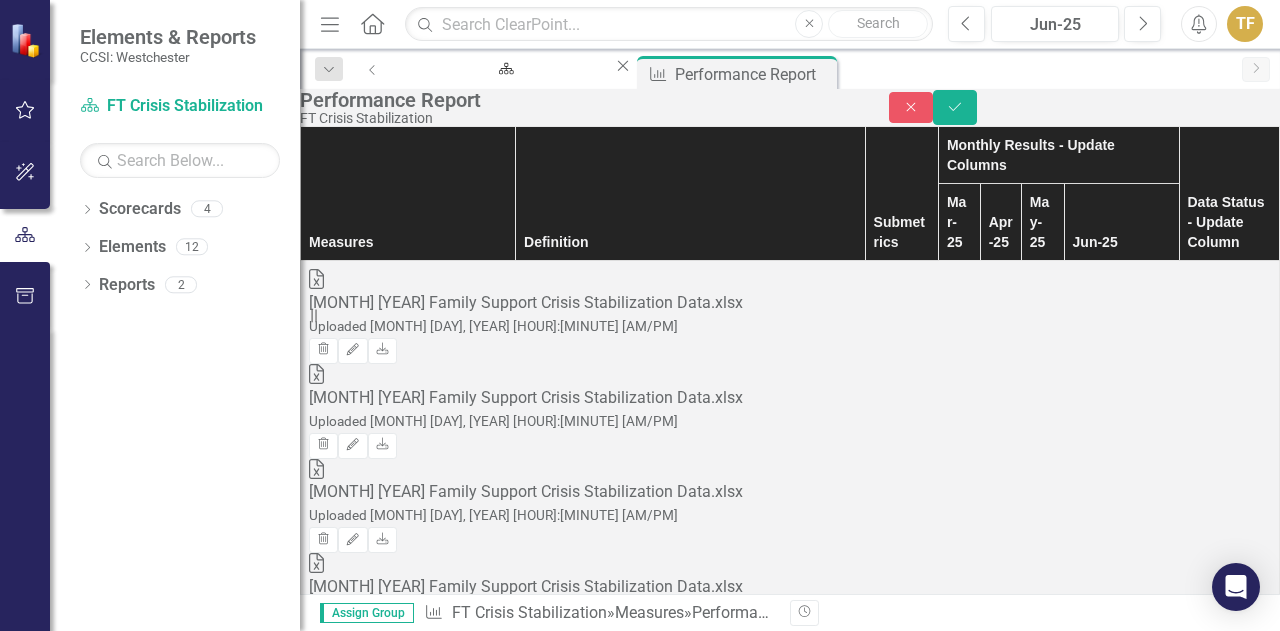 click at bounding box center (959, 6479) 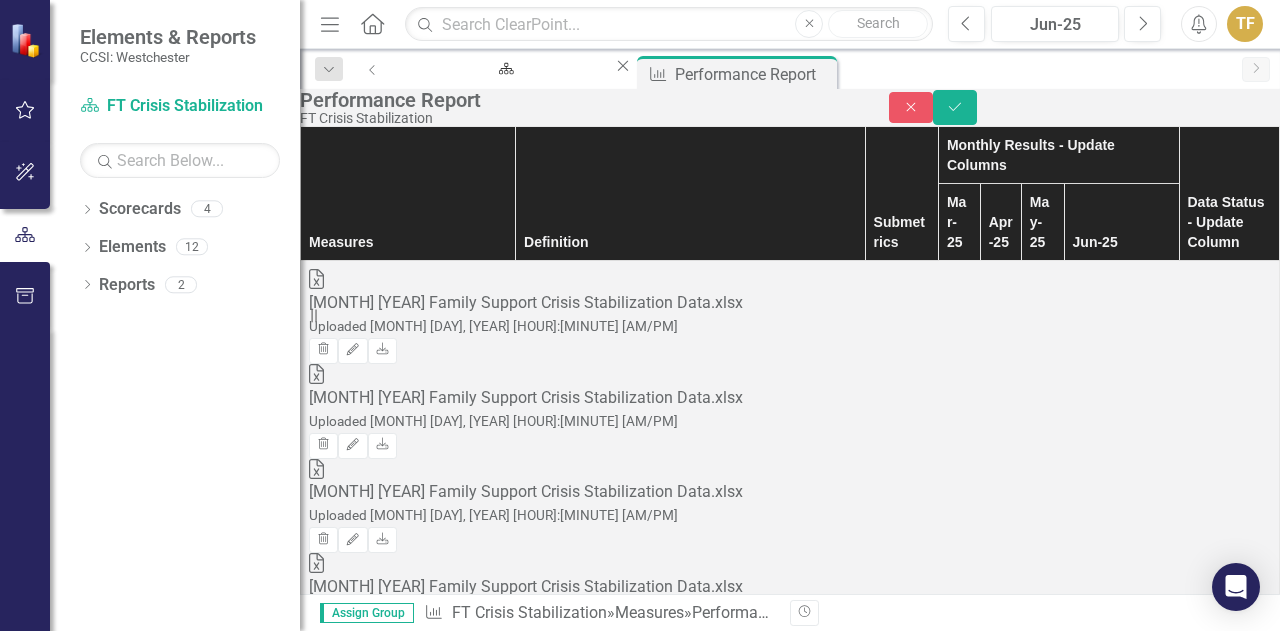 scroll, scrollTop: 4039, scrollLeft: 0, axis: vertical 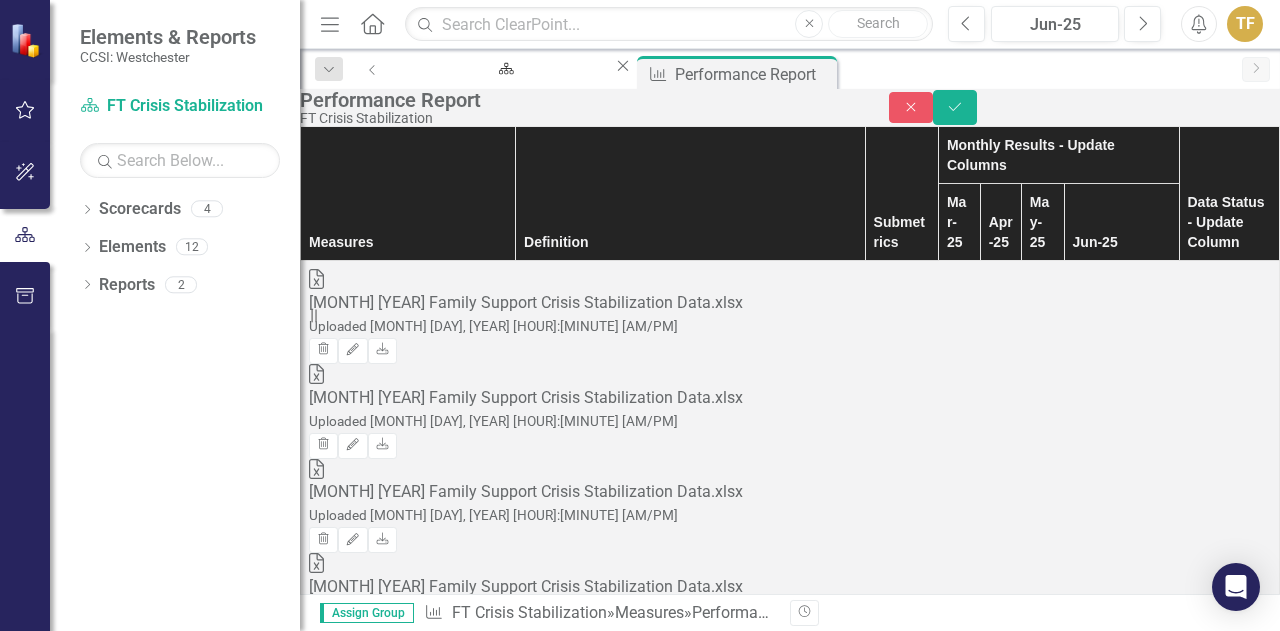 type on "0" 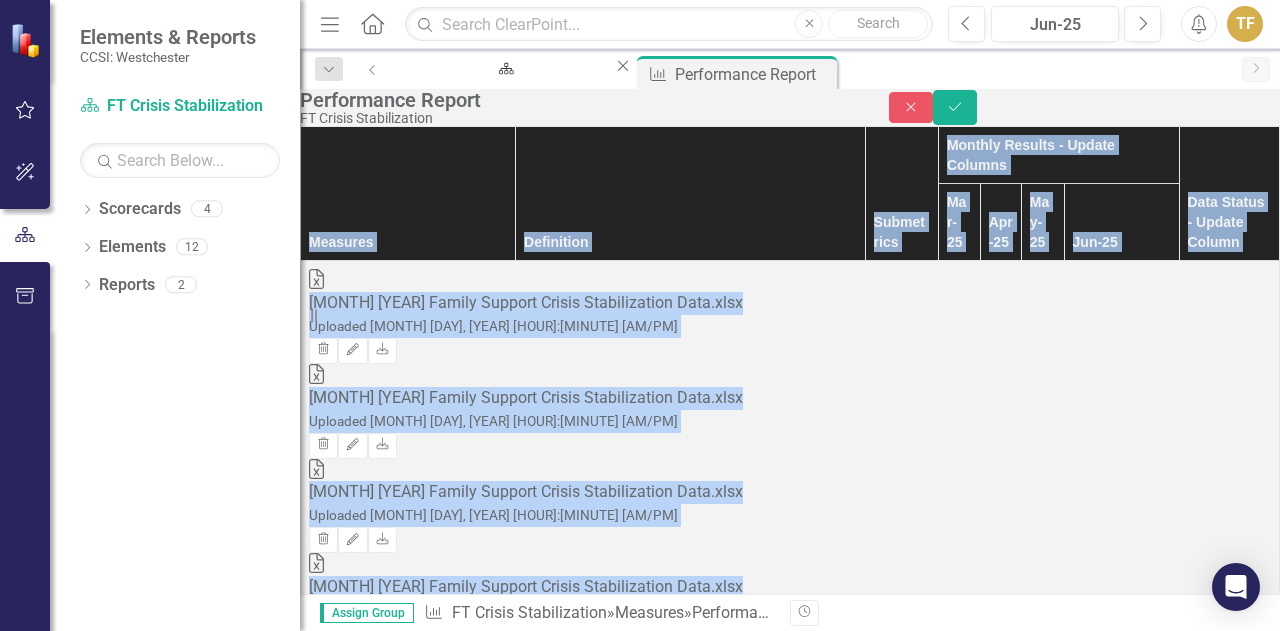 click at bounding box center (959, 6577) 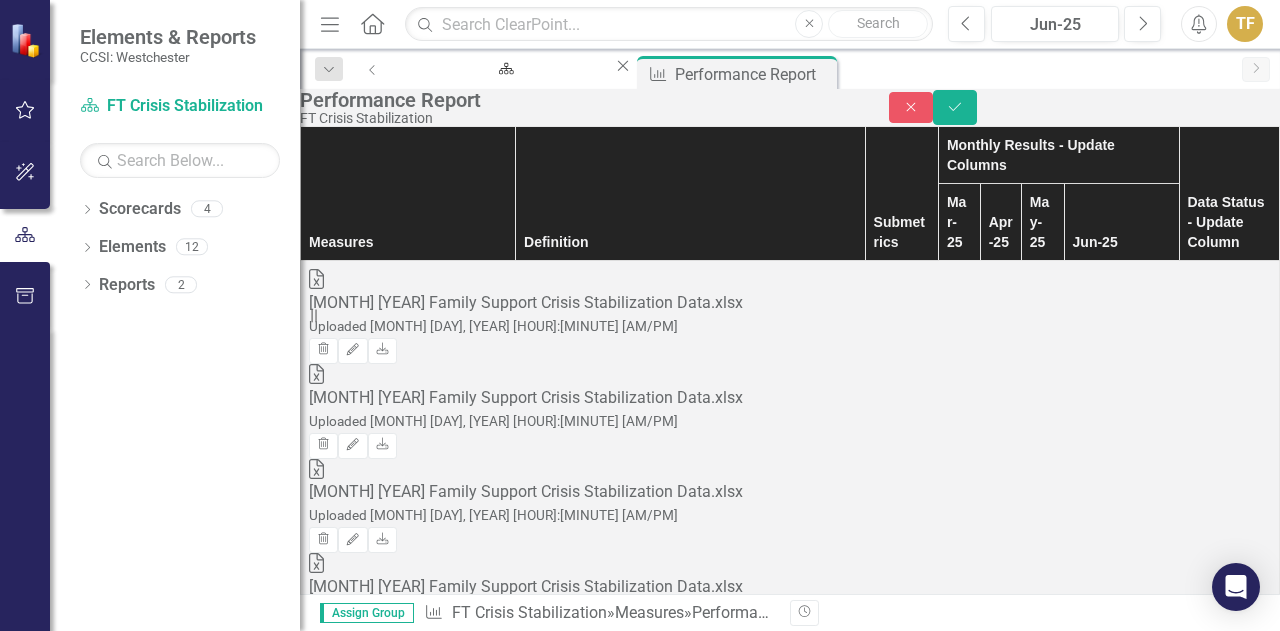 click at bounding box center (1122, 6572) 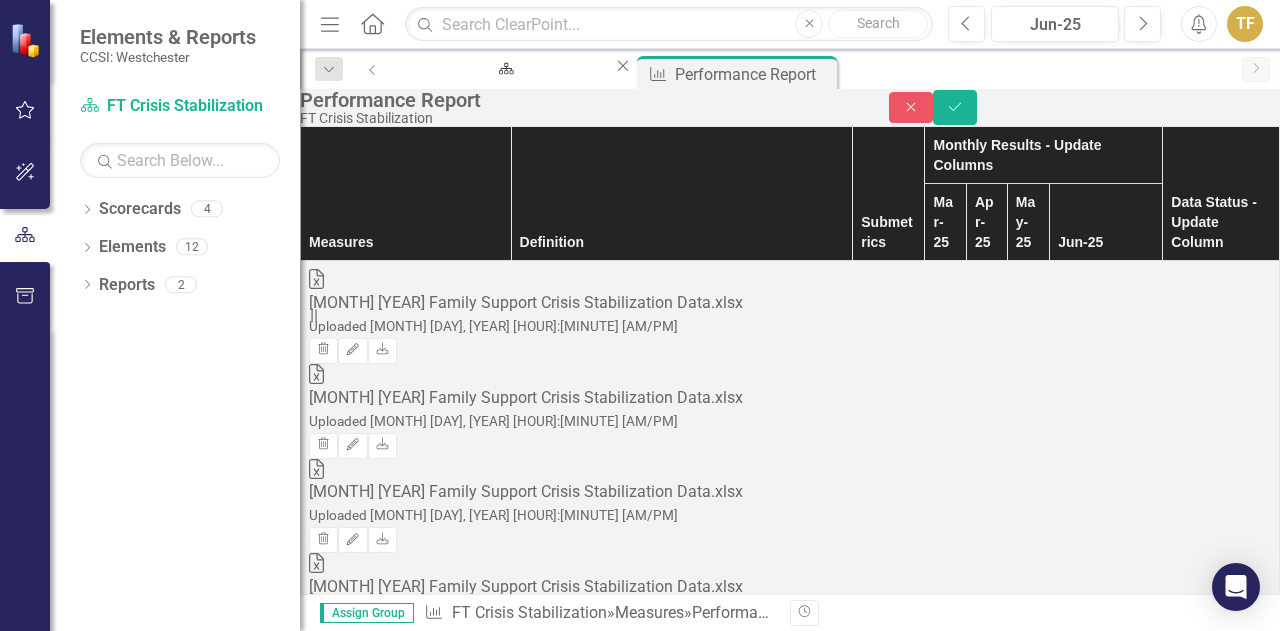 scroll, scrollTop: 3024, scrollLeft: 95, axis: both 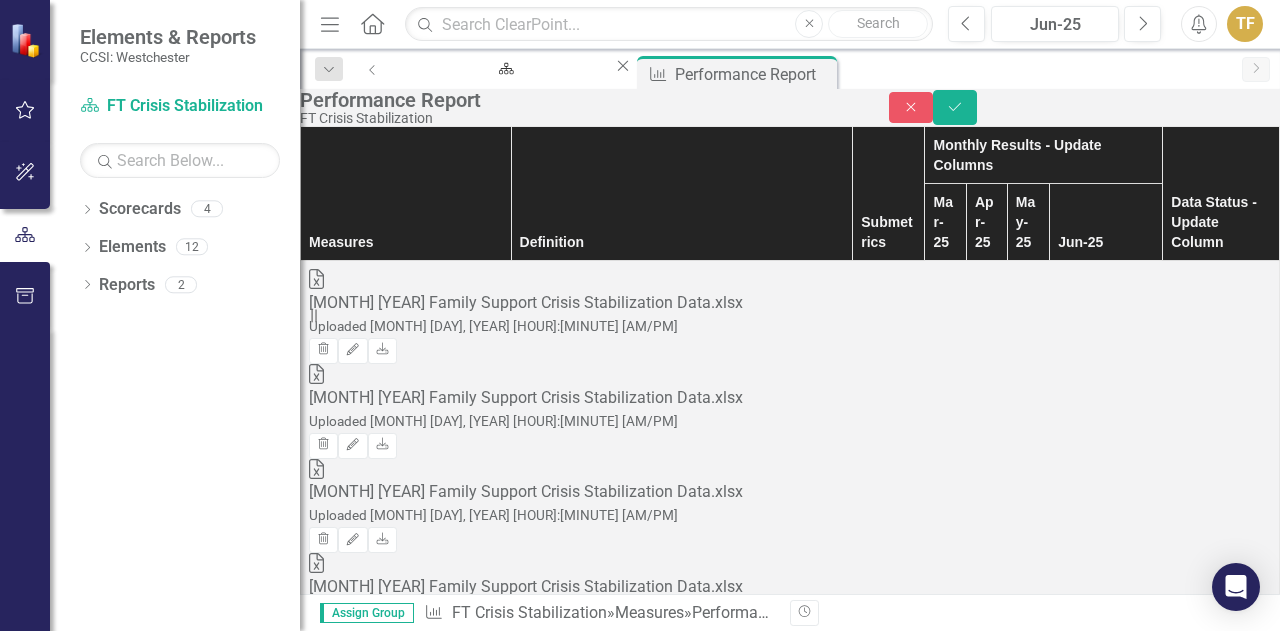 click on "Expand" at bounding box center [1252, 5468] 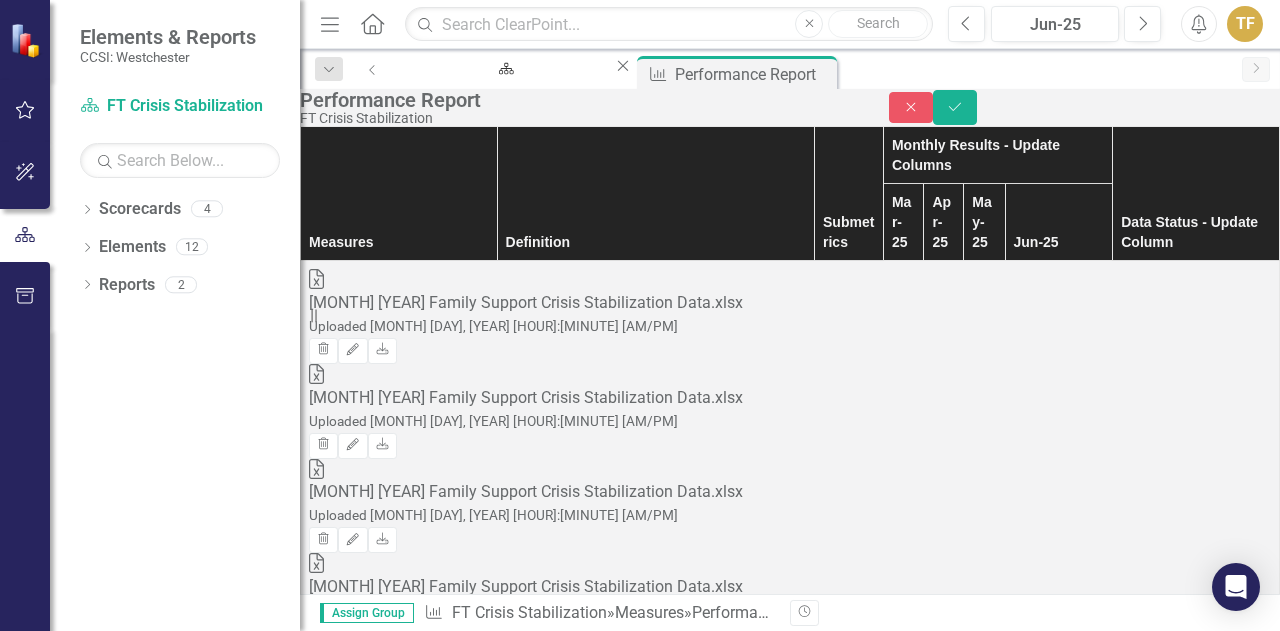 click on "In Process" at bounding box center [640, 665] 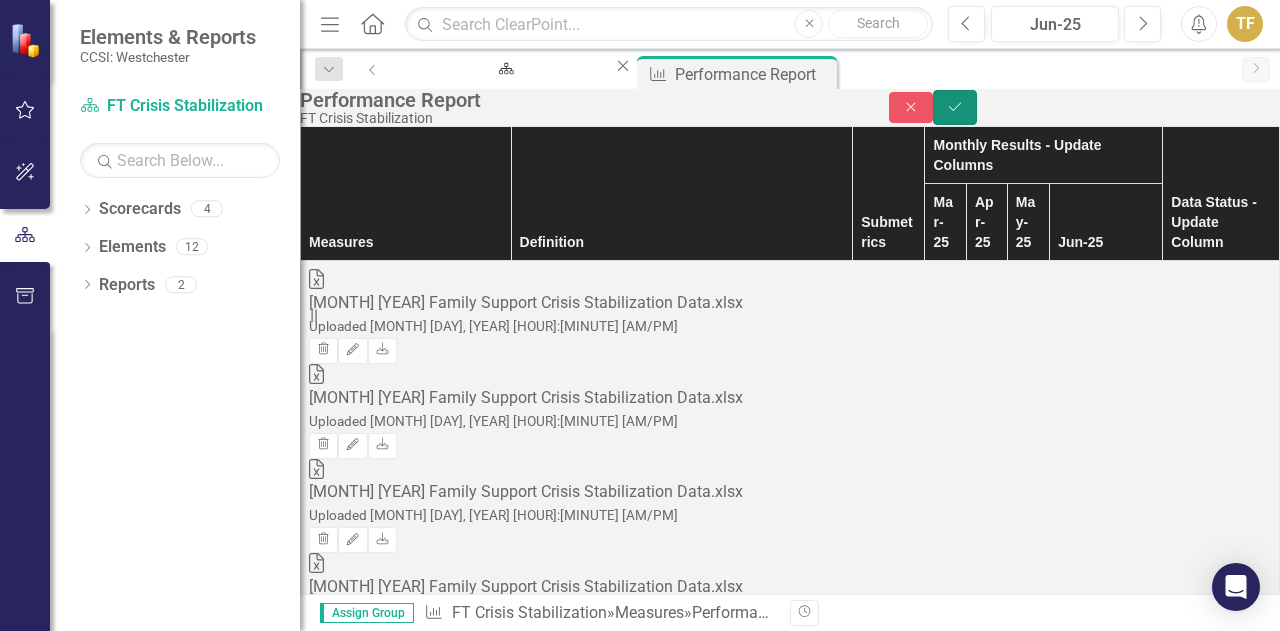 click on "Save" at bounding box center [955, 107] 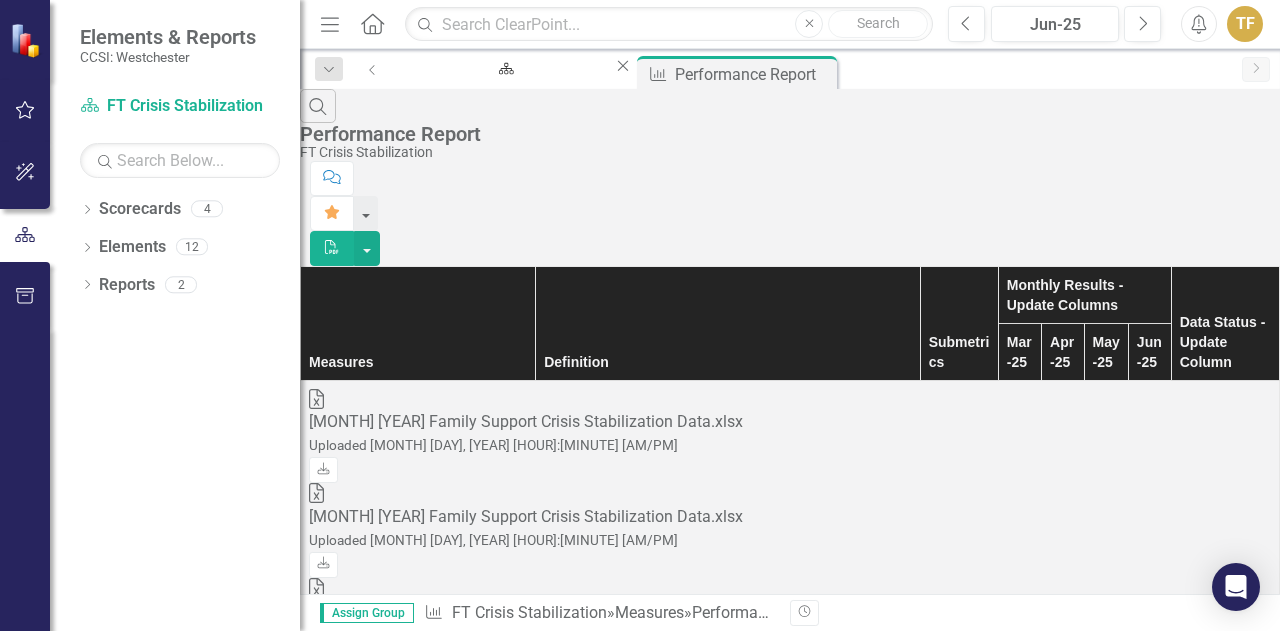 scroll, scrollTop: 0, scrollLeft: 0, axis: both 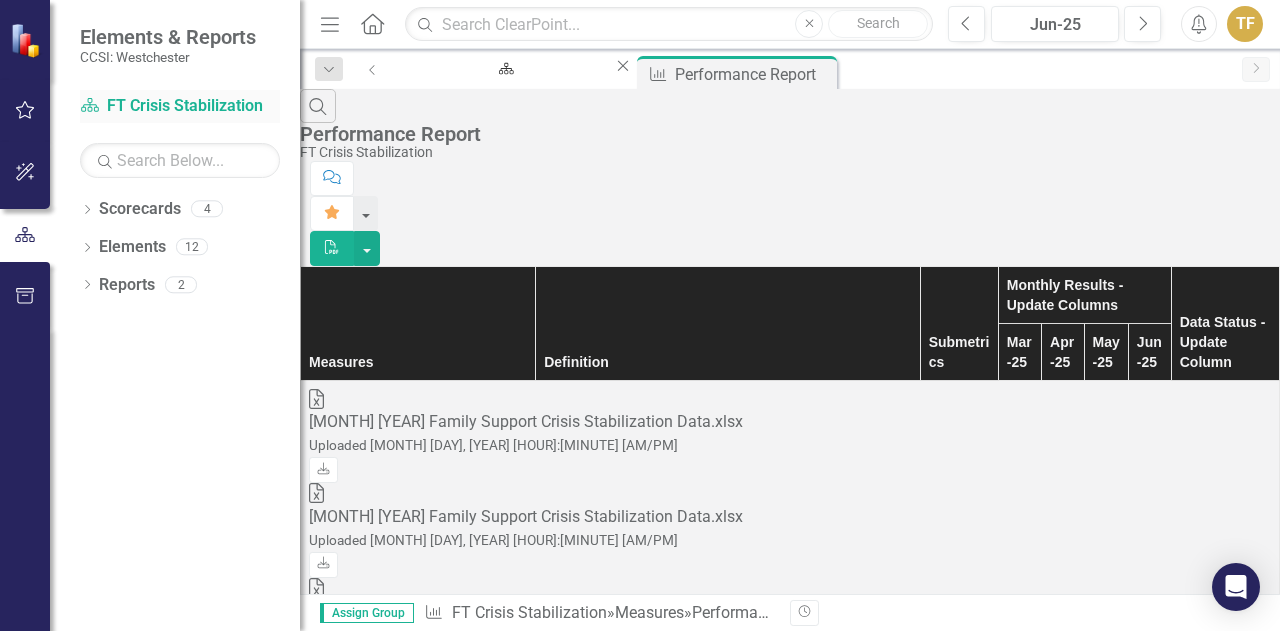 click on "Scorecard FT Crisis Stabilization" at bounding box center [180, 106] 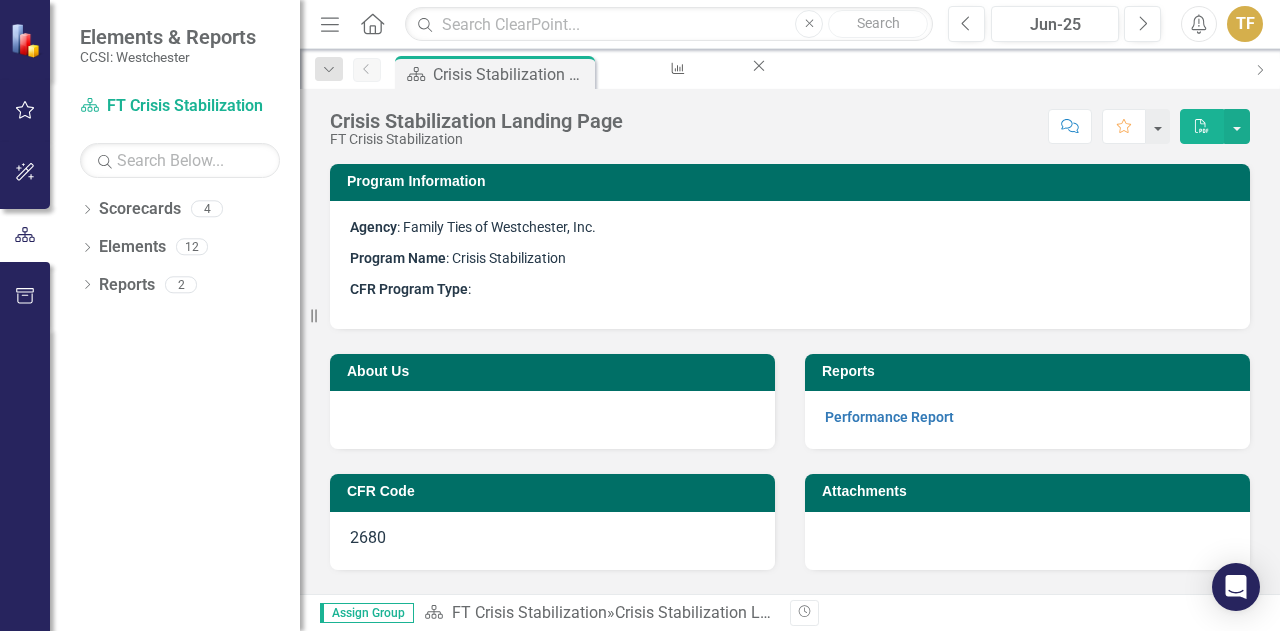 click on "Menu" at bounding box center (330, 23) 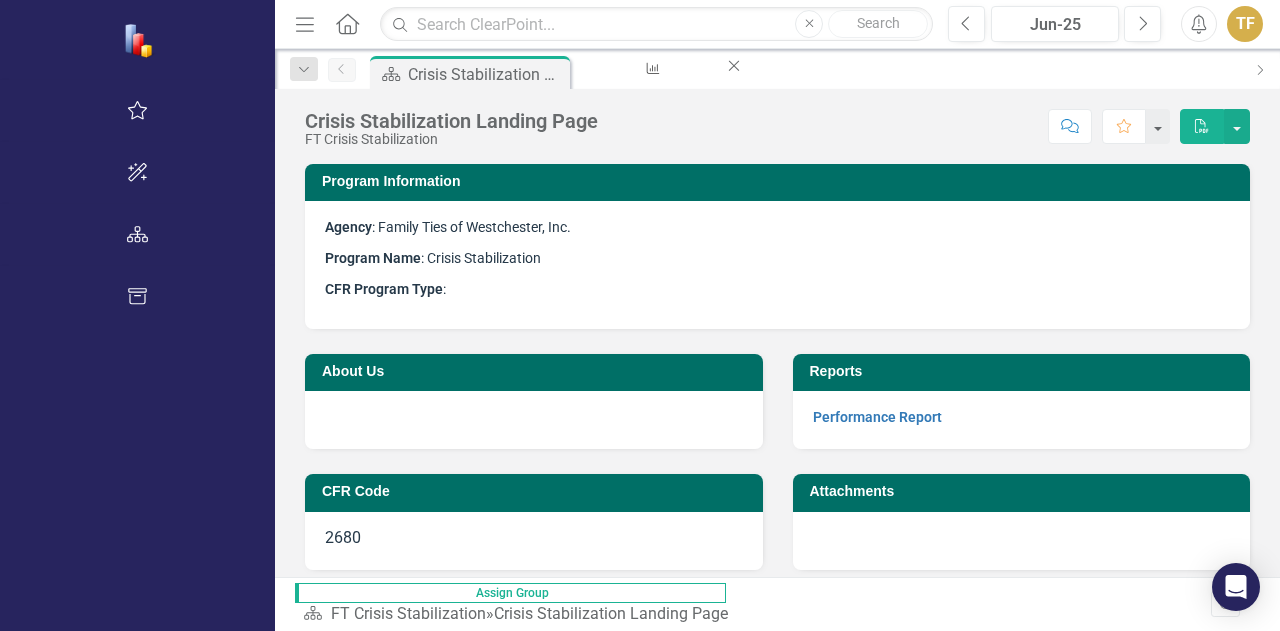 click on "Home" at bounding box center (347, 23) 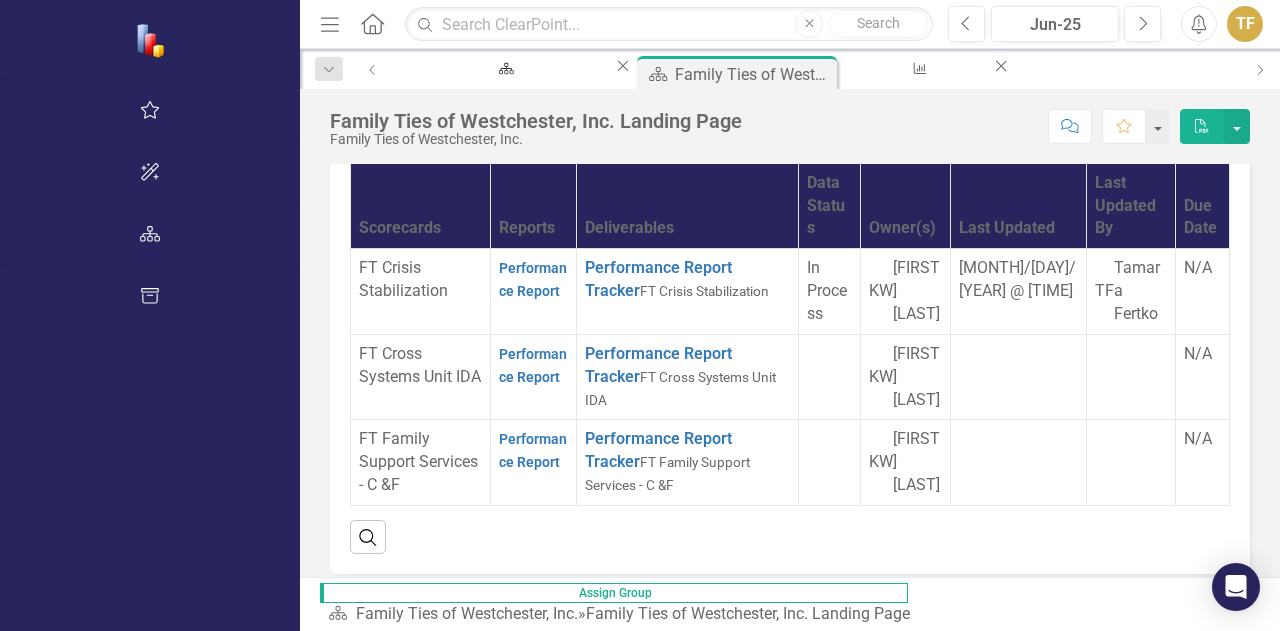 scroll, scrollTop: 200, scrollLeft: 0, axis: vertical 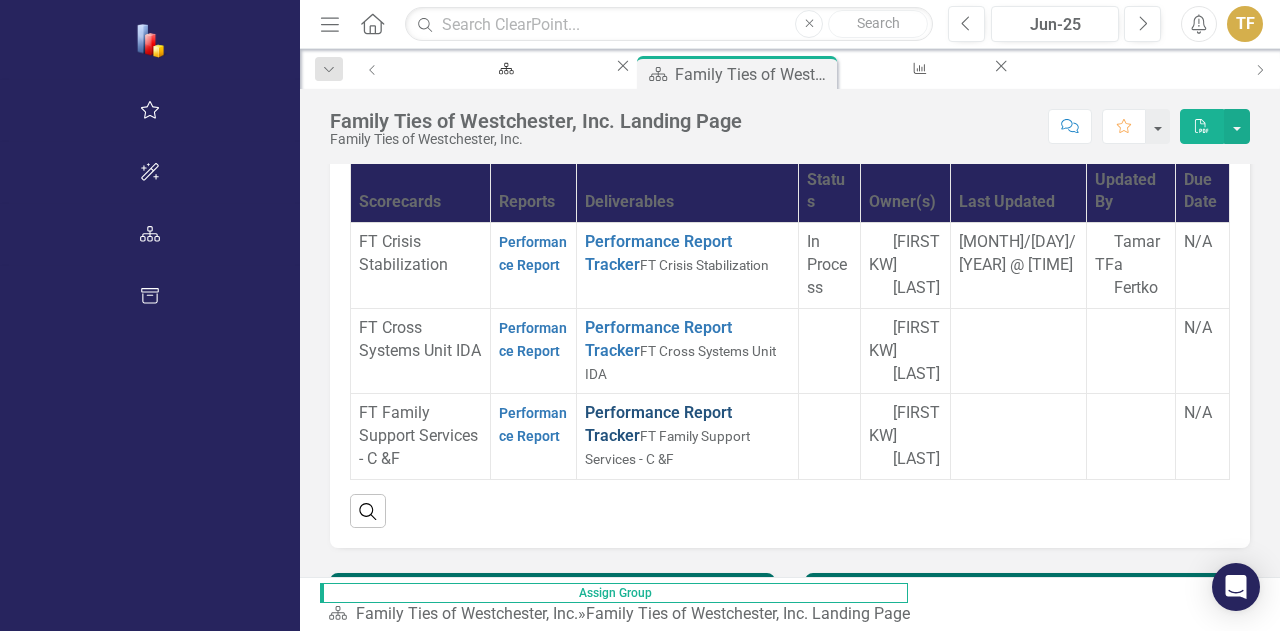 click on "Performance Report Tracker" at bounding box center [658, 424] 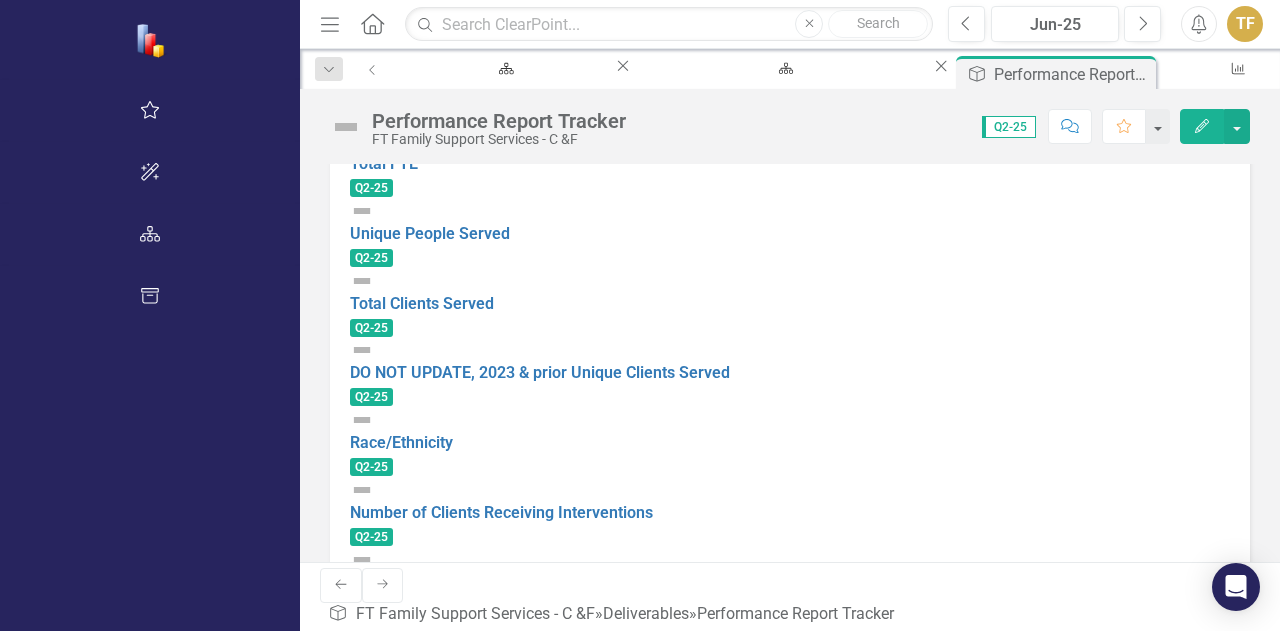 scroll, scrollTop: 111, scrollLeft: 0, axis: vertical 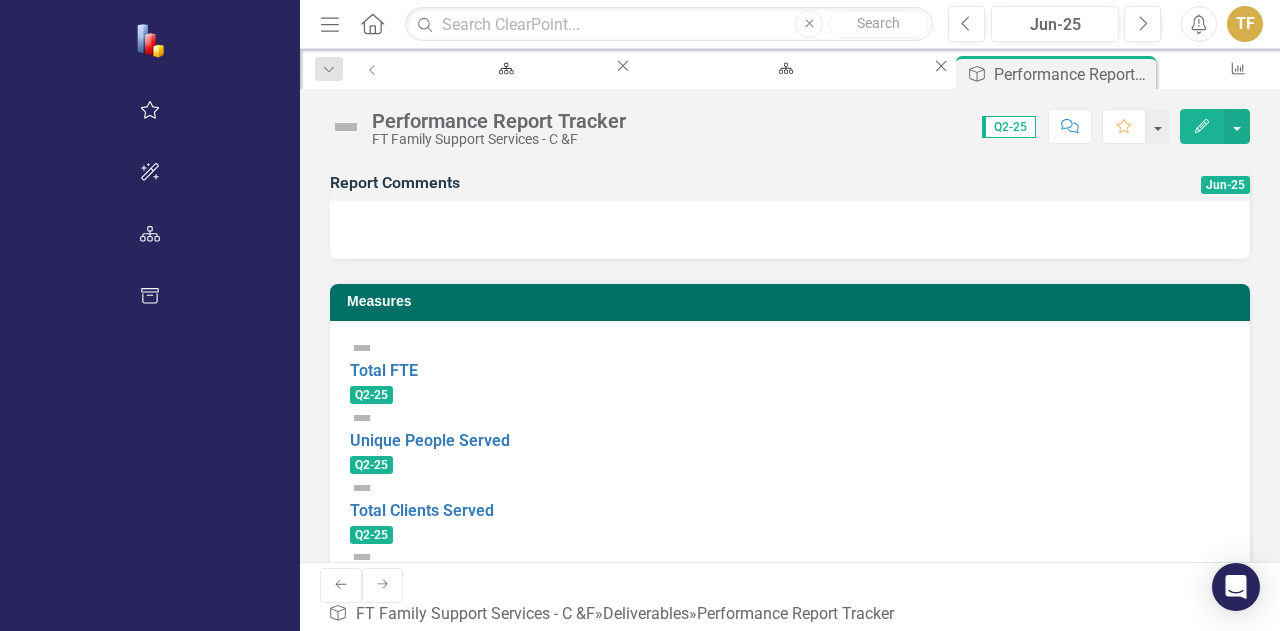 click on "Total FTE Q2-25" at bounding box center (790, 371) 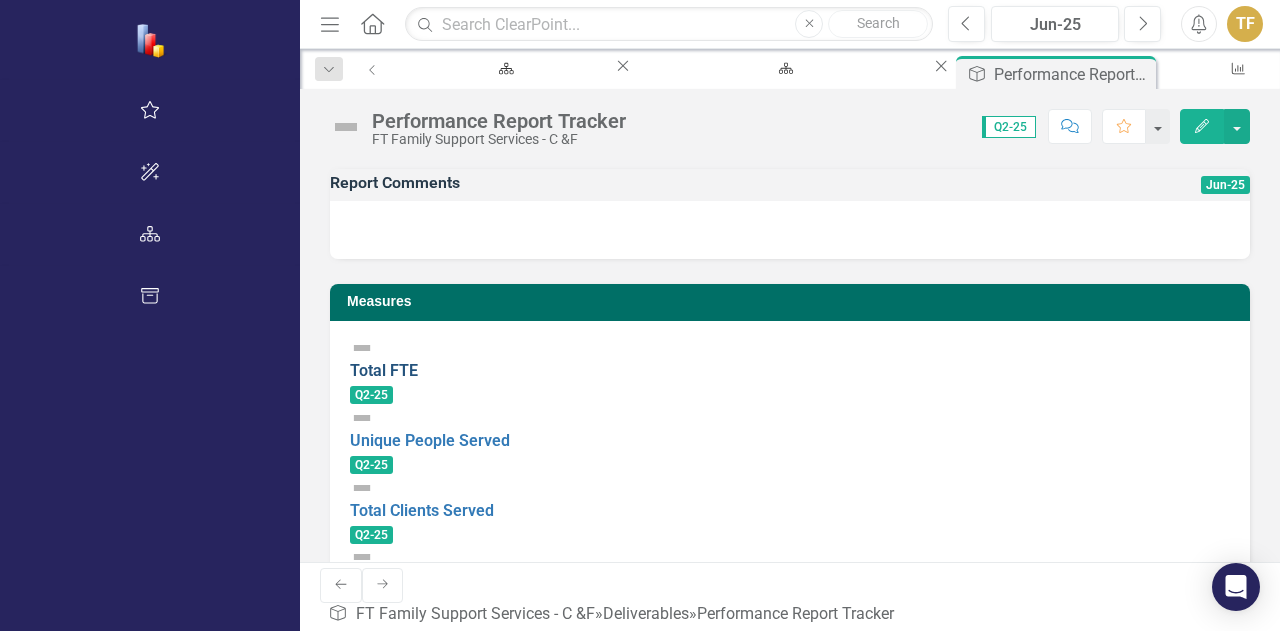click on "Total FTE" at bounding box center [384, 370] 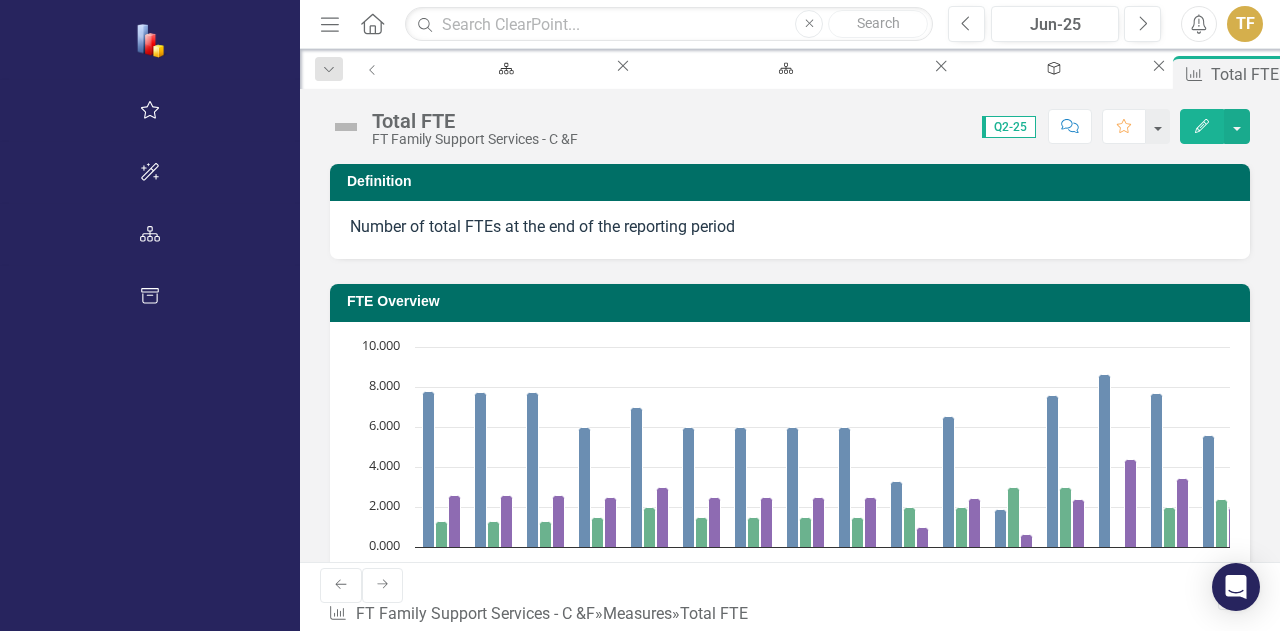 click on "Total FTE" at bounding box center [1266, 74] 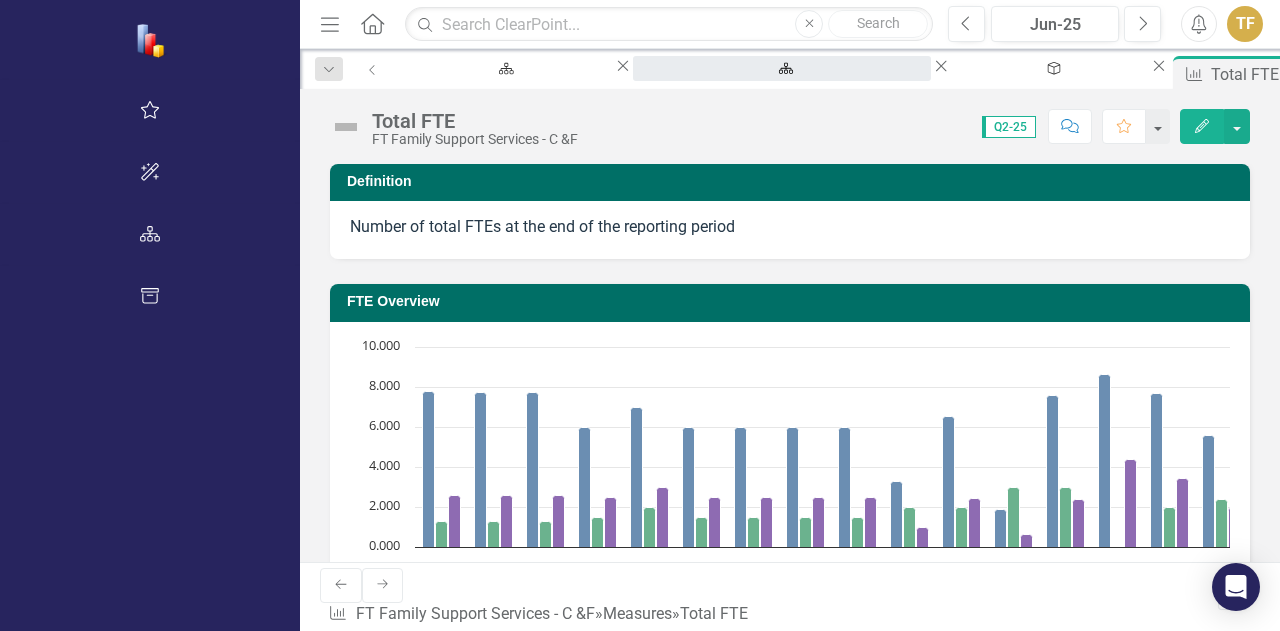 click on "Family Ties of Westchester, Inc. Landing Page" at bounding box center [782, 87] 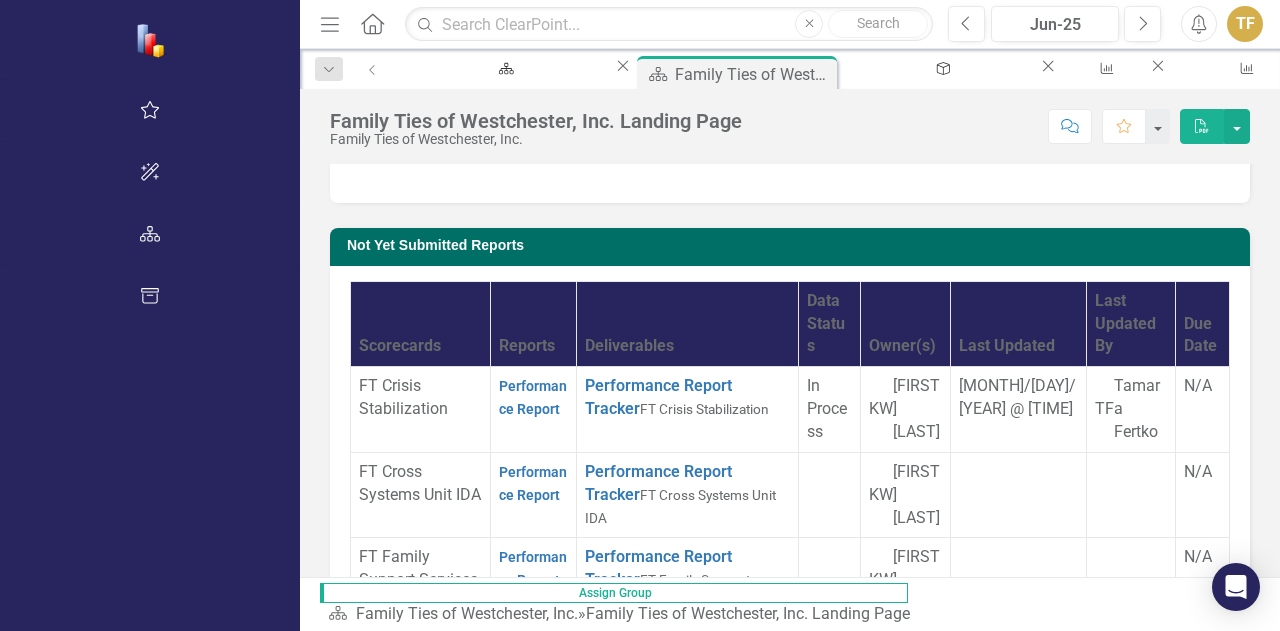 scroll, scrollTop: 100, scrollLeft: 0, axis: vertical 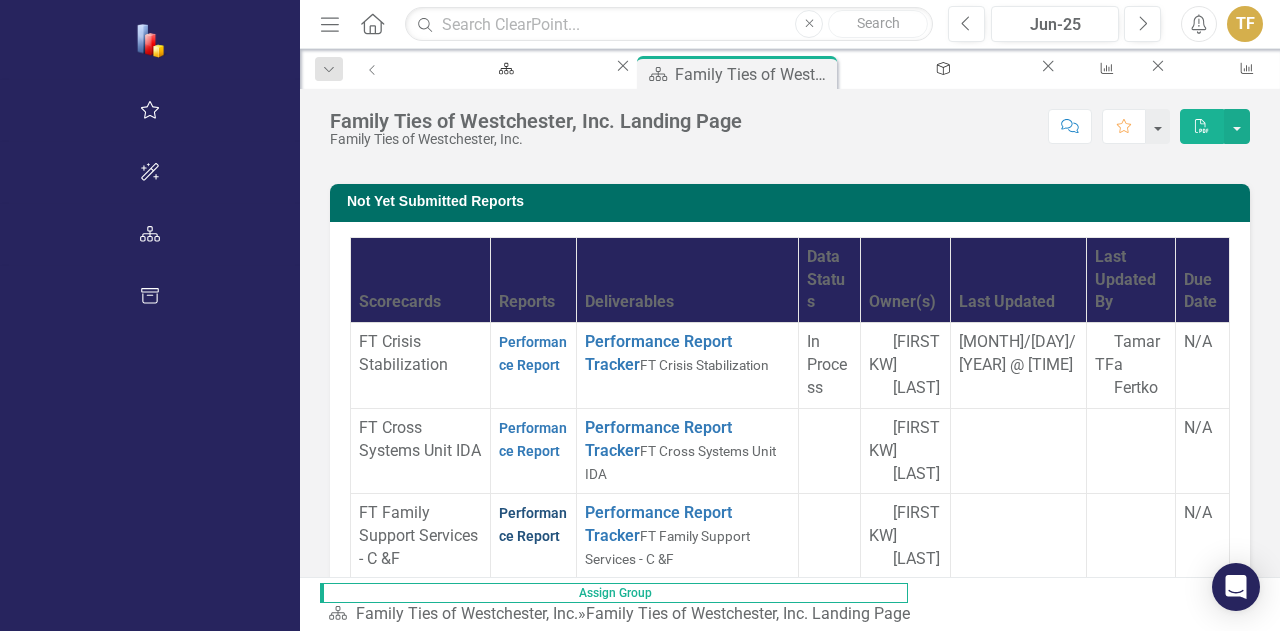 click on "Performance Report" at bounding box center (533, 524) 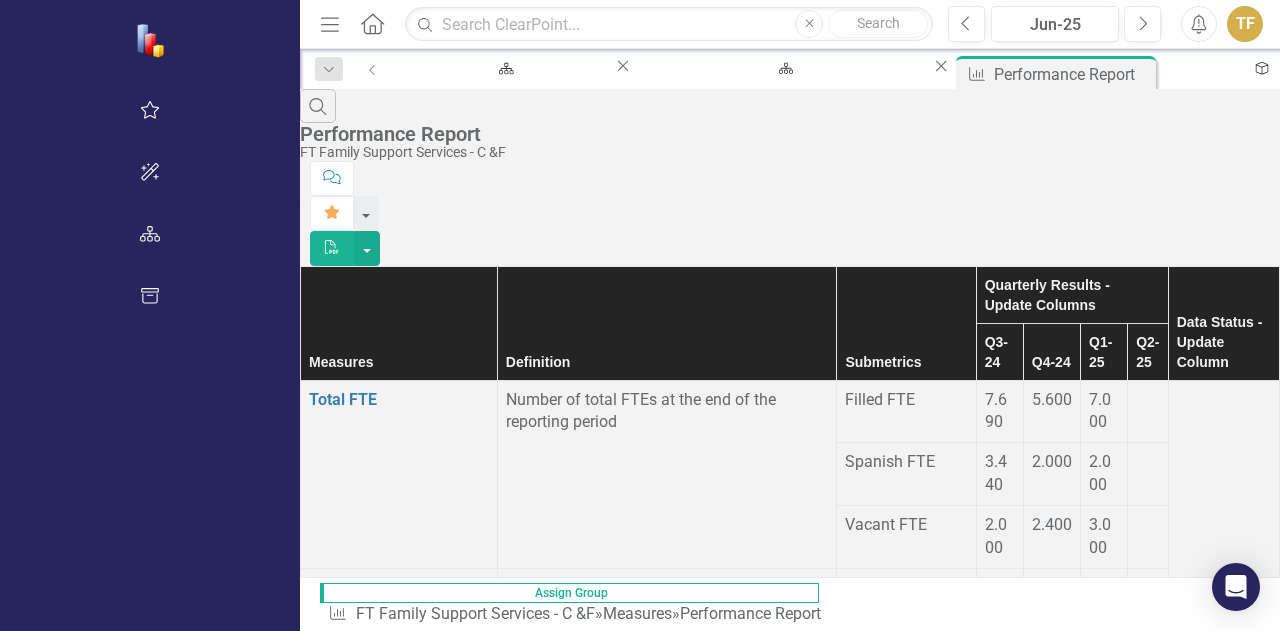 click at bounding box center [1000, 412] 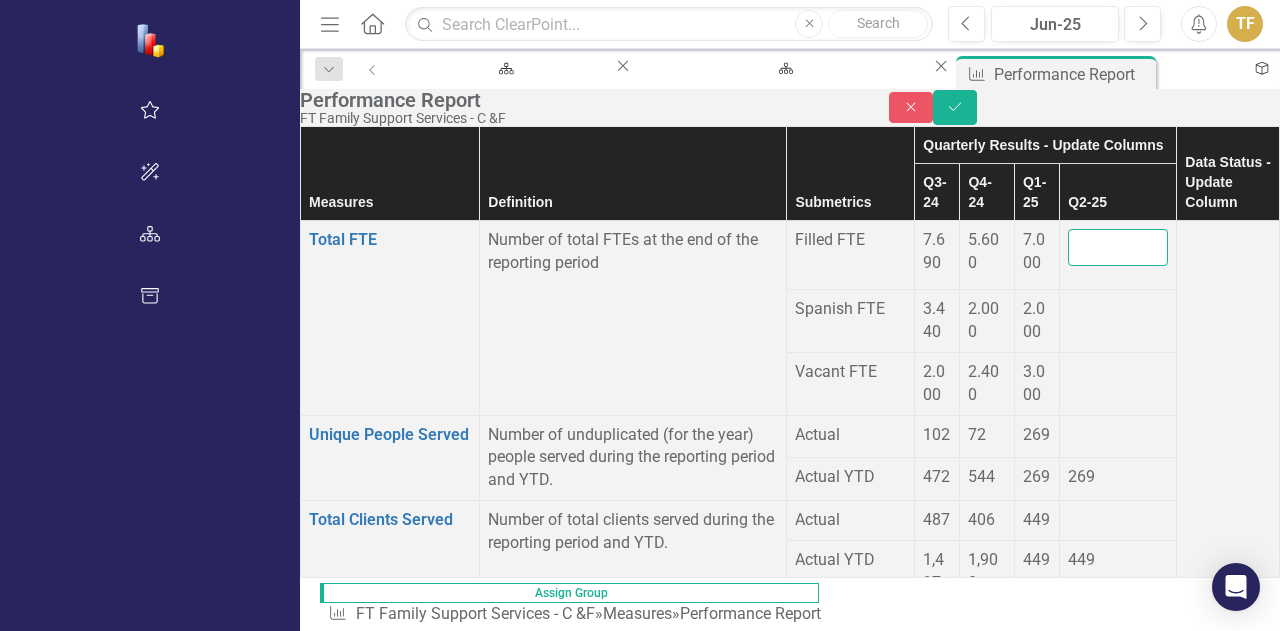 click at bounding box center (1118, 247) 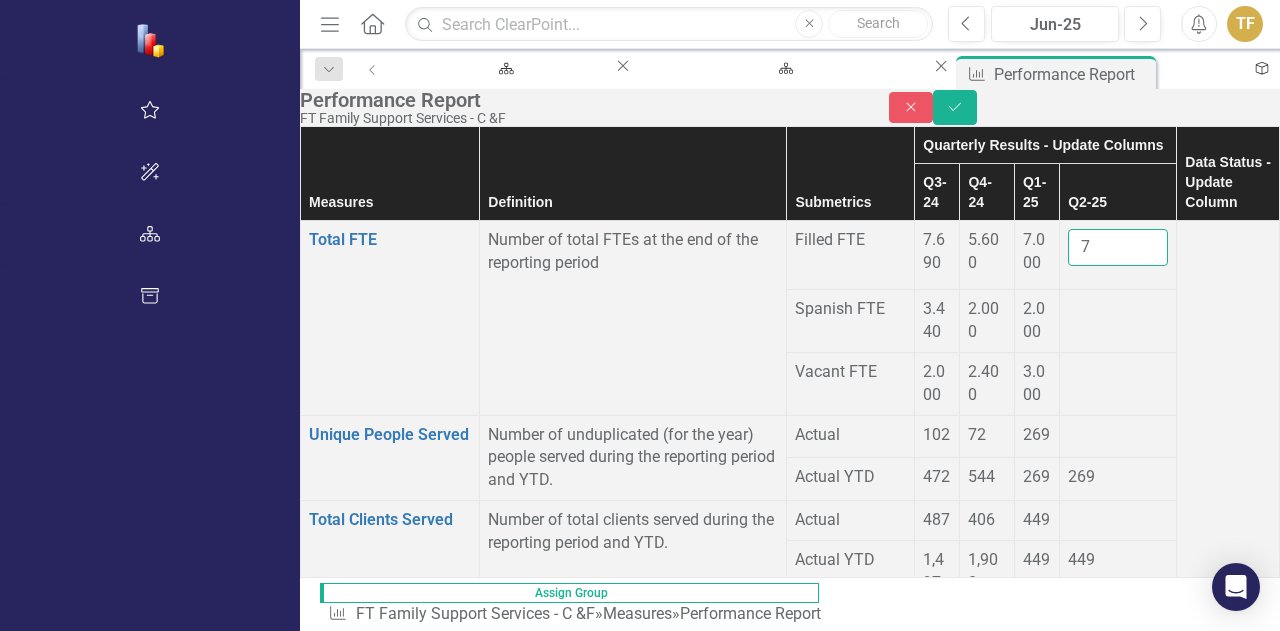 type on "7" 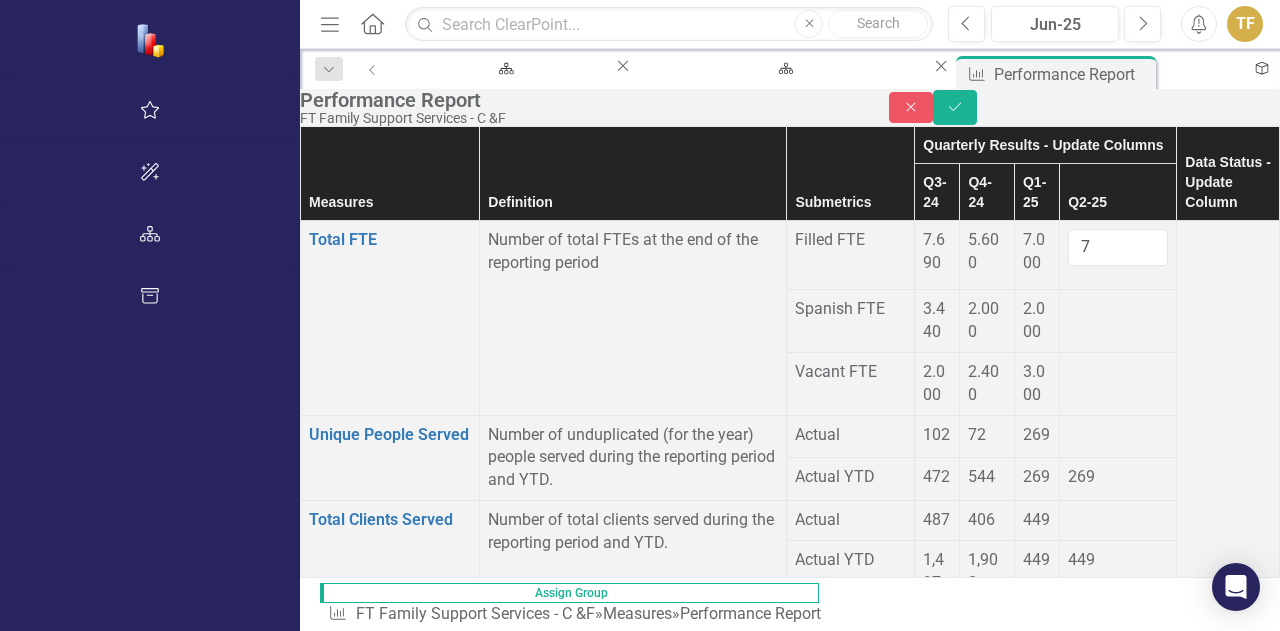 click at bounding box center (937, 321) 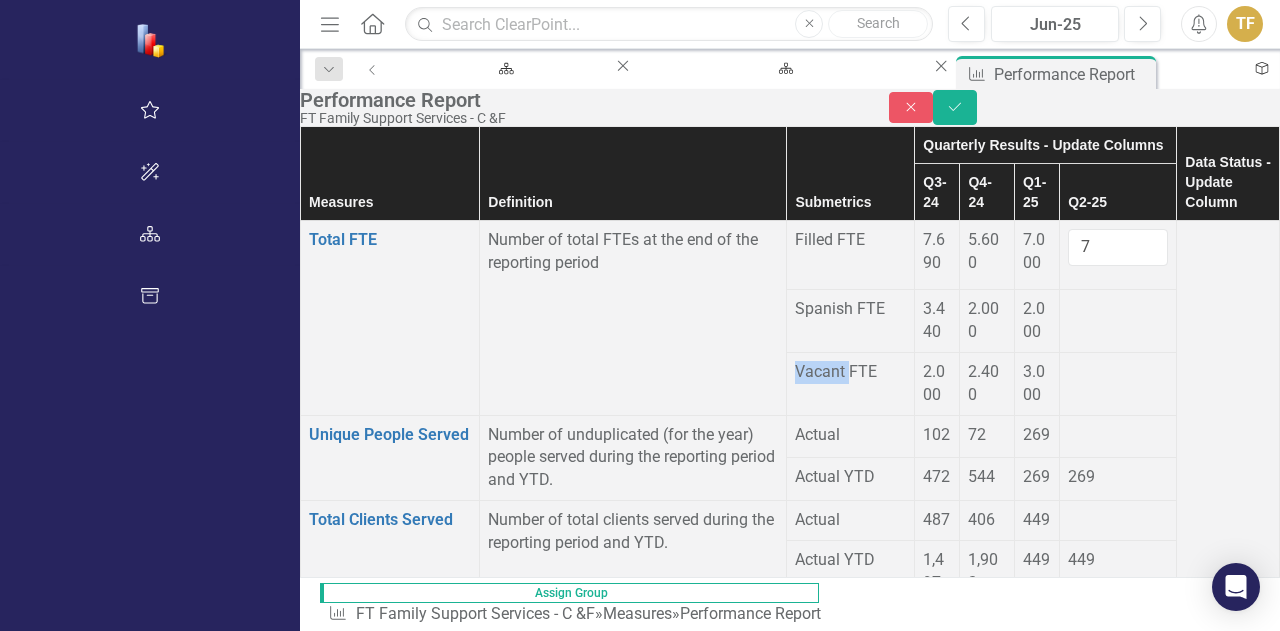 click at bounding box center [937, 321] 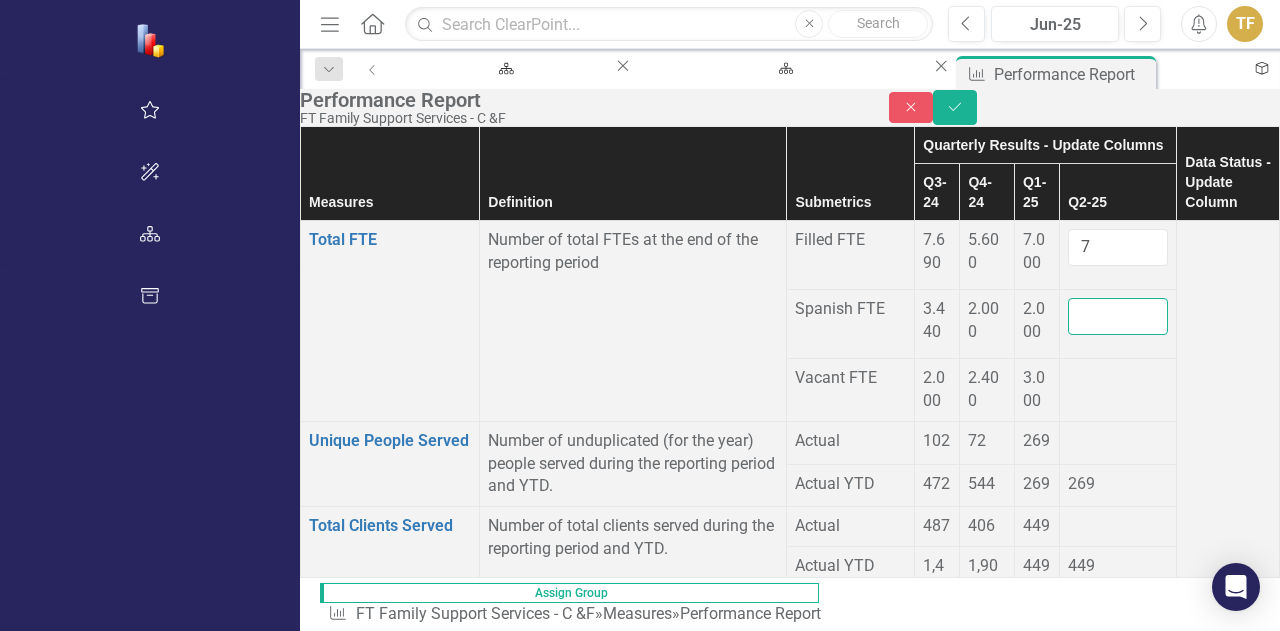click at bounding box center [1118, 316] 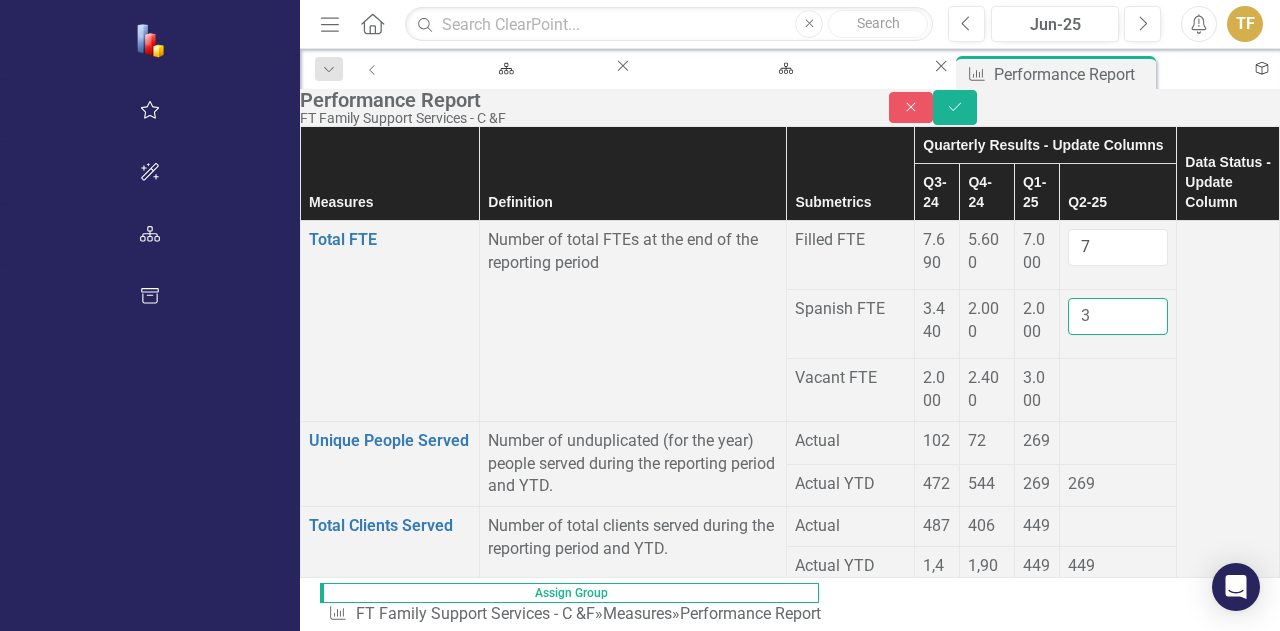 type on "3" 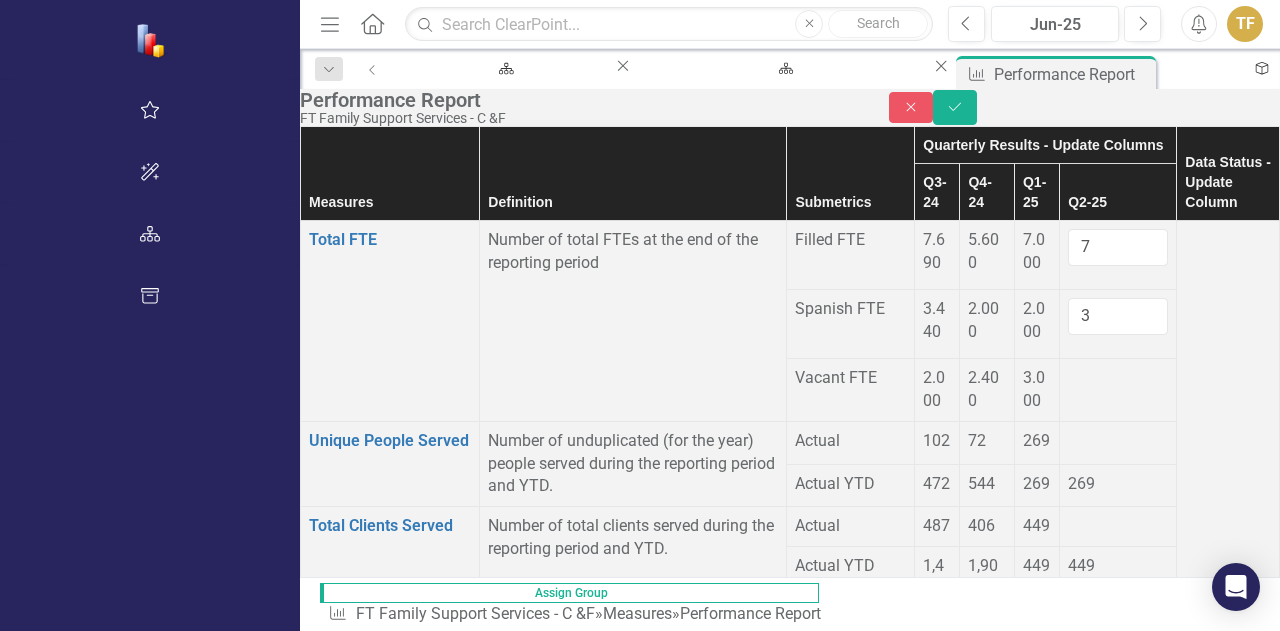 click at bounding box center (937, 390) 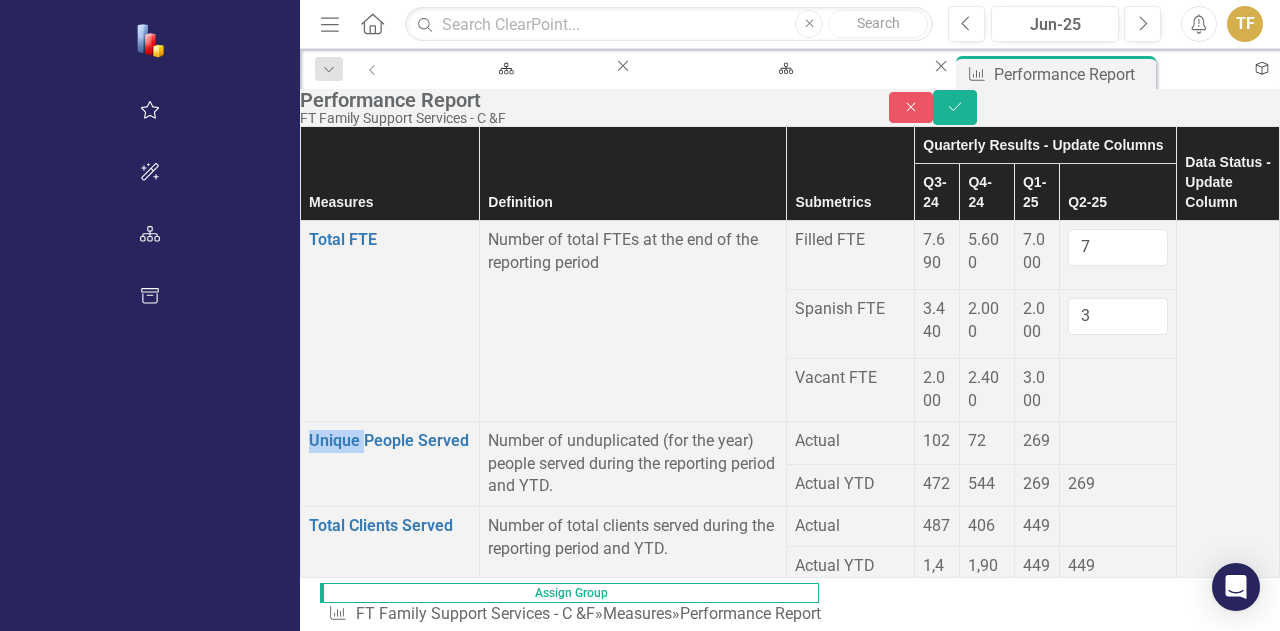 click at bounding box center [937, 390] 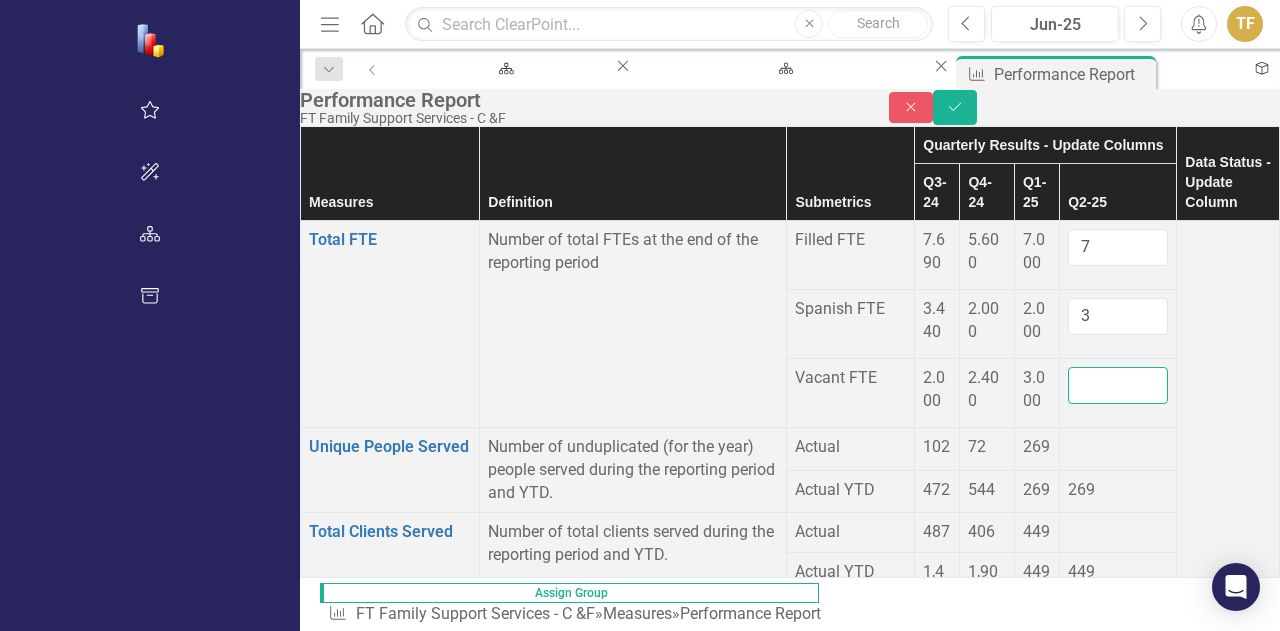 click at bounding box center [1118, 385] 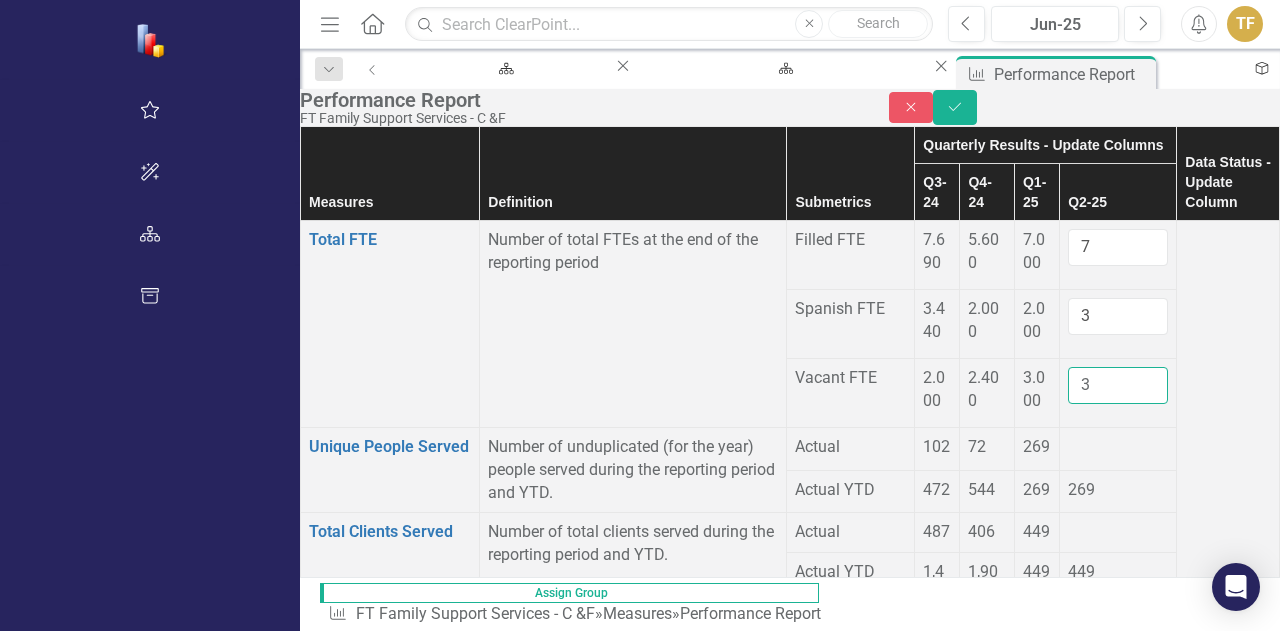 type on "3" 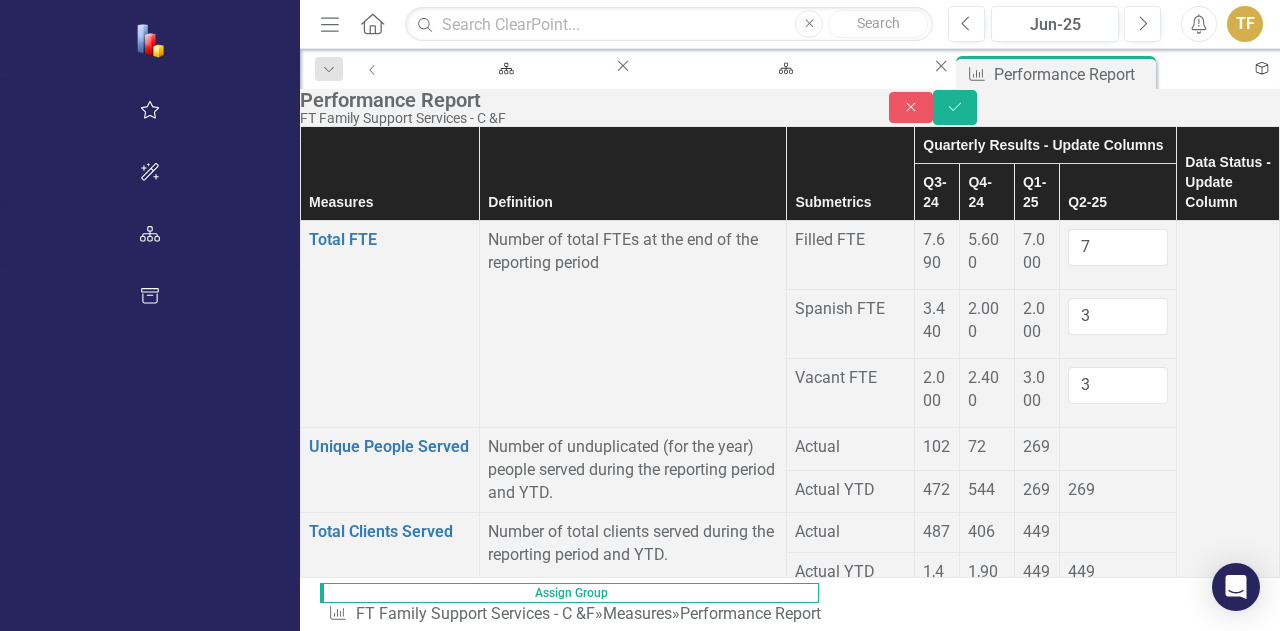 click at bounding box center [1118, 448] 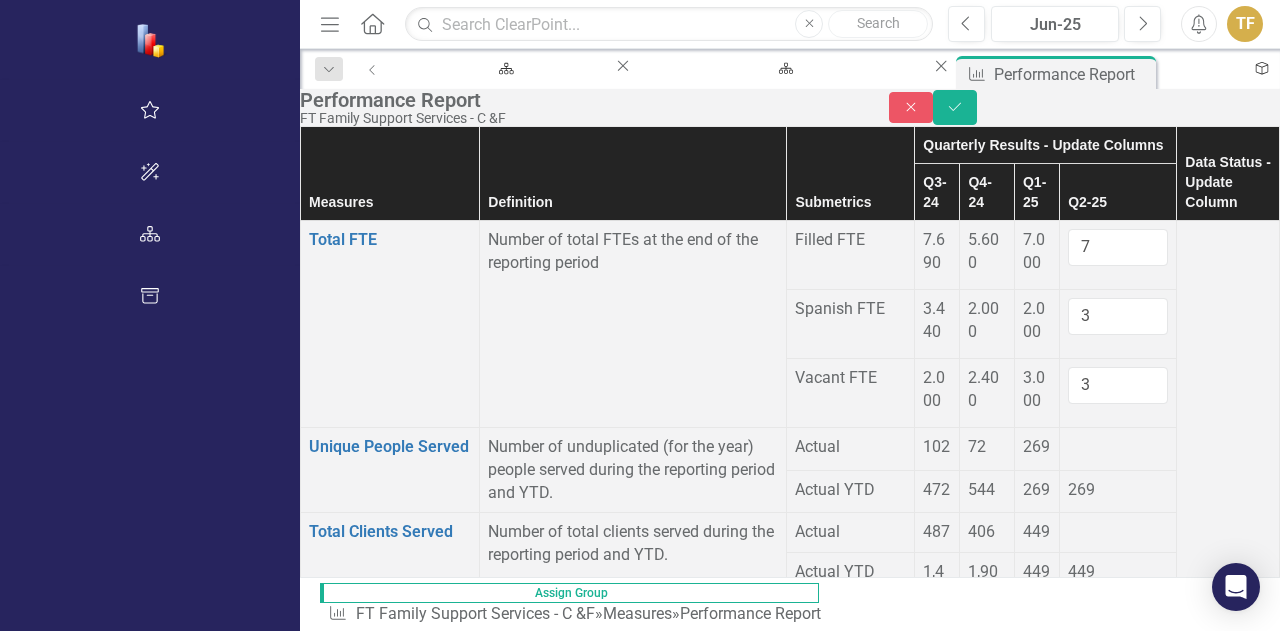click at bounding box center (937, 447) 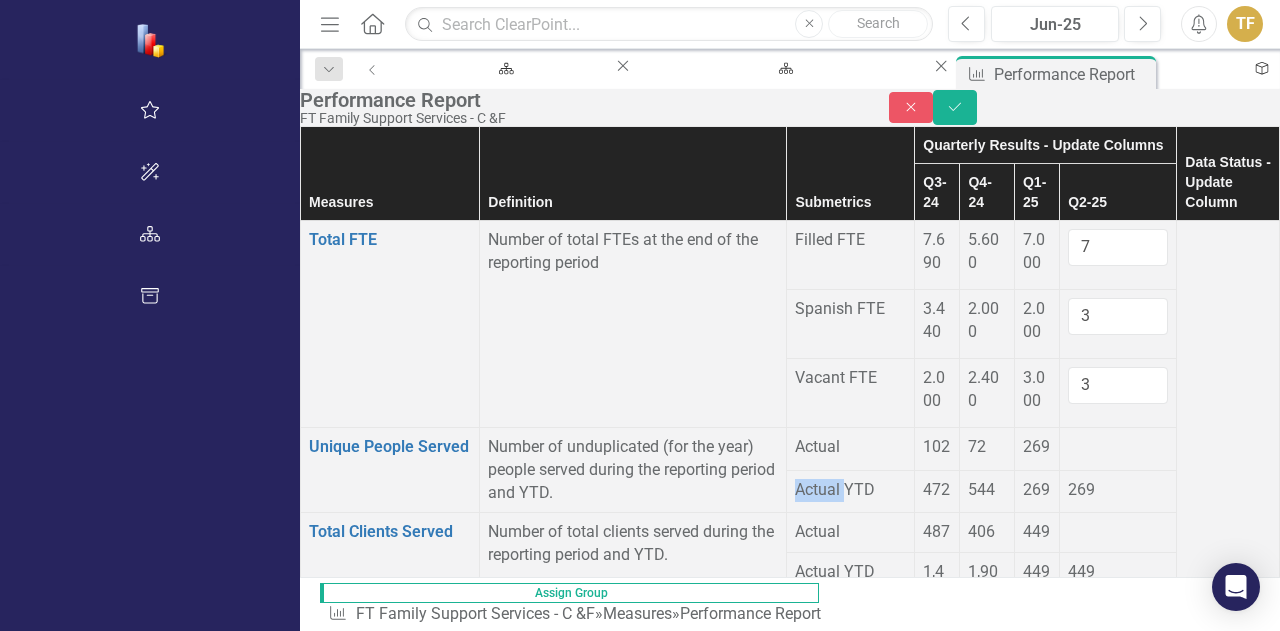 click at bounding box center (937, 447) 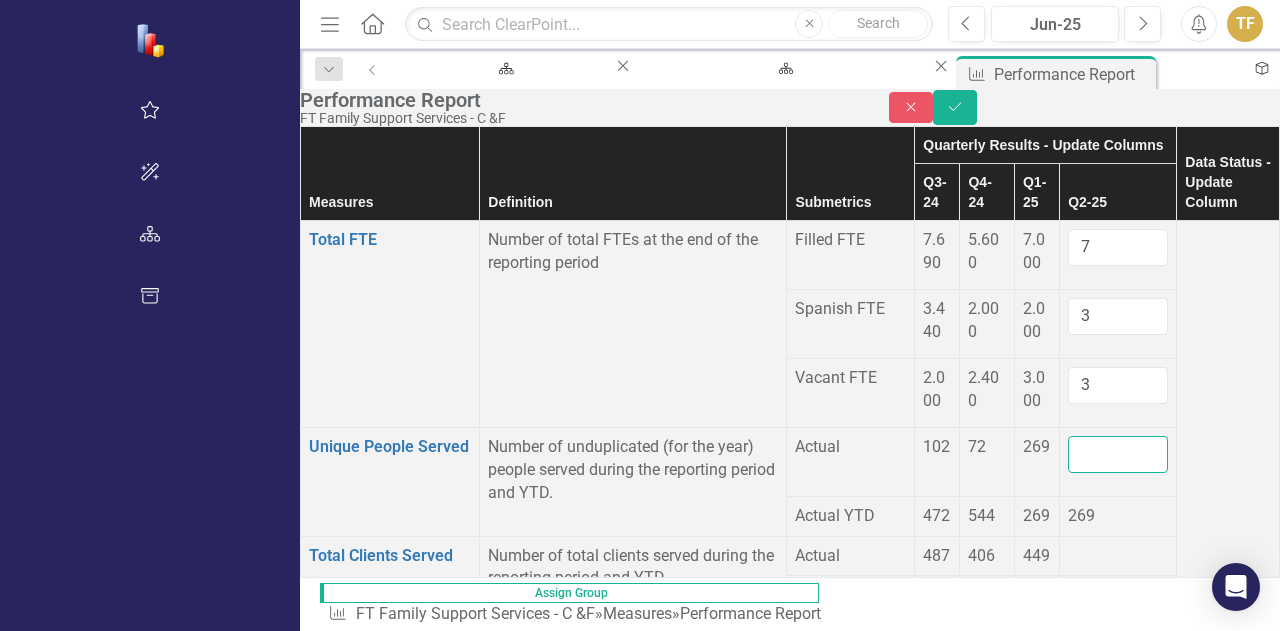 click at bounding box center [1118, 454] 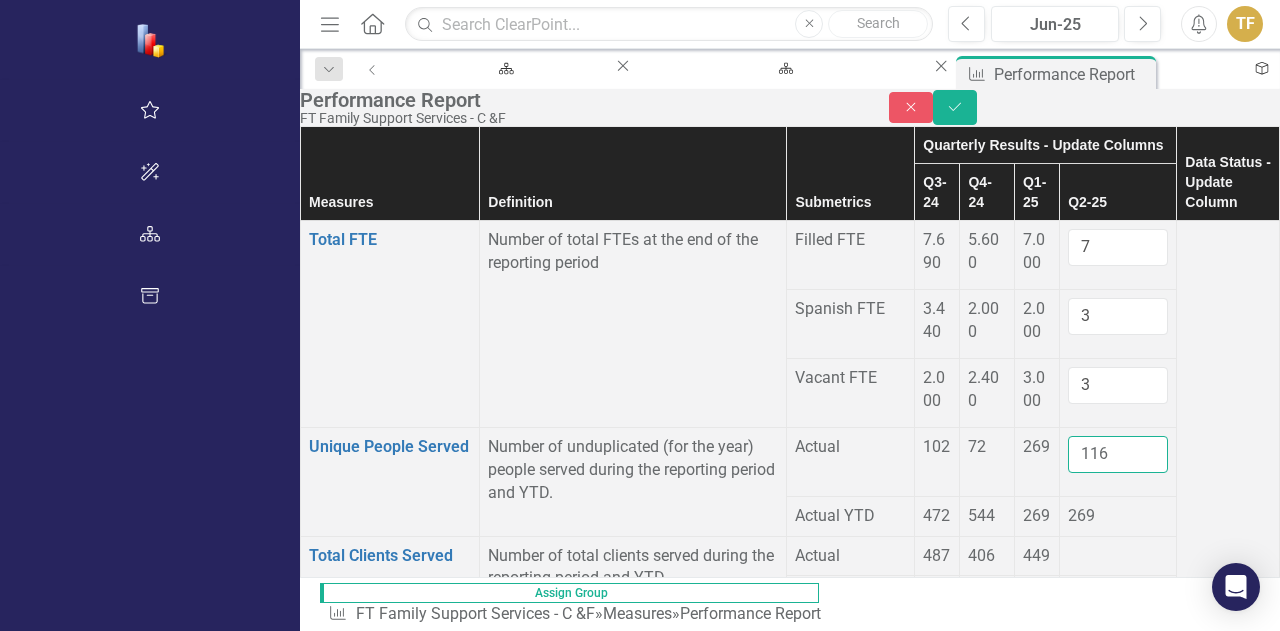 type on "116" 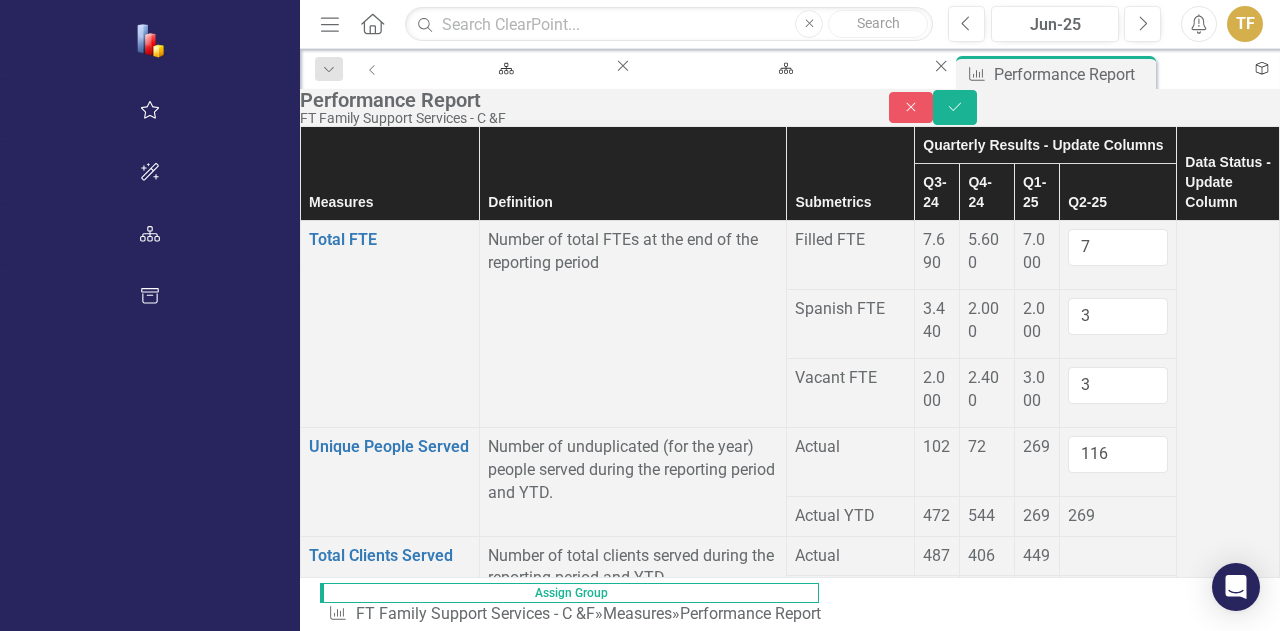 click on "269" at bounding box center [1118, 516] 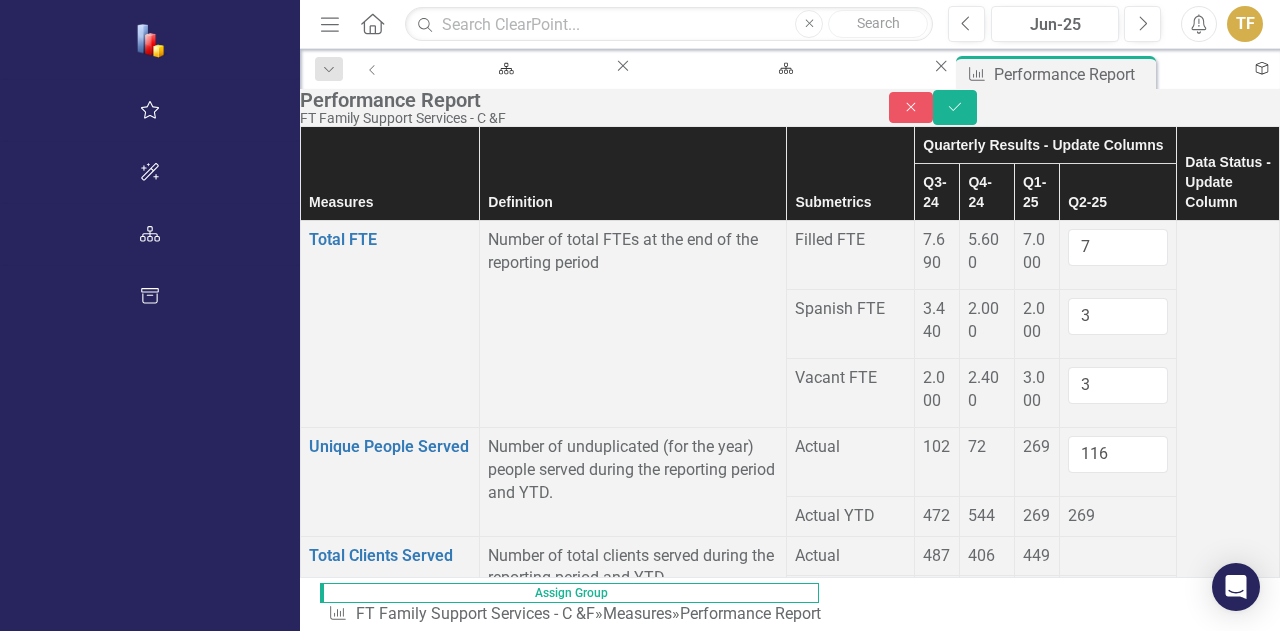 click at bounding box center [937, 556] 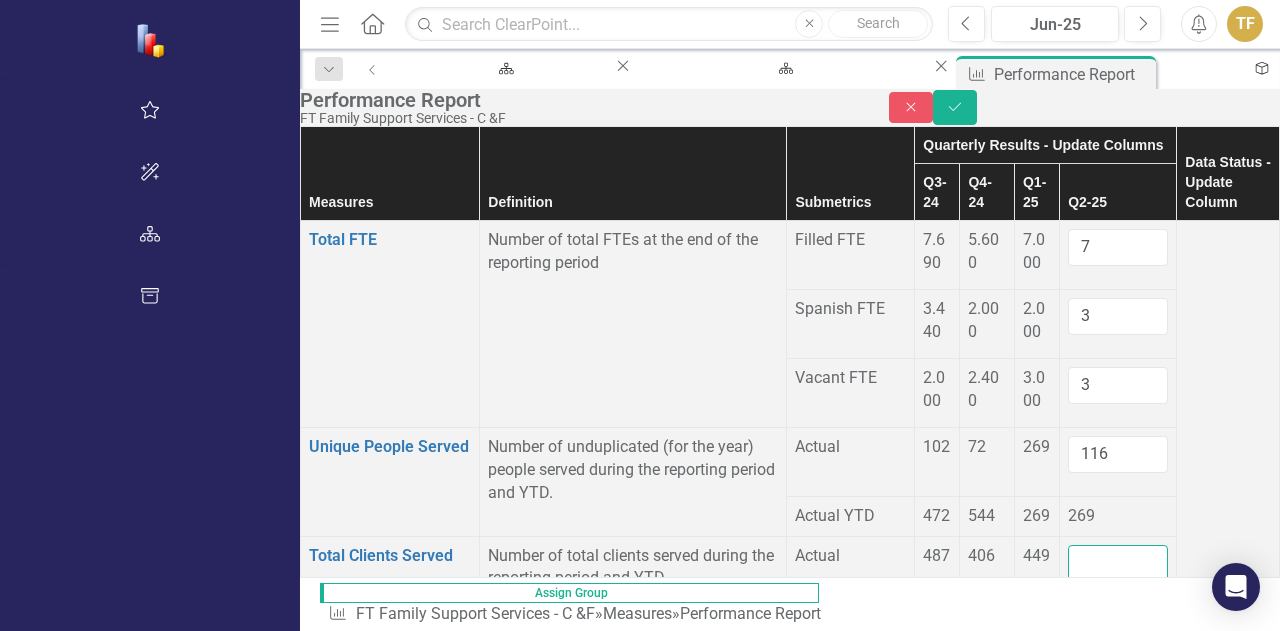 click at bounding box center (1118, 563) 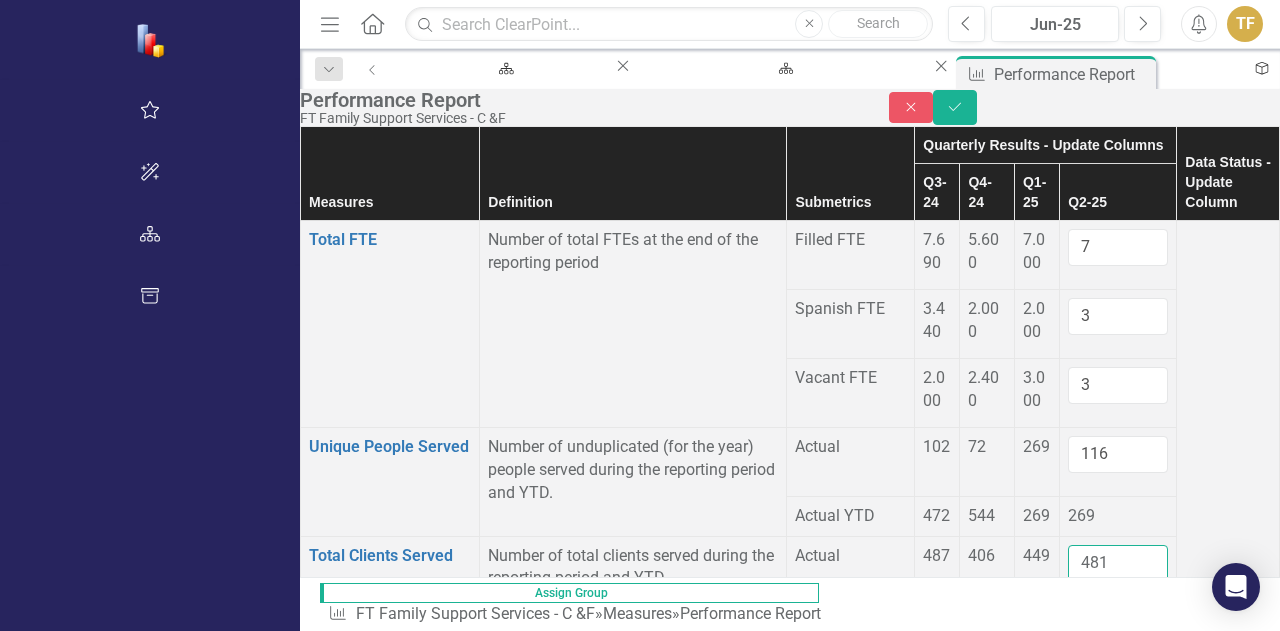 type on "481" 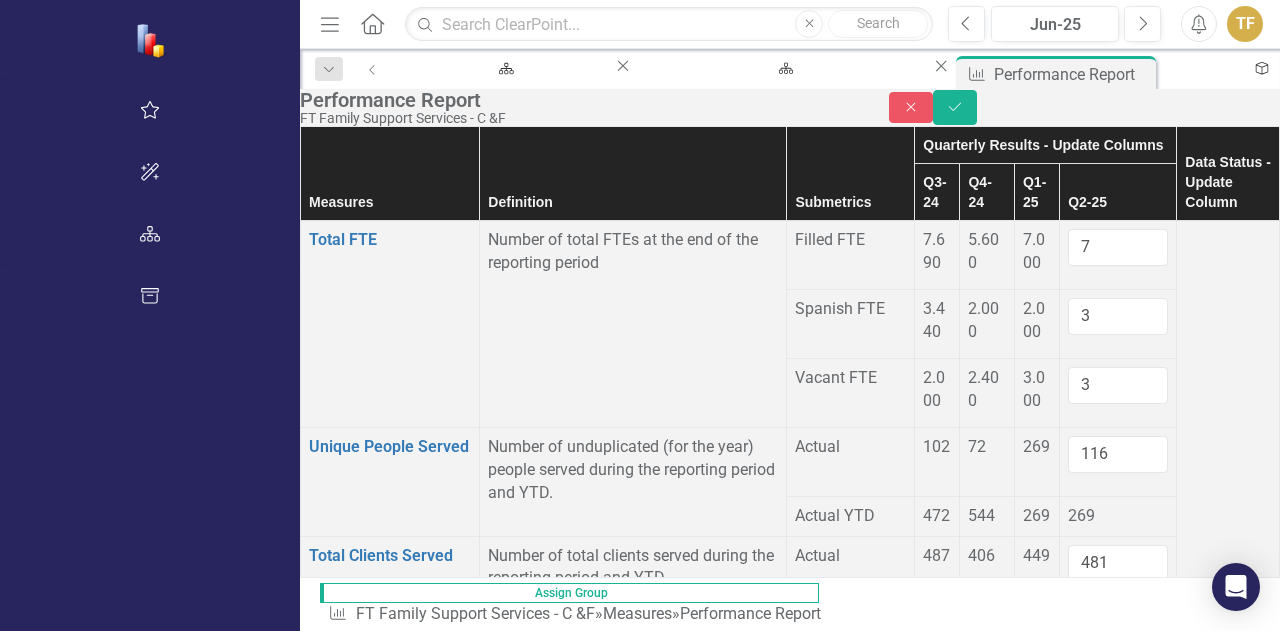click at bounding box center (1228, 1273) 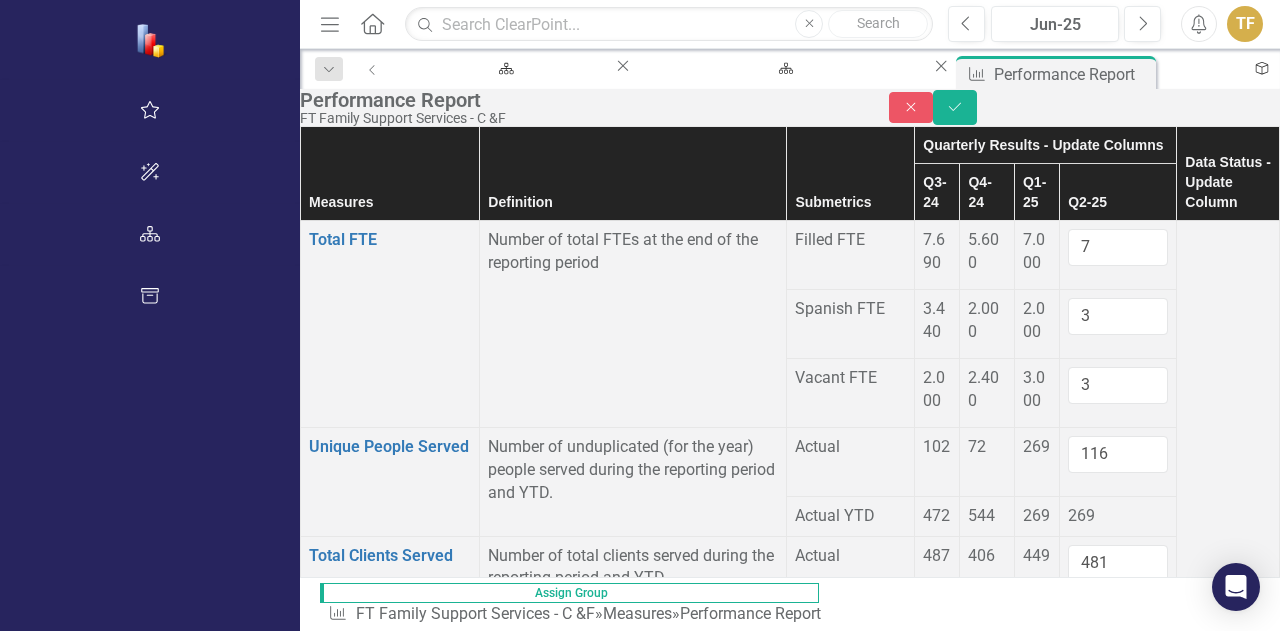 scroll, scrollTop: 300, scrollLeft: 0, axis: vertical 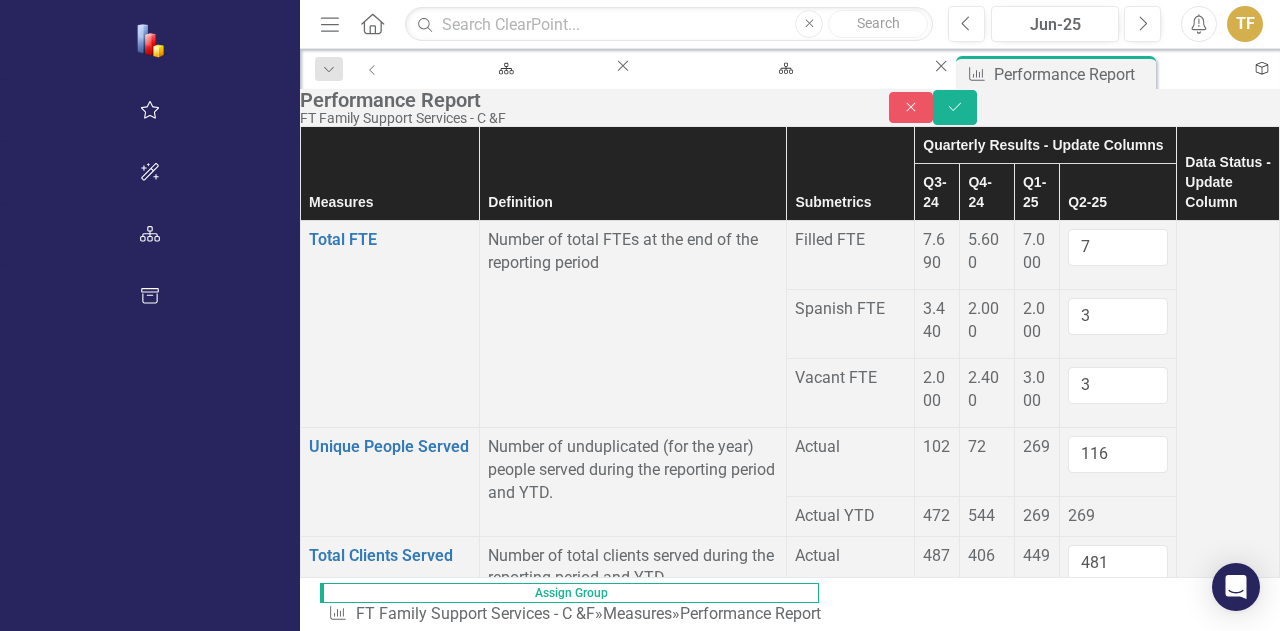 click at bounding box center (1118, 255) 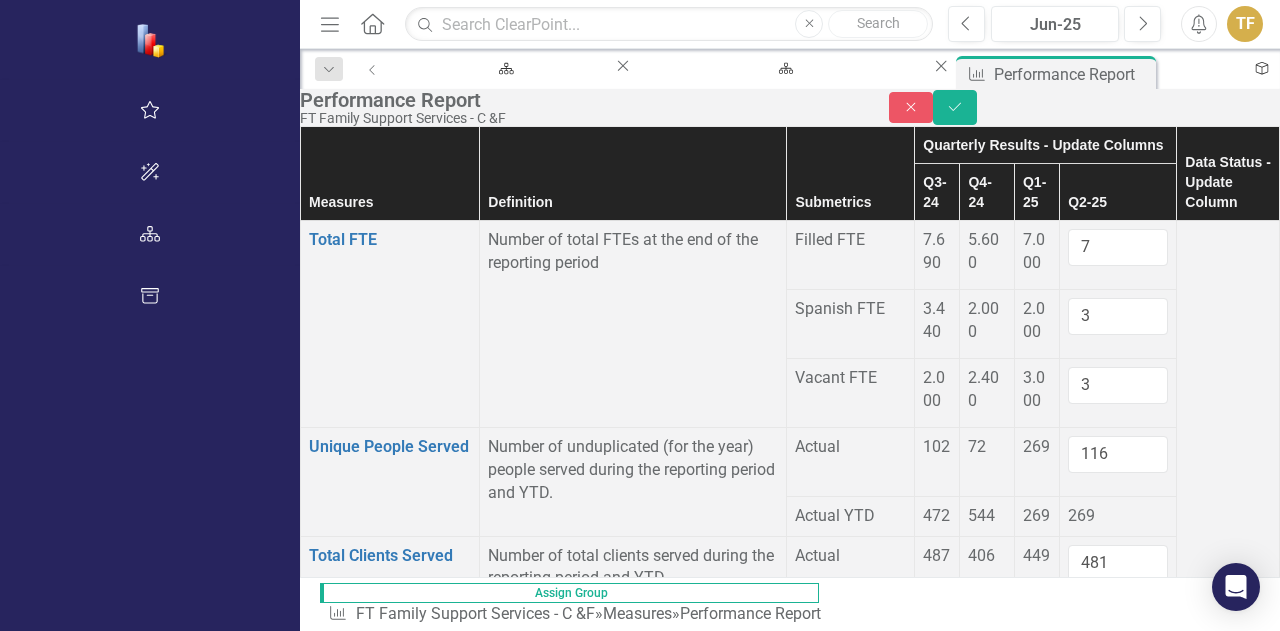 scroll, scrollTop: 400, scrollLeft: 0, axis: vertical 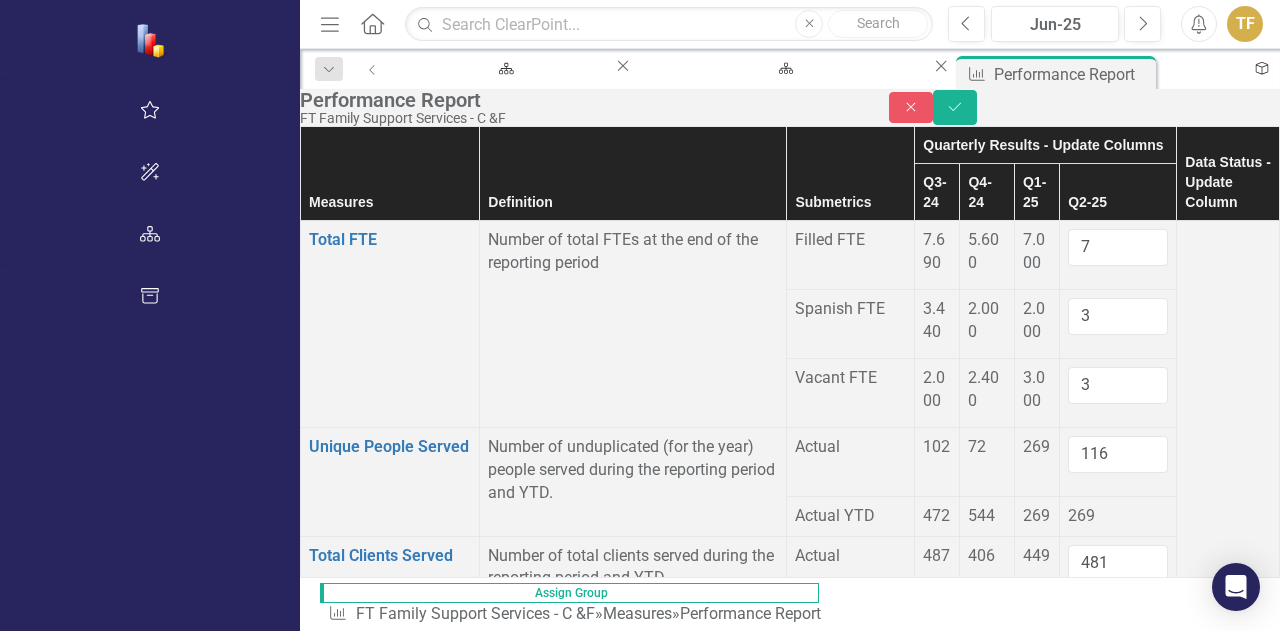 click at bounding box center [937, 773] 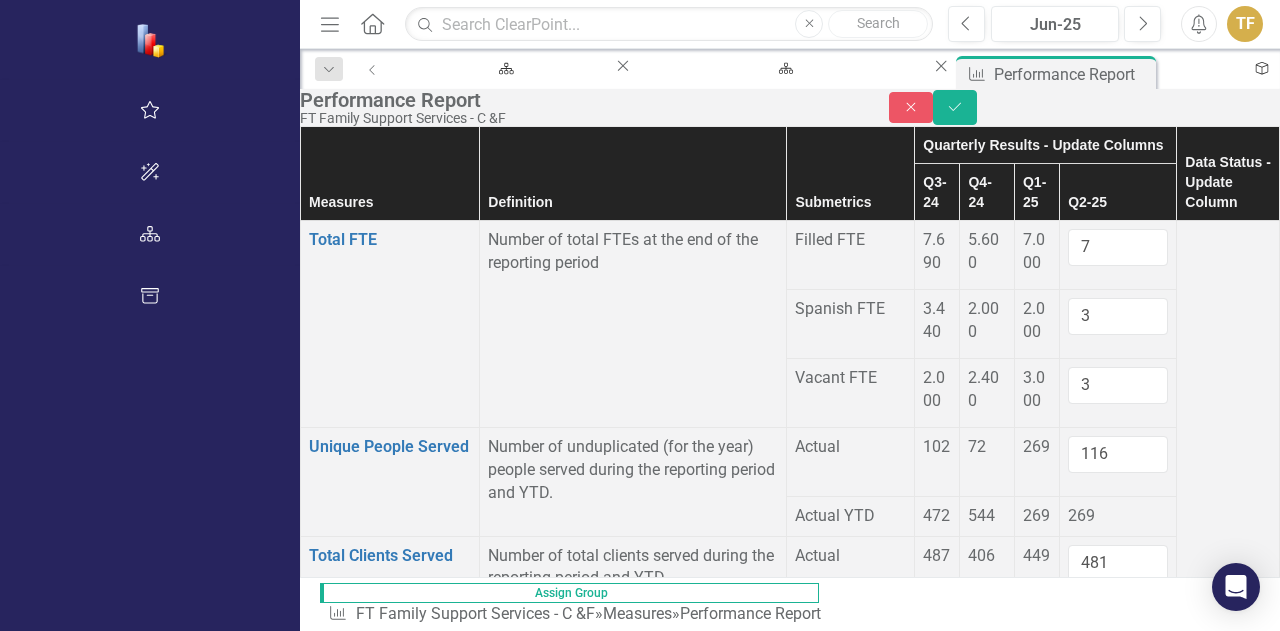 type on "38" 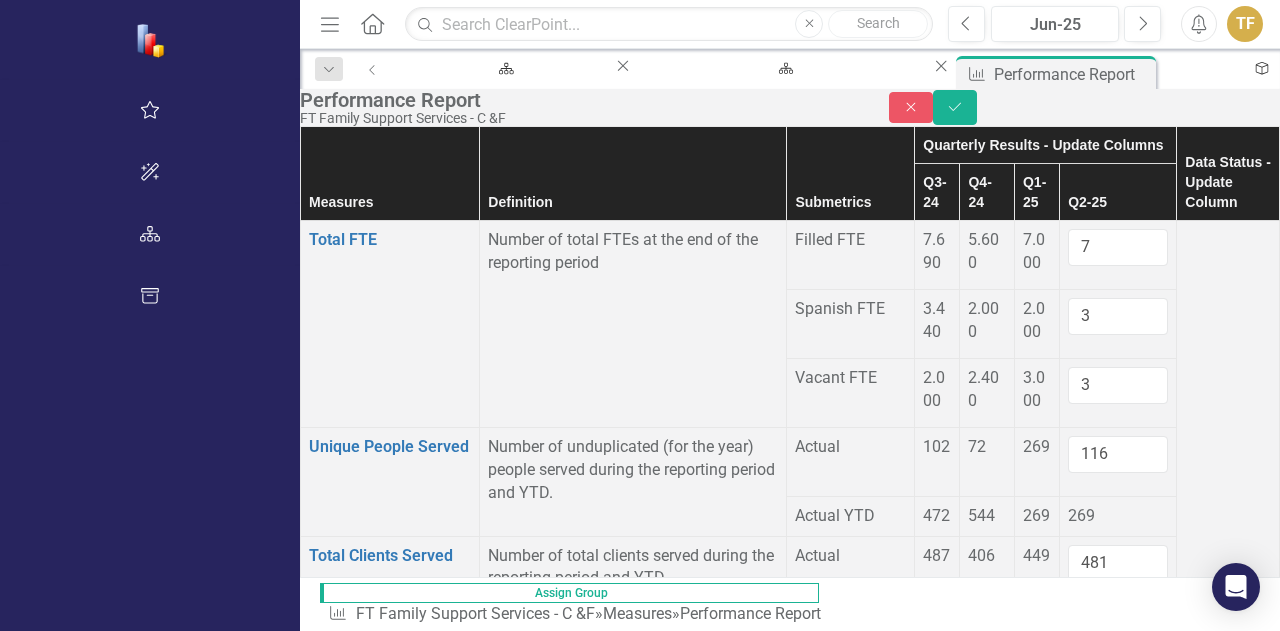 click at bounding box center (937, 910) 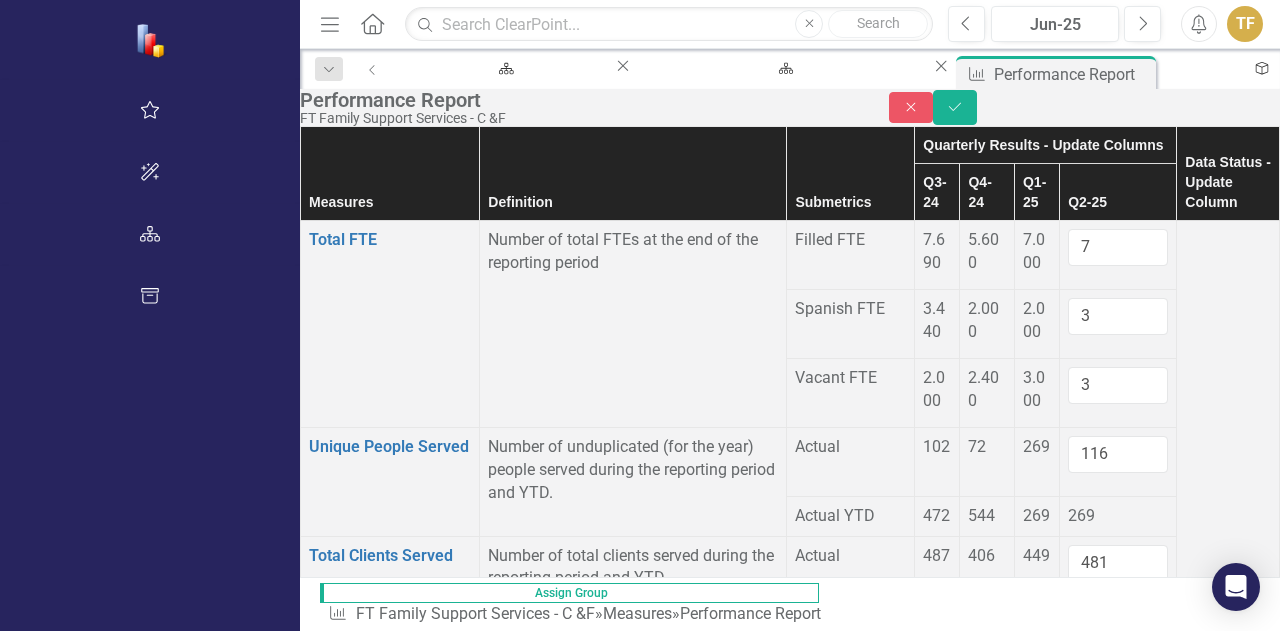 scroll, scrollTop: 500, scrollLeft: 0, axis: vertical 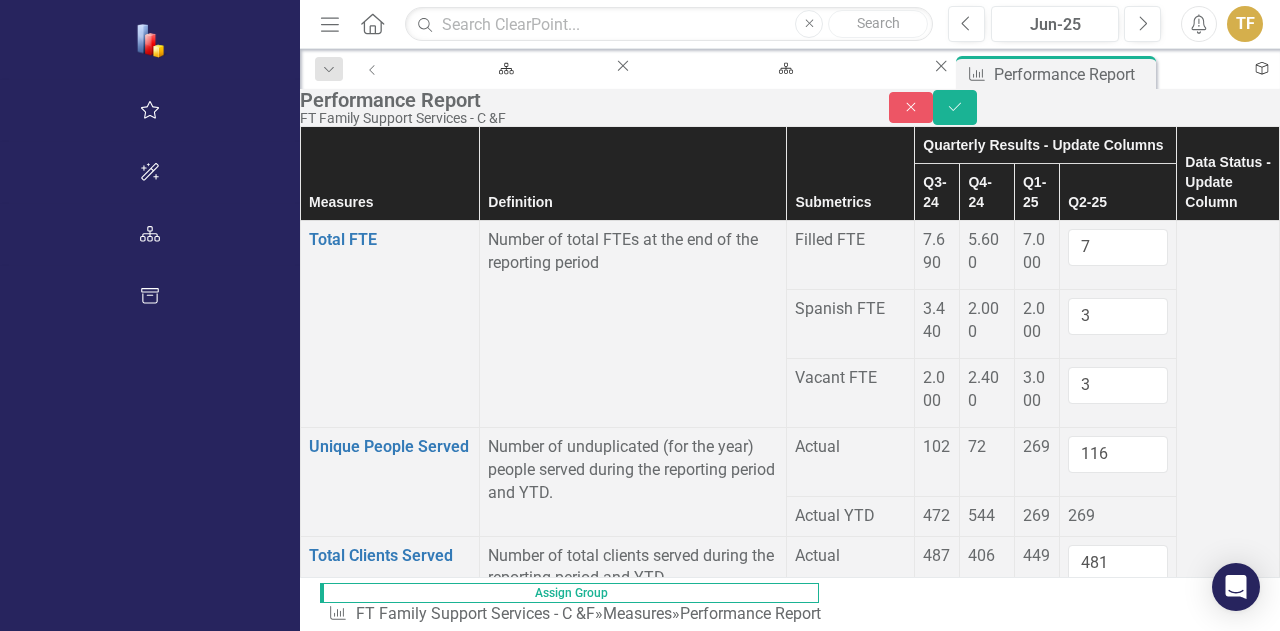 click at bounding box center [1118, 917] 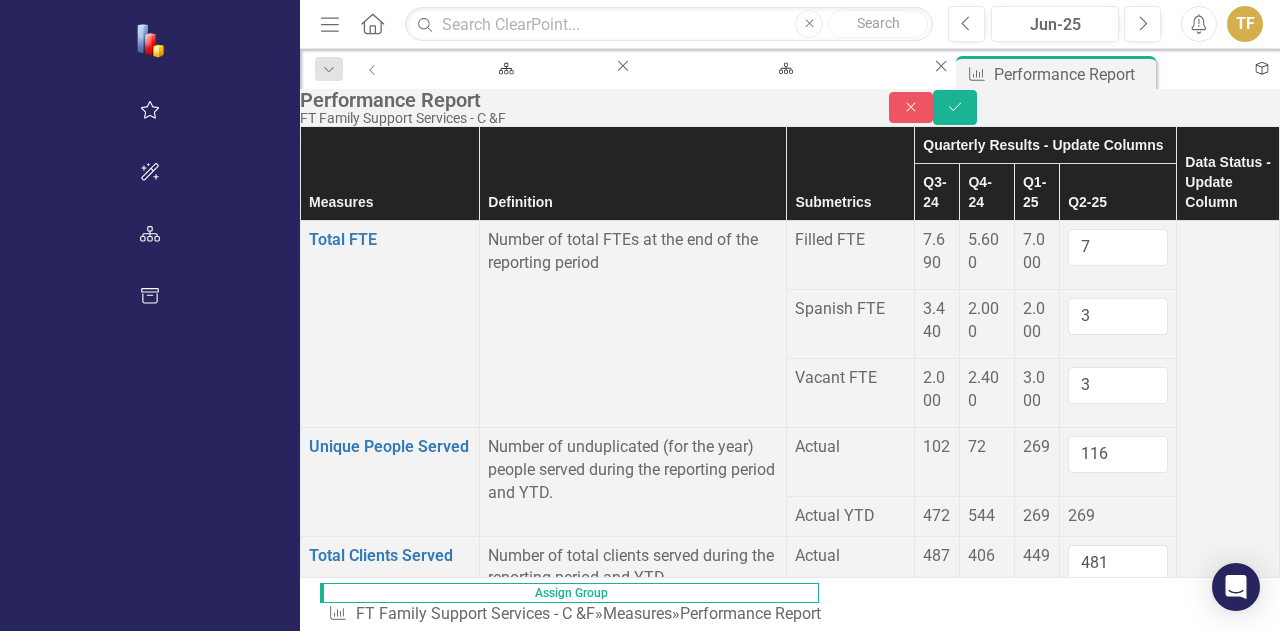 type on "56" 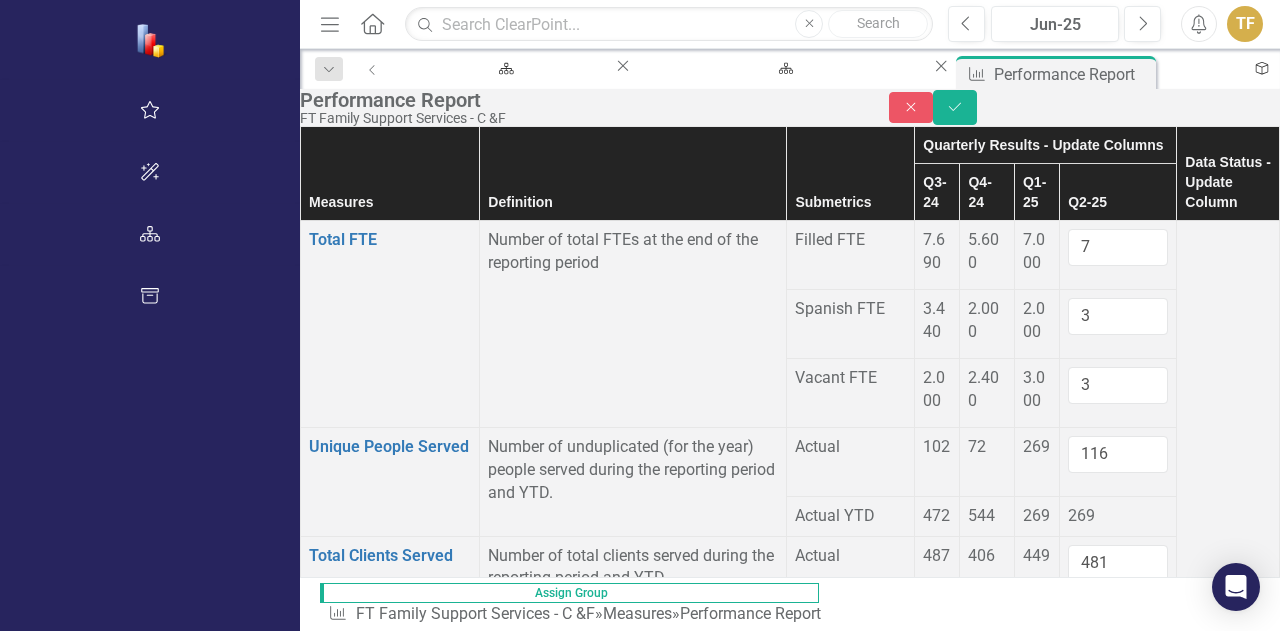 click at bounding box center [1118, 1014] 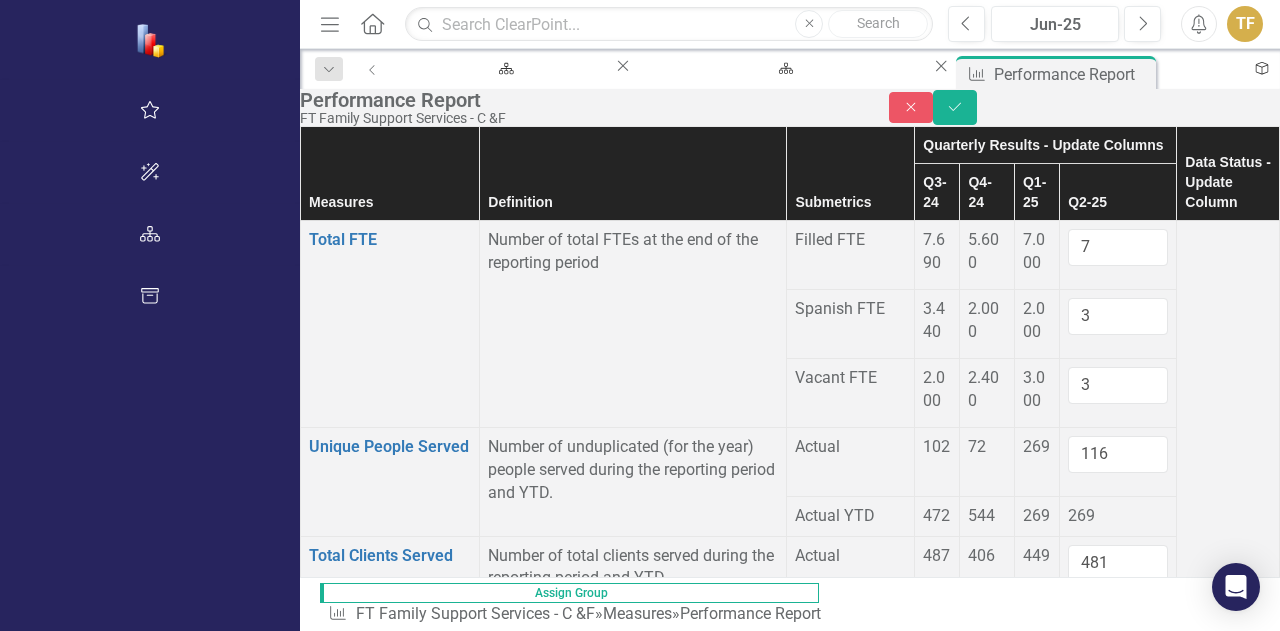 scroll, scrollTop: 700, scrollLeft: 0, axis: vertical 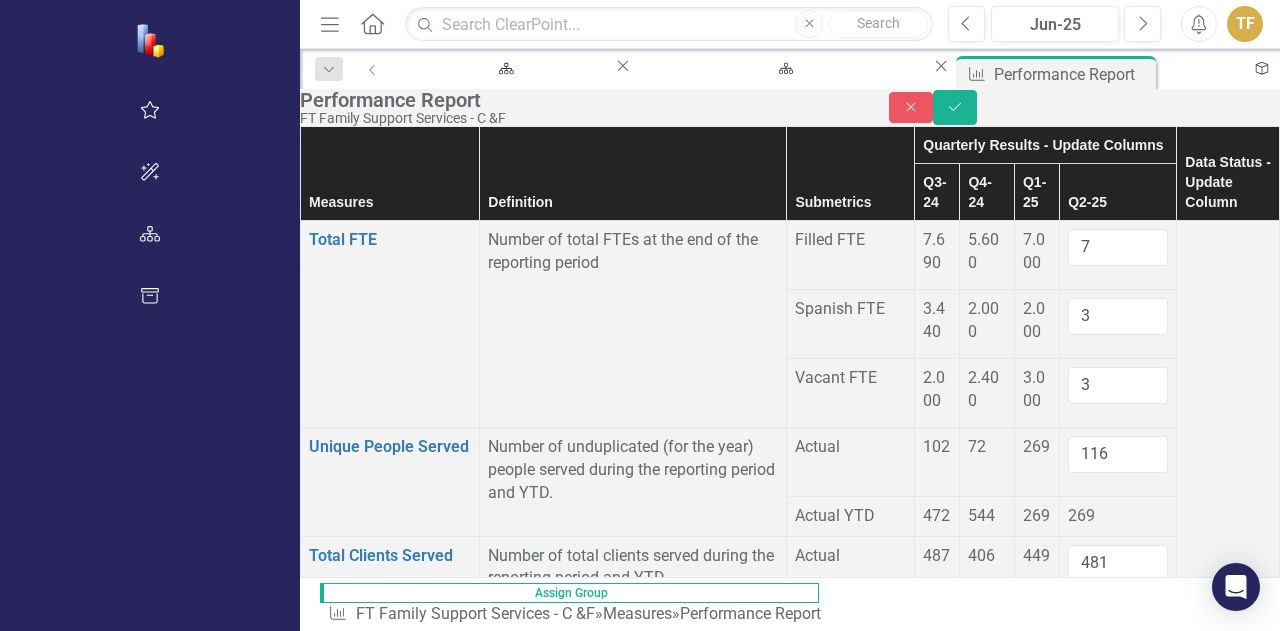 type on "0" 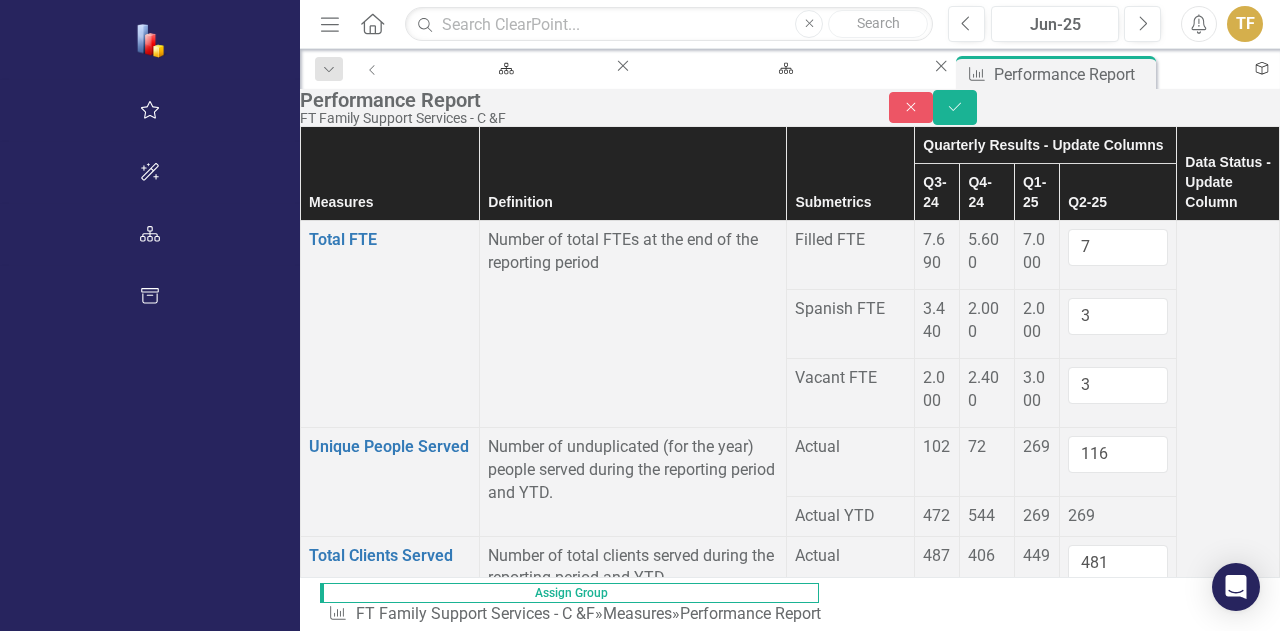 type on "4" 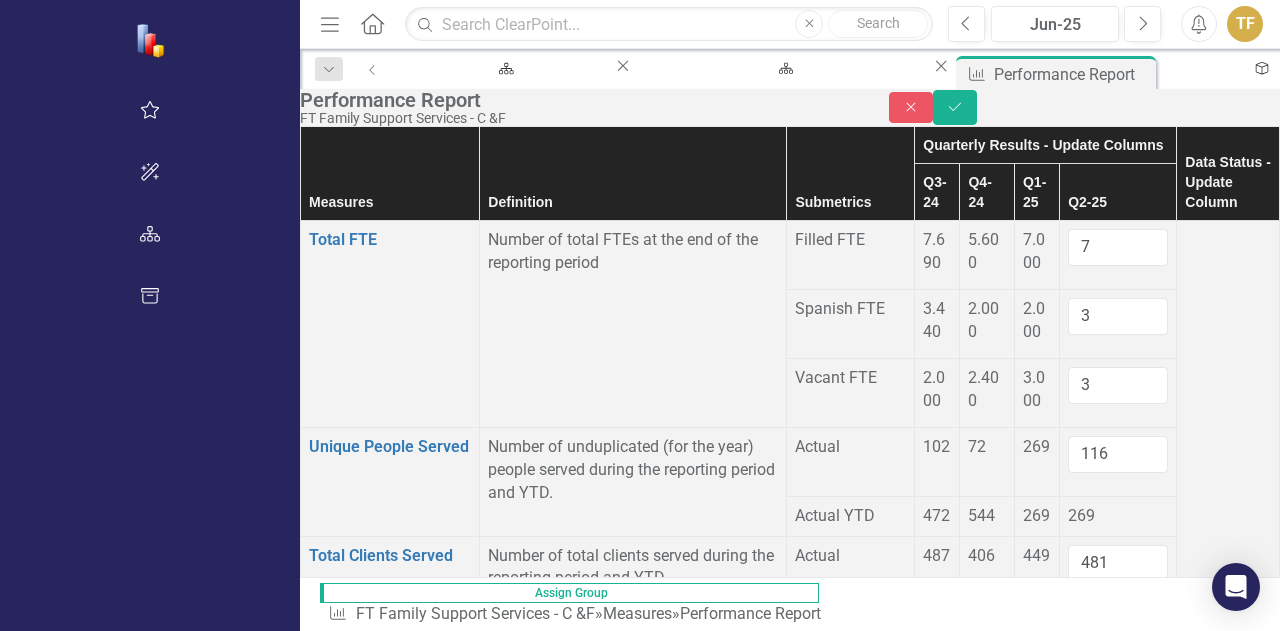 click at bounding box center (937, 1156) 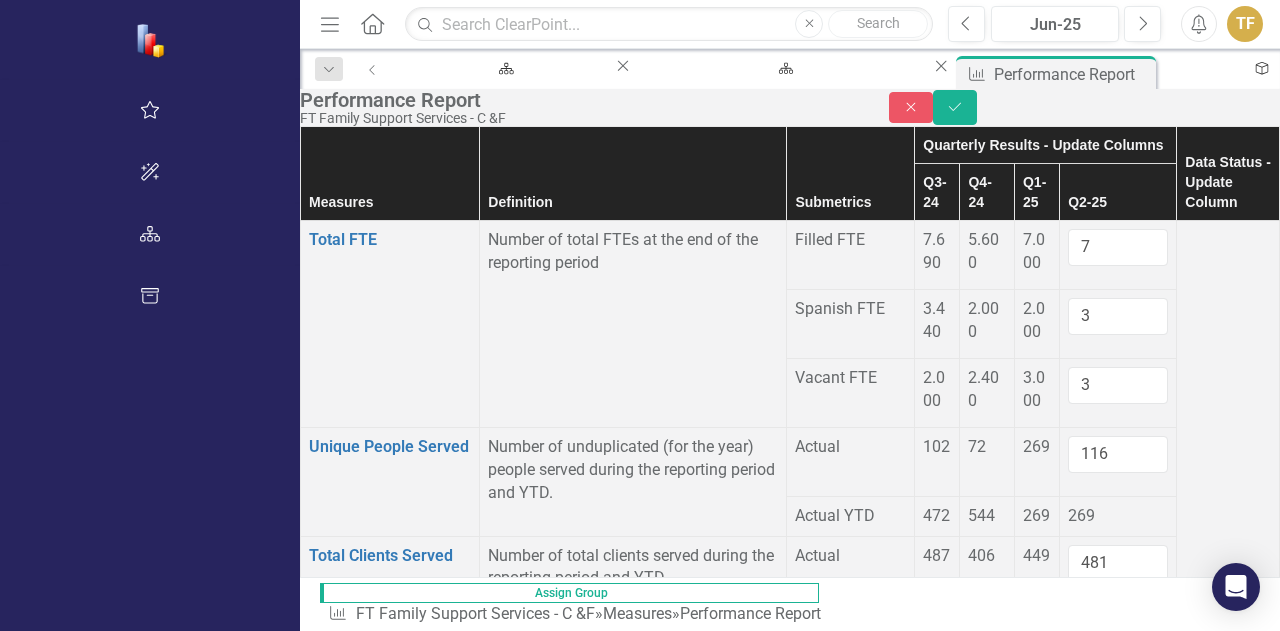 type on "1" 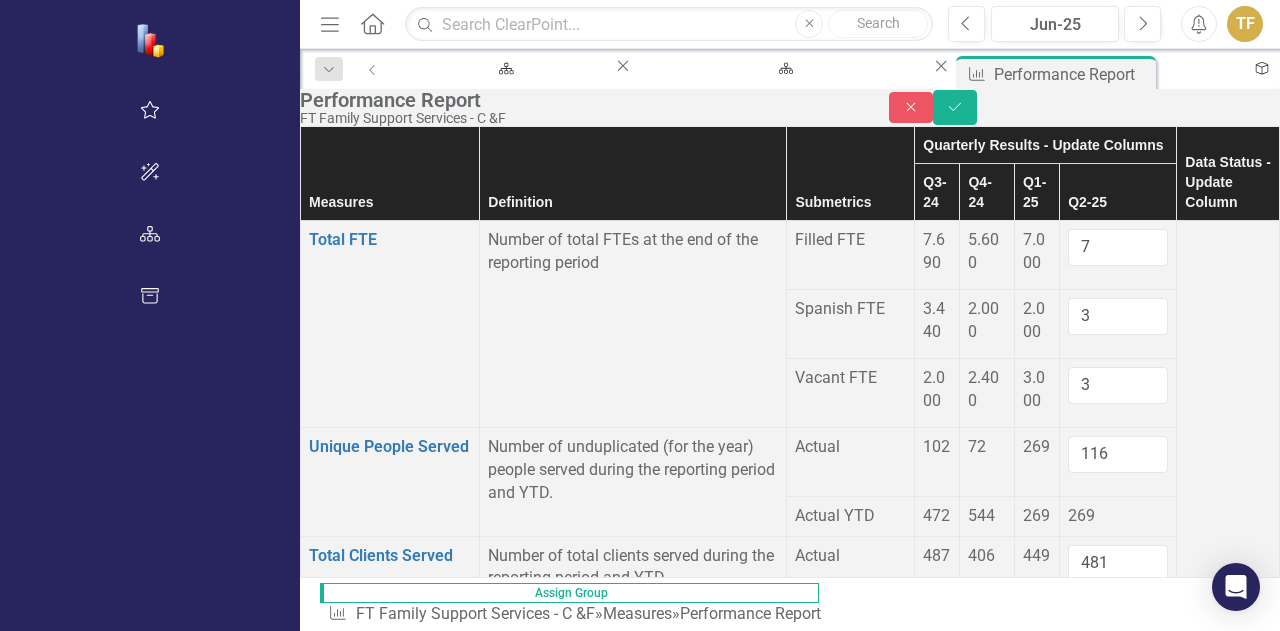 click at bounding box center (937, 1225) 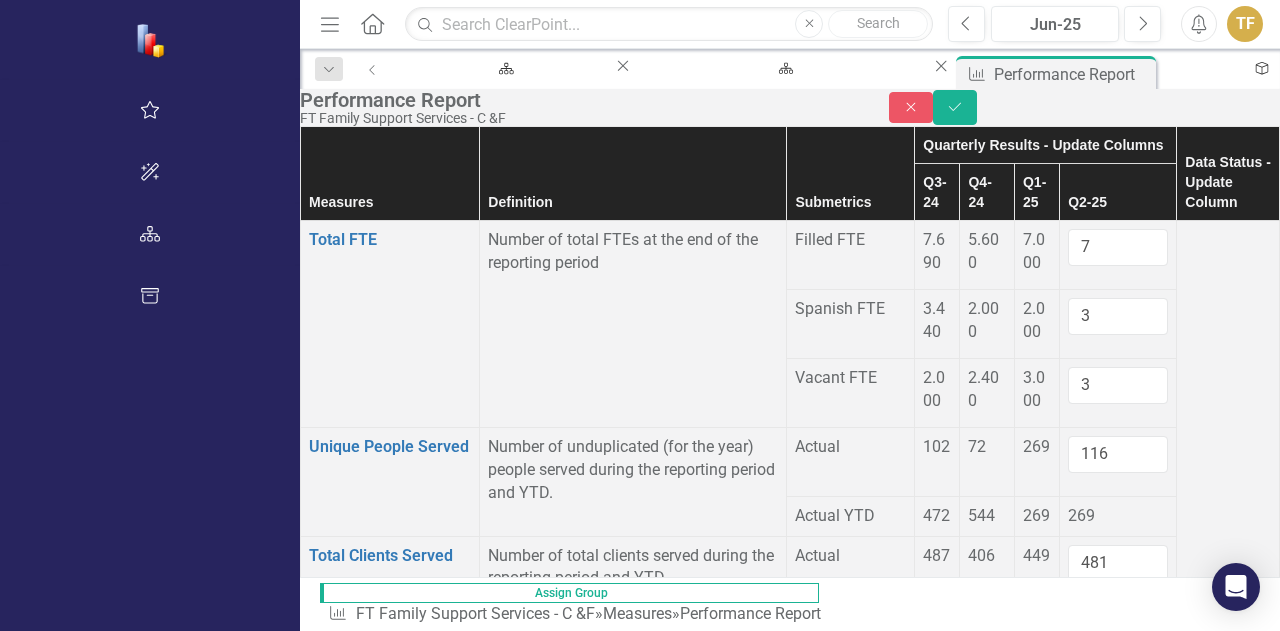 type on "2" 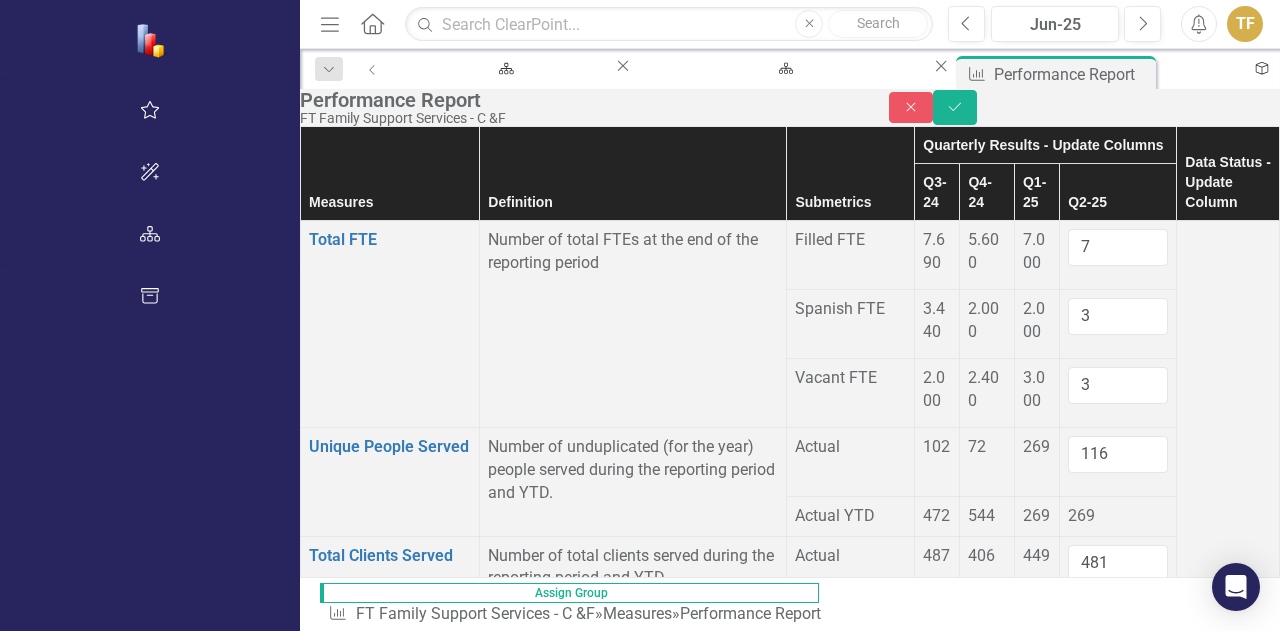 click at bounding box center (937, 1294) 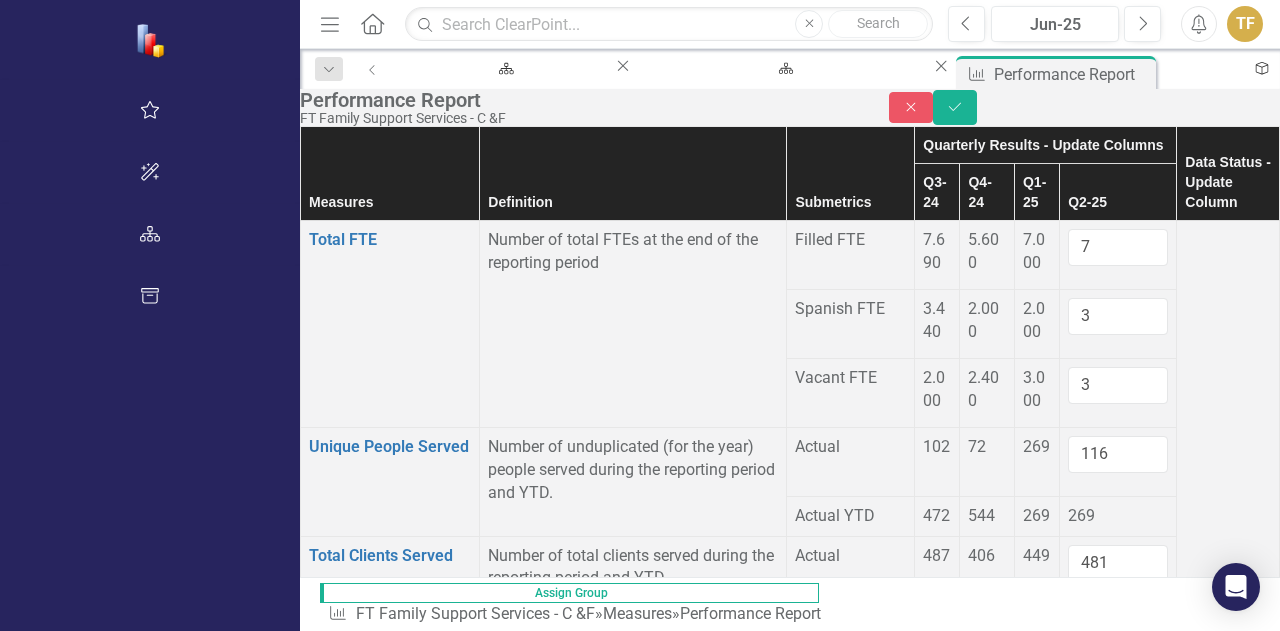 type on "0" 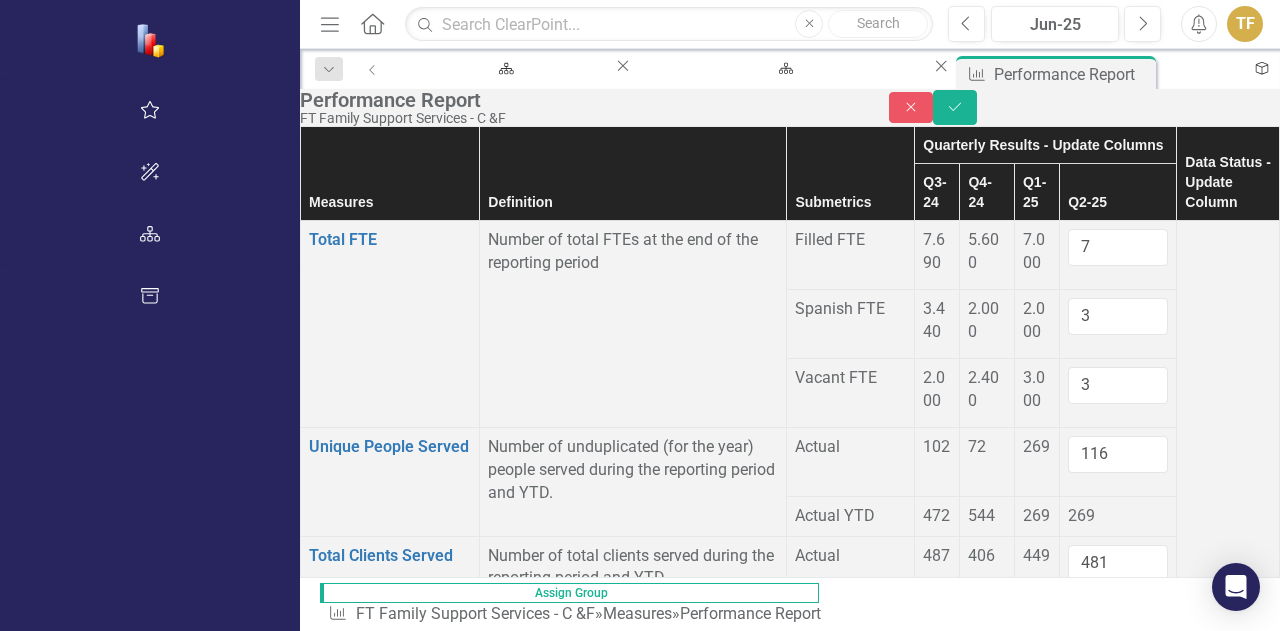 click at bounding box center [937, 1363] 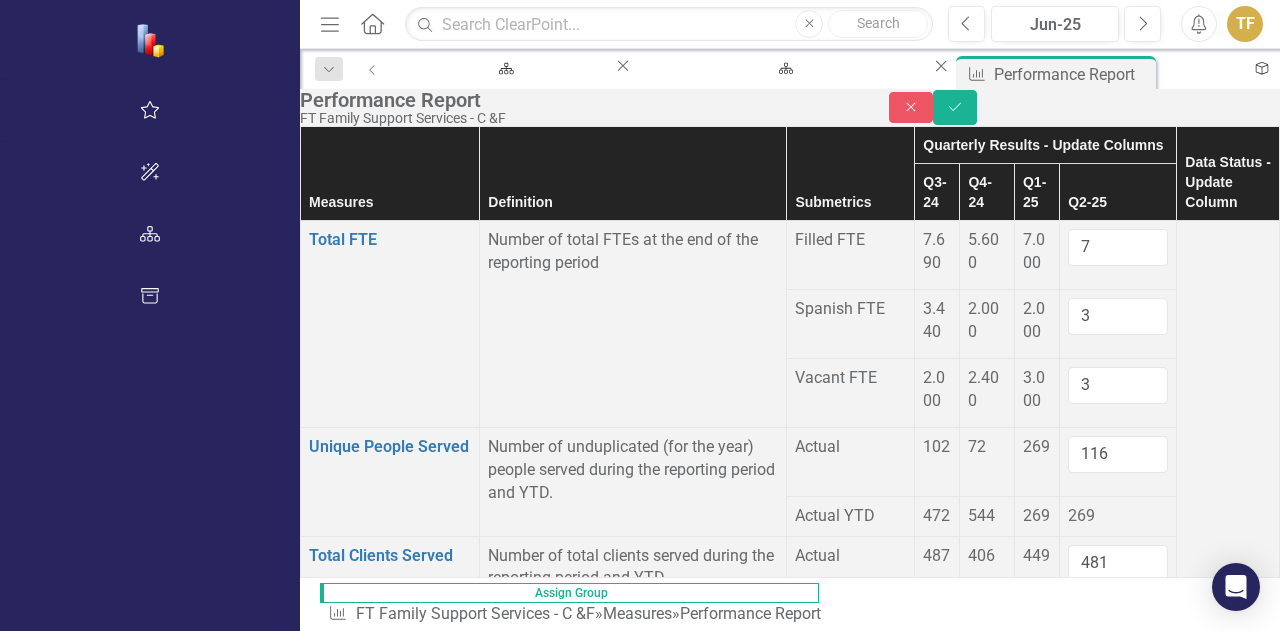 click at bounding box center (937, 1363) 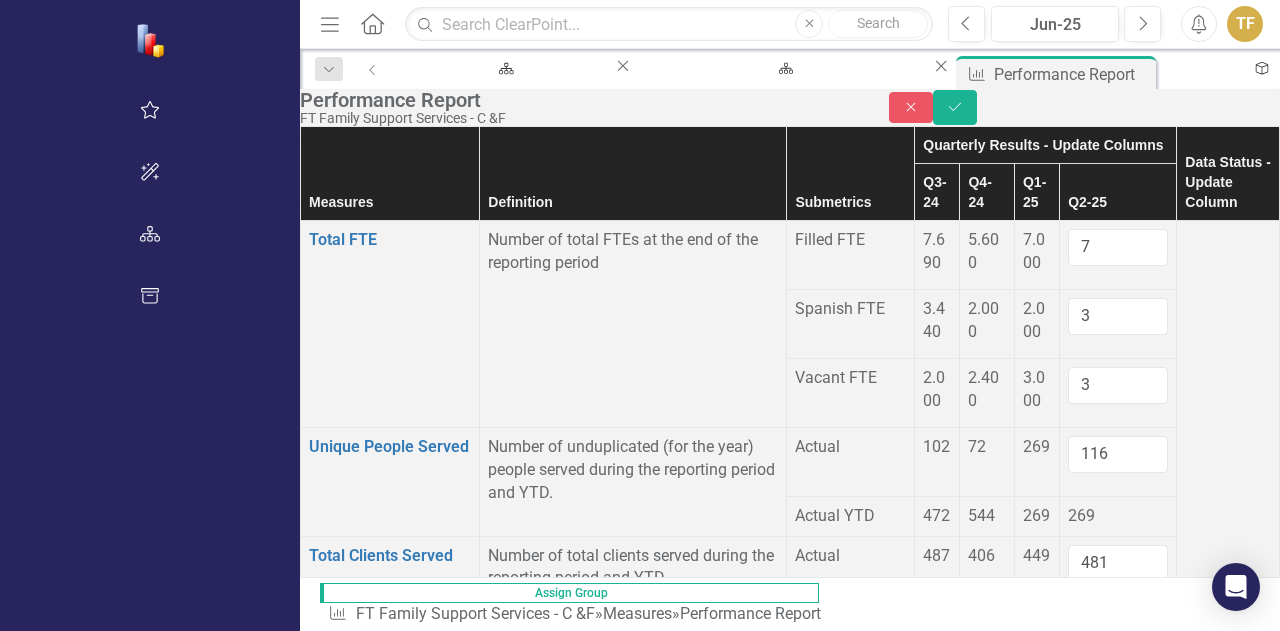 click at bounding box center [937, 1363] 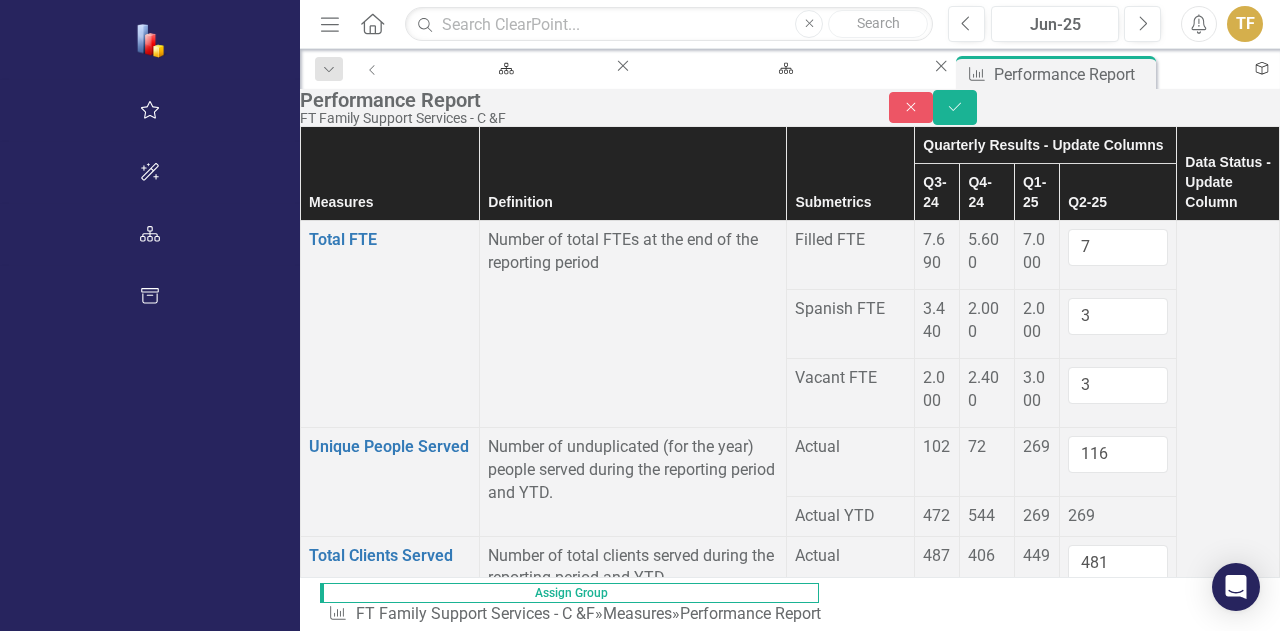 scroll, scrollTop: 1100, scrollLeft: 0, axis: vertical 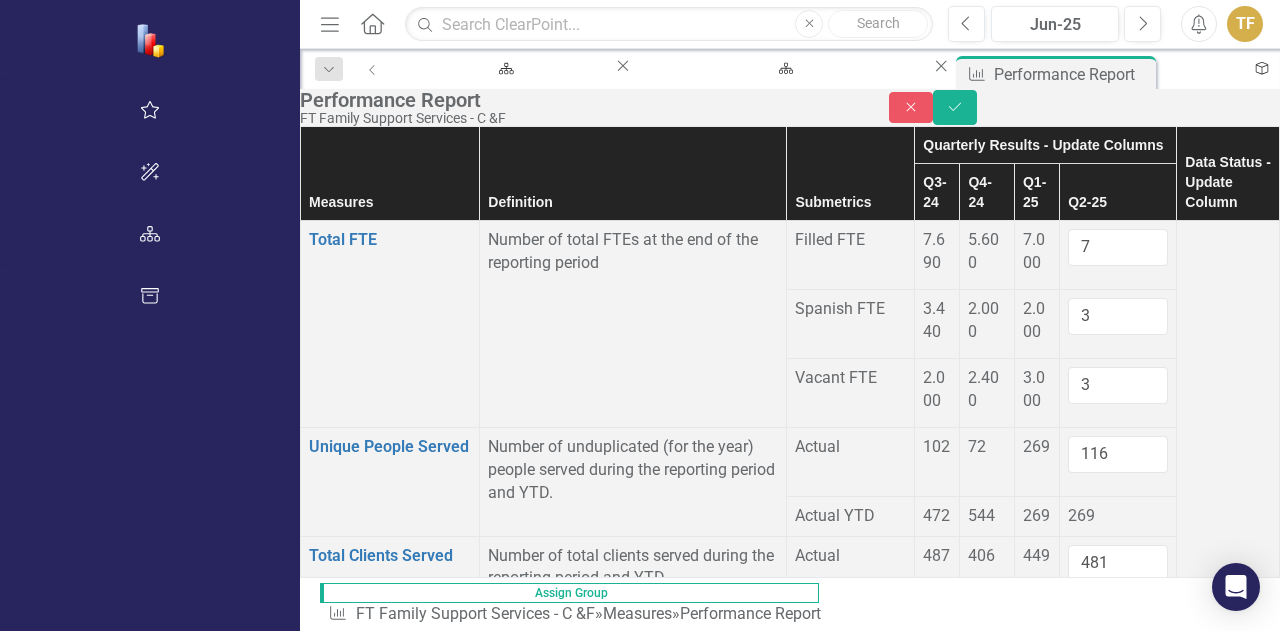 type on "481" 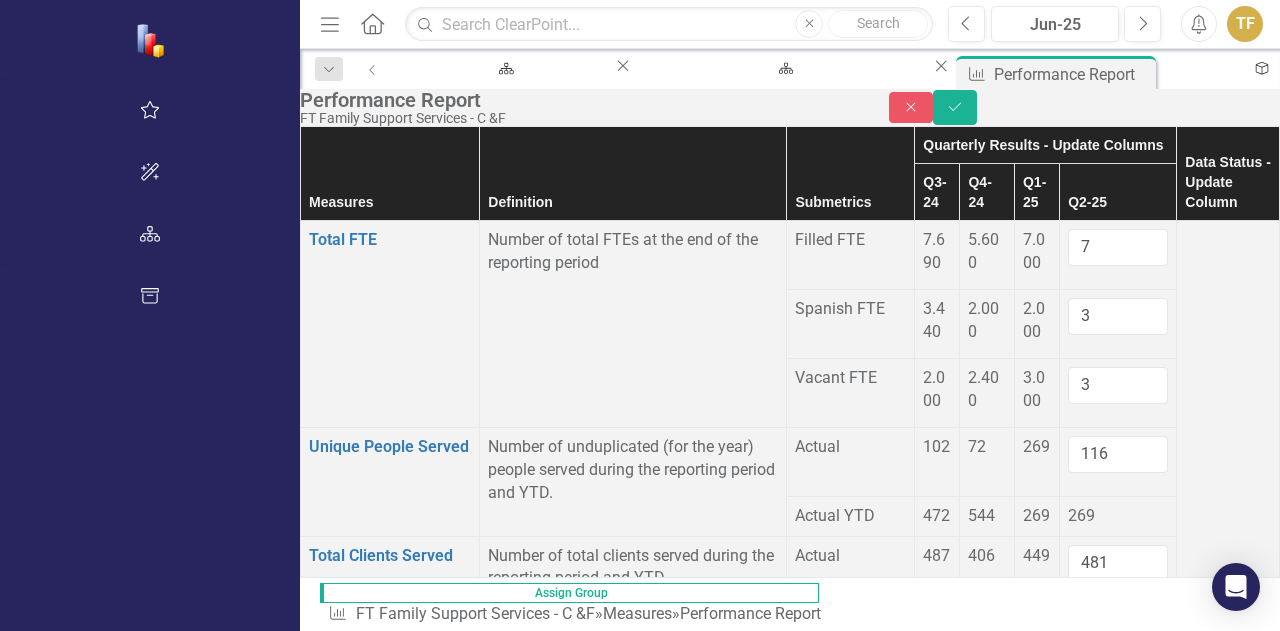 scroll, scrollTop: 1300, scrollLeft: 0, axis: vertical 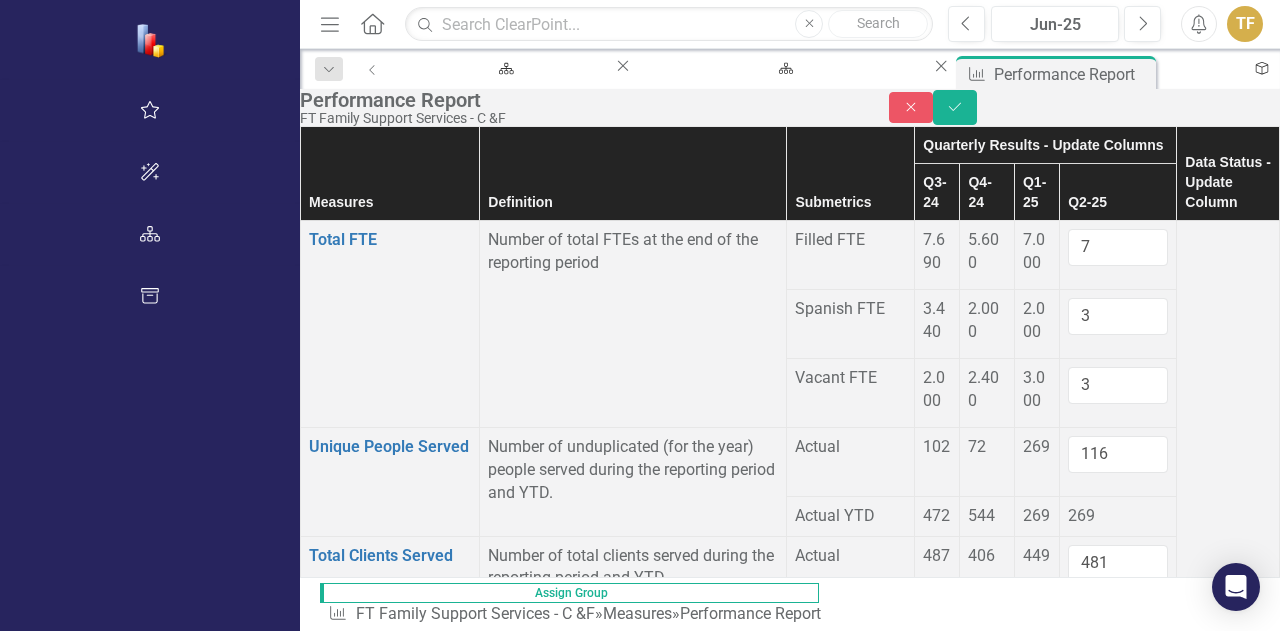 click at bounding box center [937, 1620] 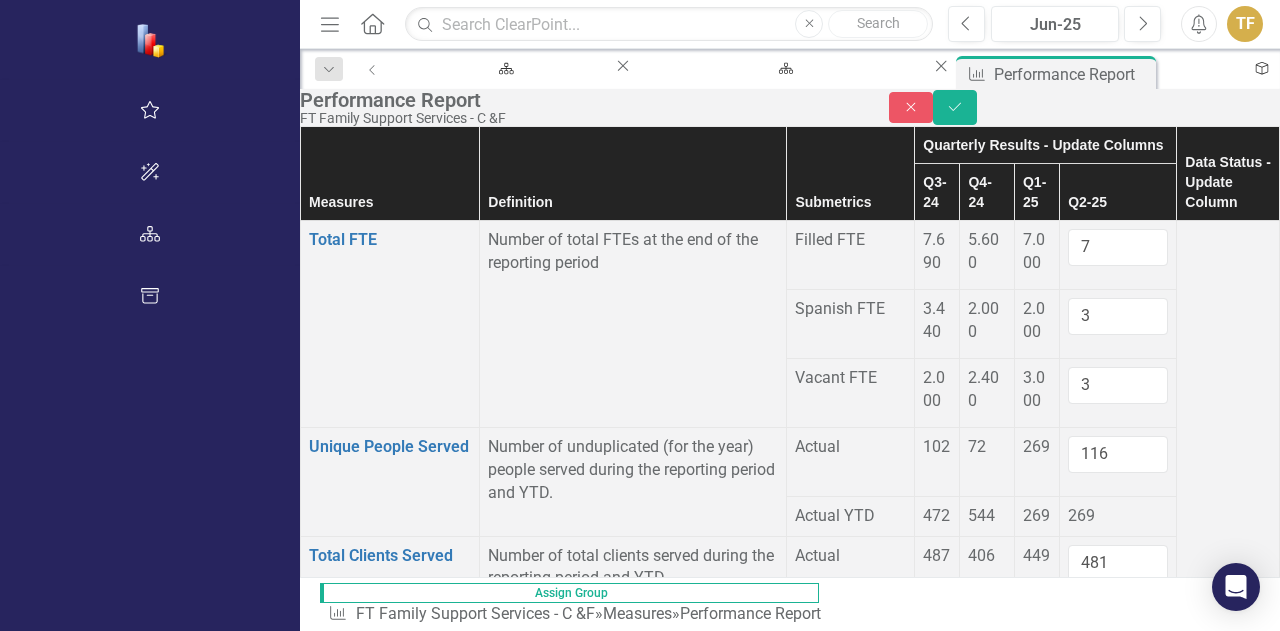 scroll, scrollTop: 1600, scrollLeft: 0, axis: vertical 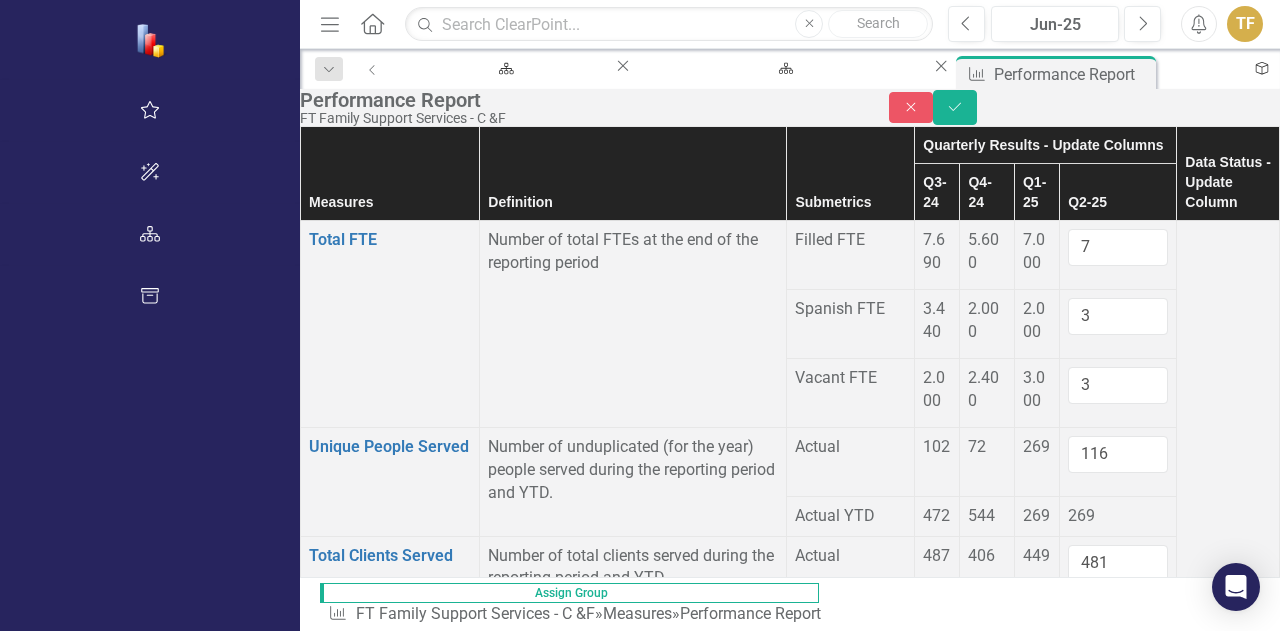 type on "88" 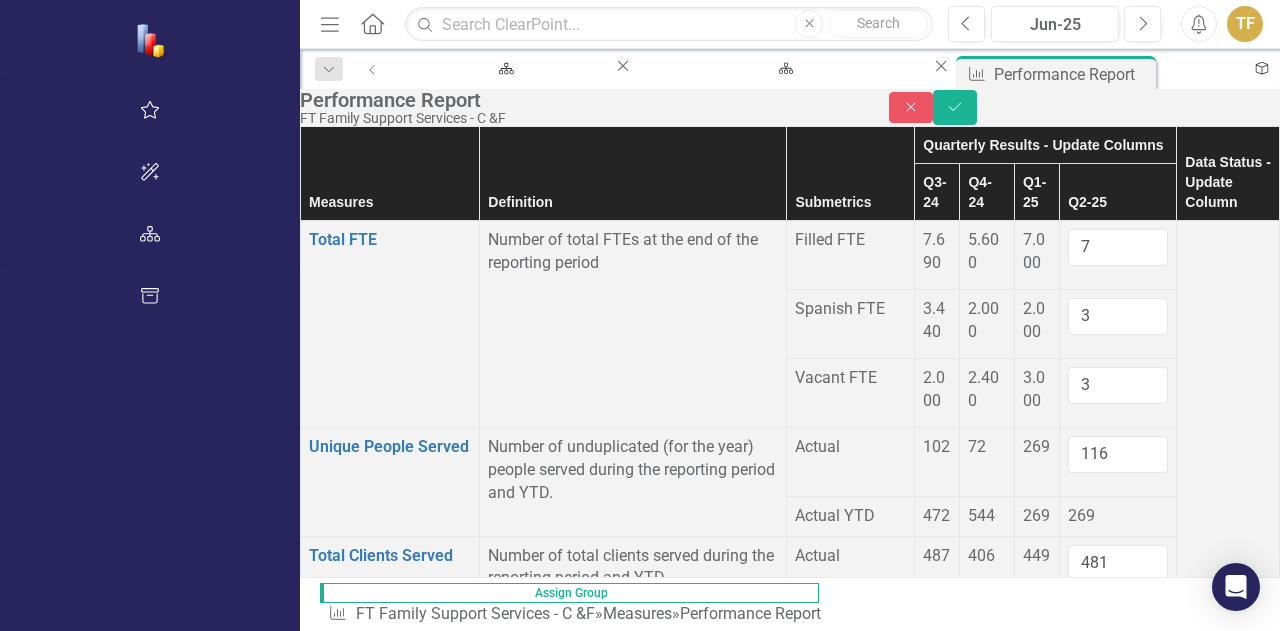 scroll, scrollTop: 1700, scrollLeft: 0, axis: vertical 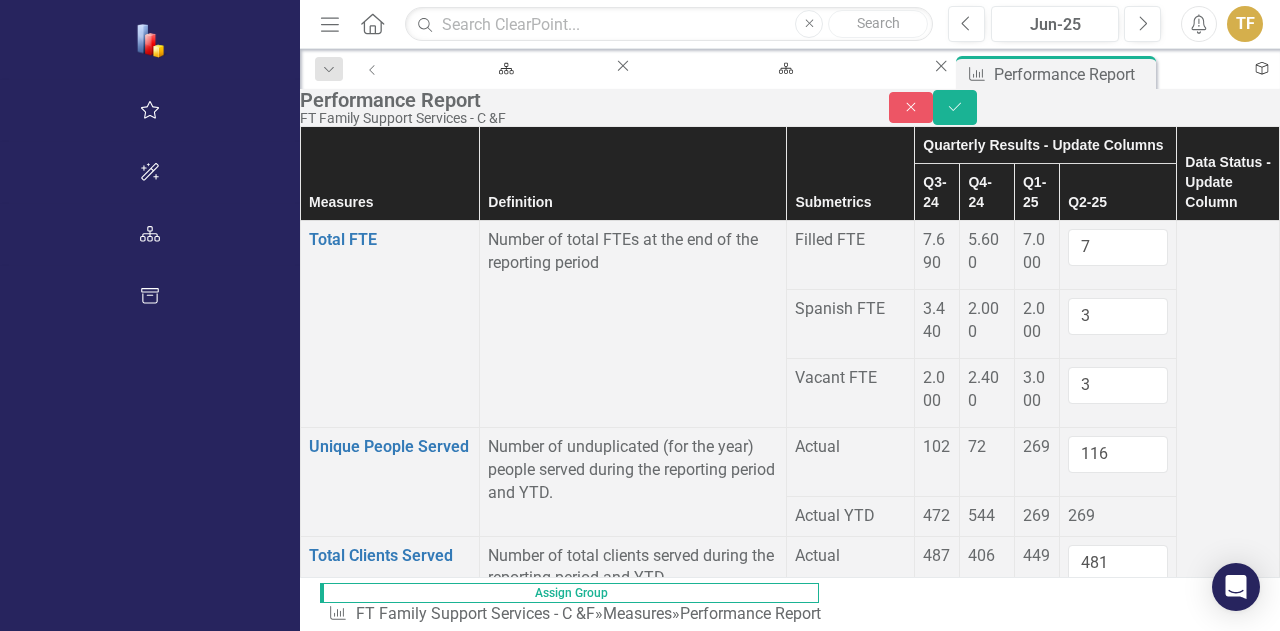 type on "0" 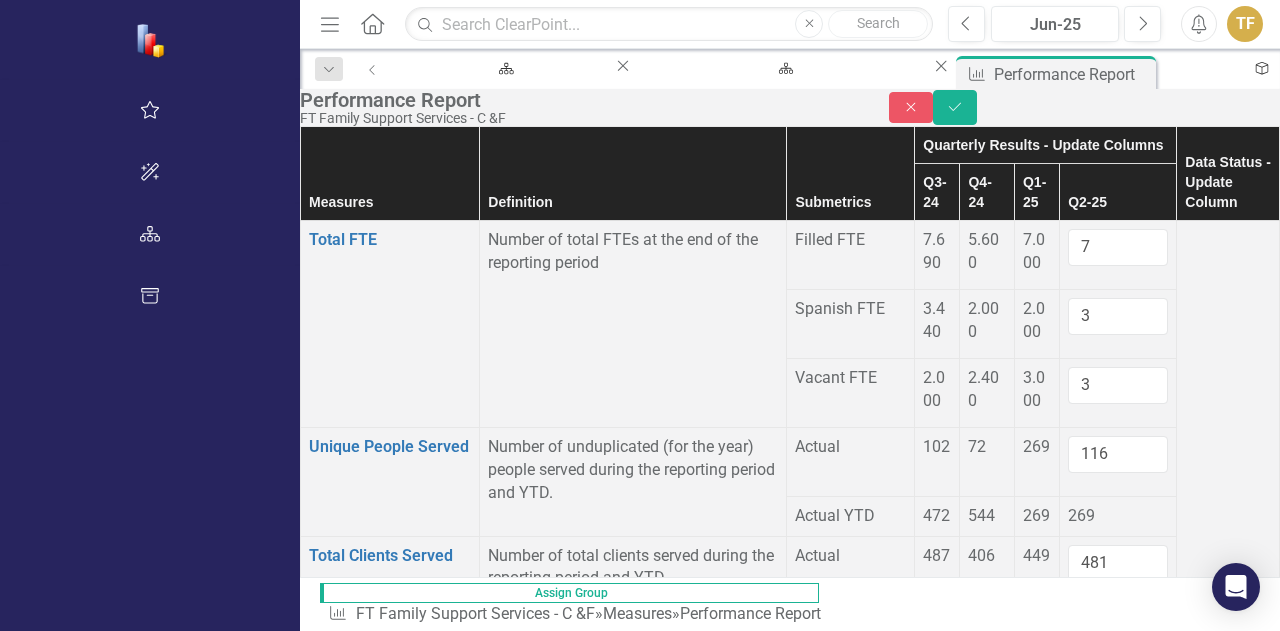 scroll, scrollTop: 1900, scrollLeft: 0, axis: vertical 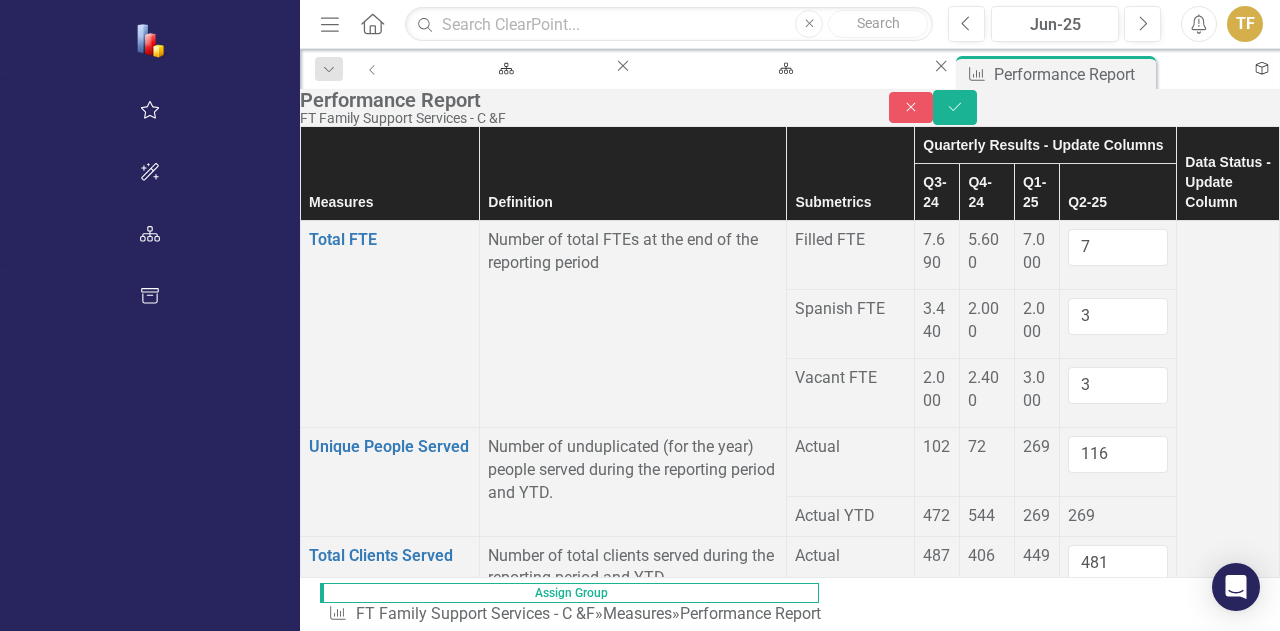 click at bounding box center (937, 1928) 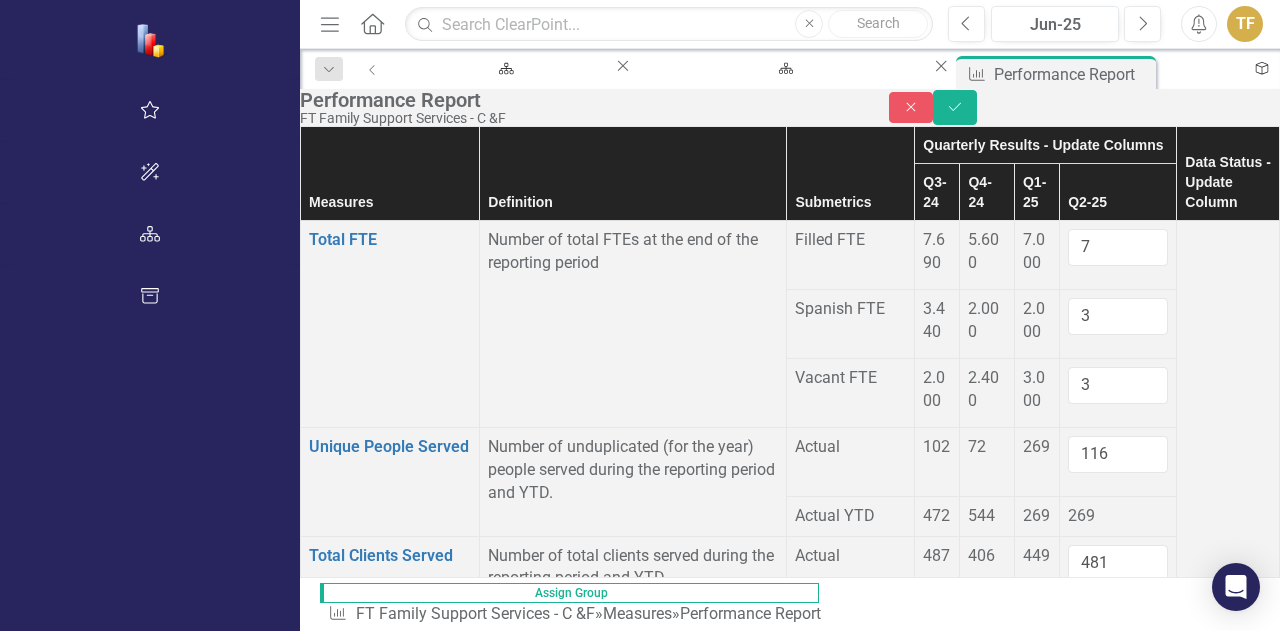type on "0" 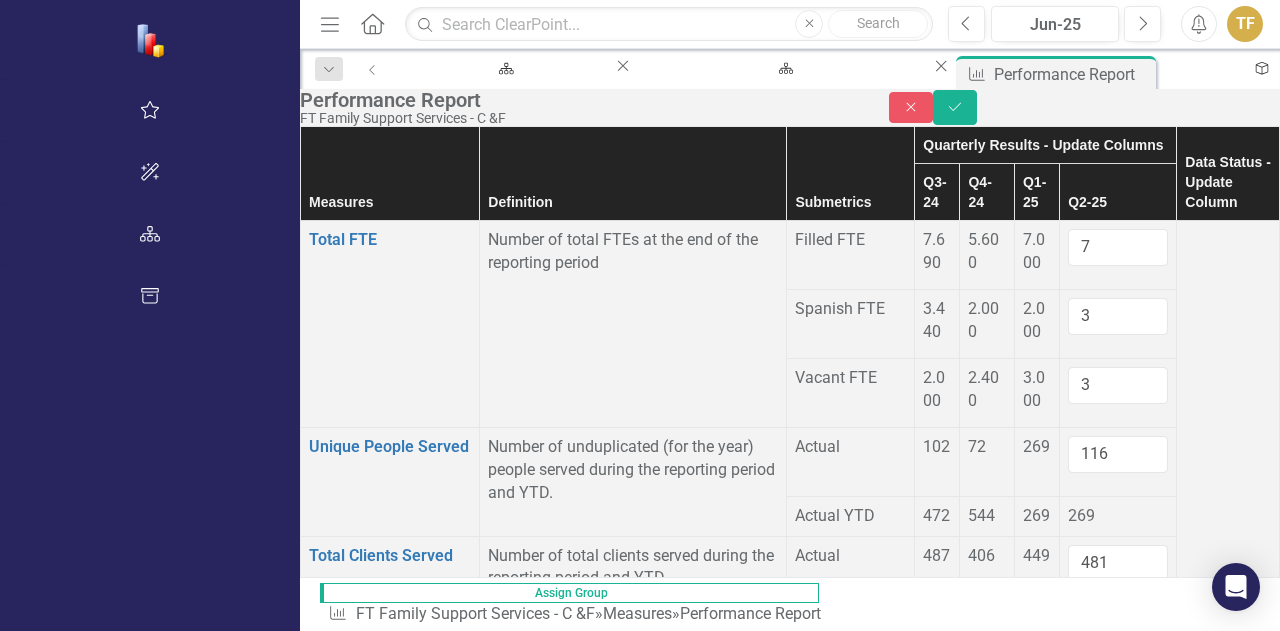 click at bounding box center [937, 1997] 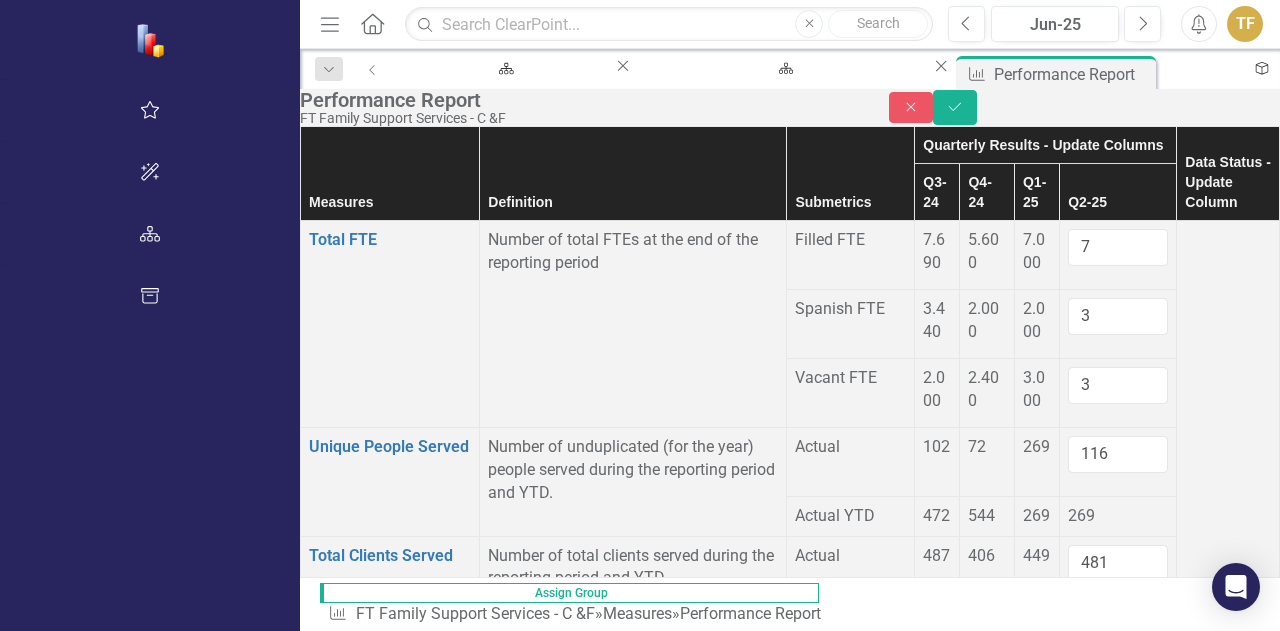 scroll, scrollTop: 2100, scrollLeft: 0, axis: vertical 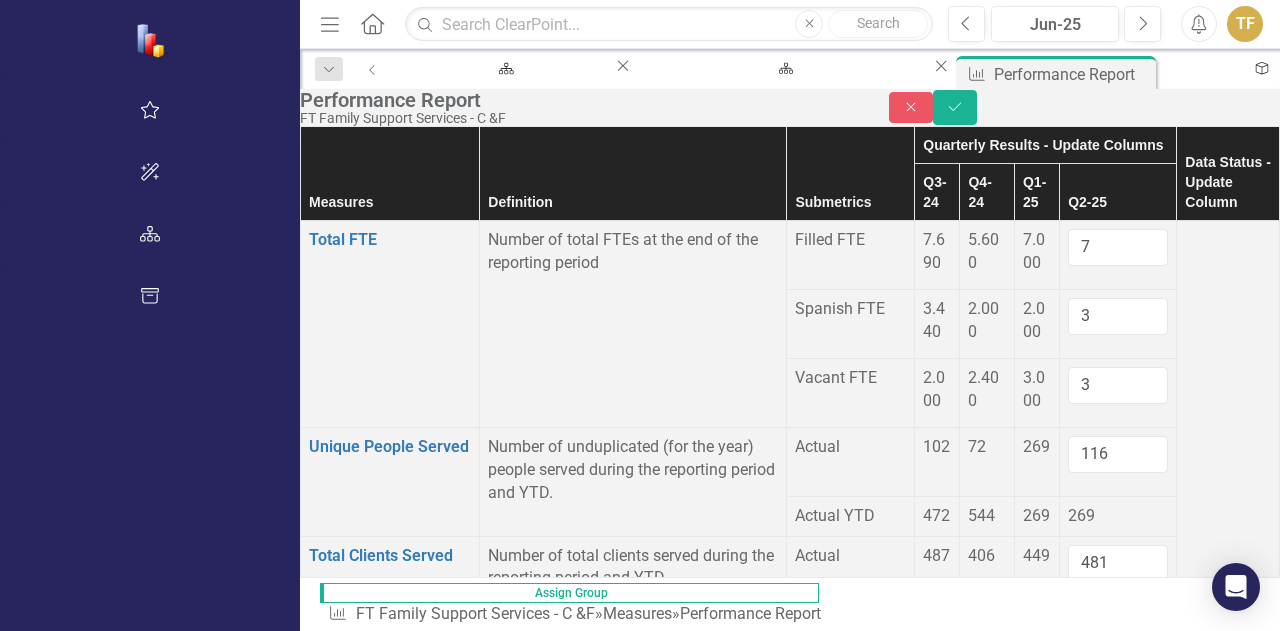 type on "-1" 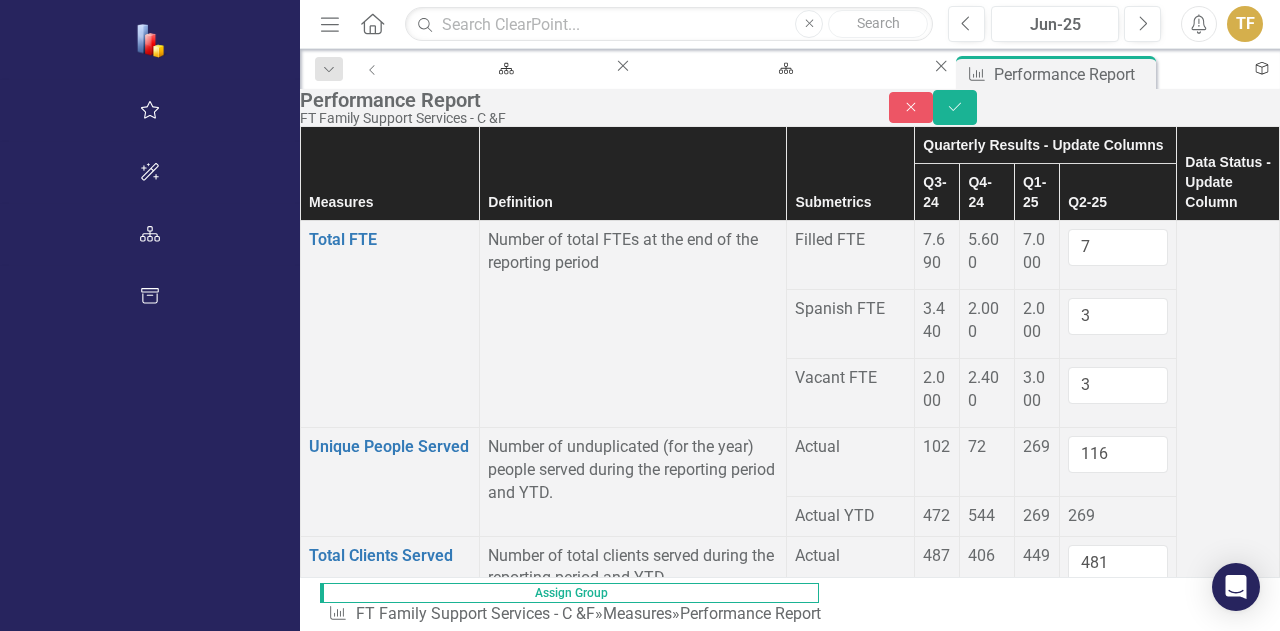 type on "0" 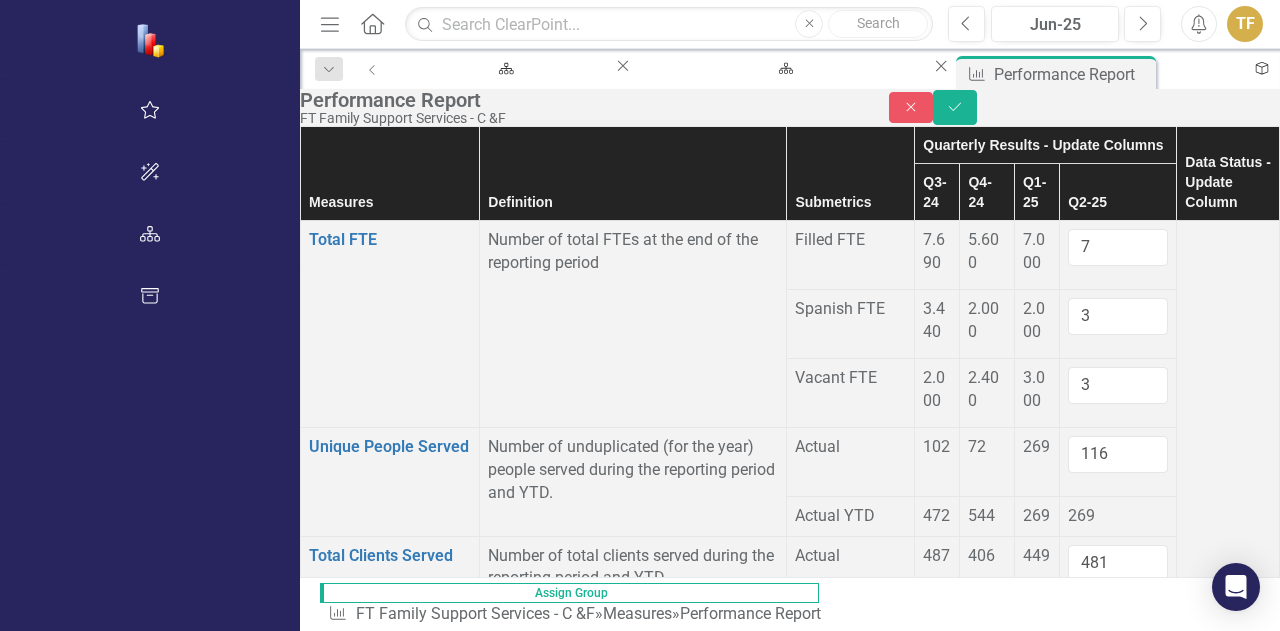 click at bounding box center [937, 2175] 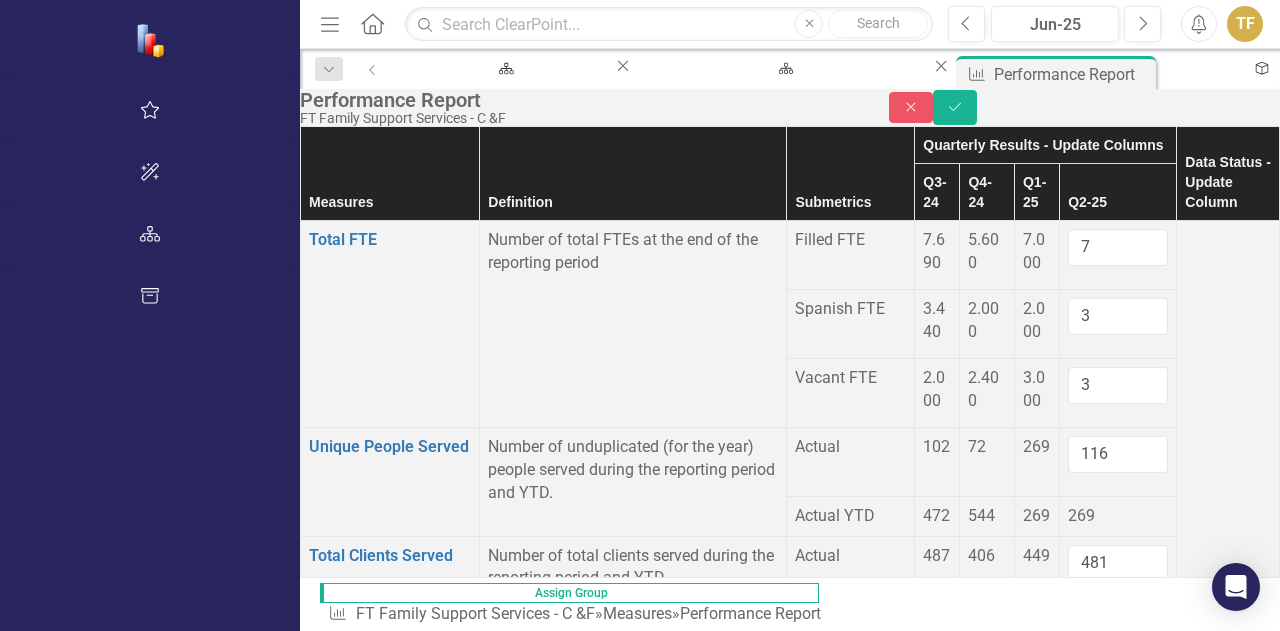 type on "28" 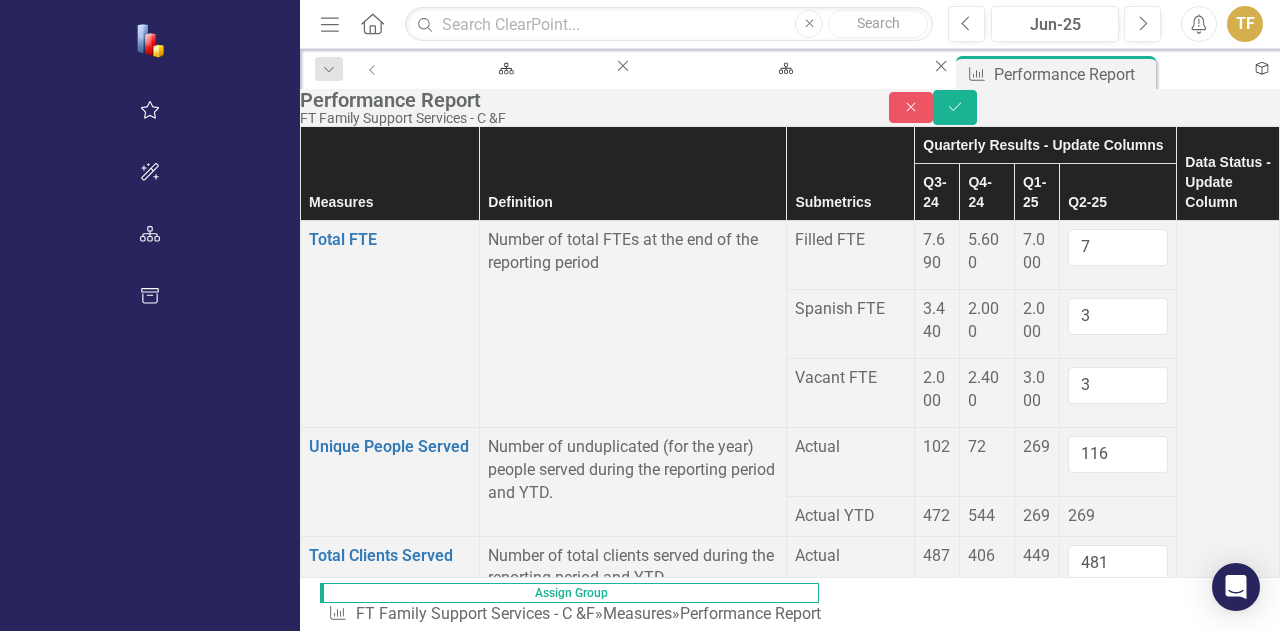 click at bounding box center (937, 2260) 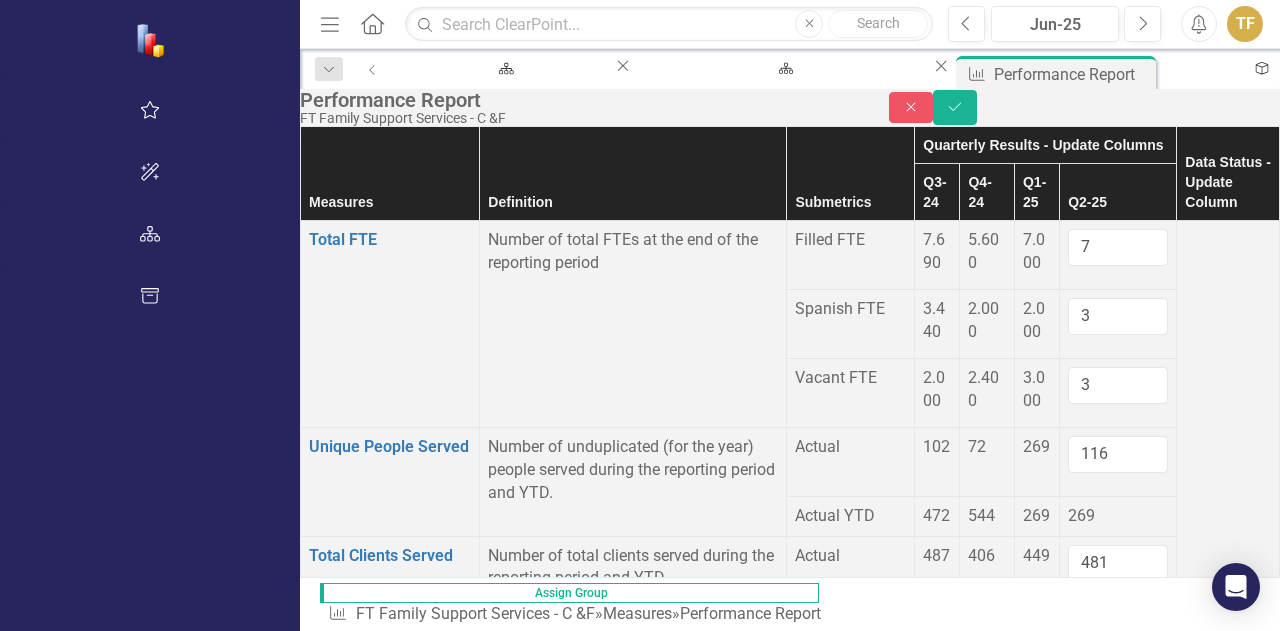 scroll, scrollTop: 2200, scrollLeft: 0, axis: vertical 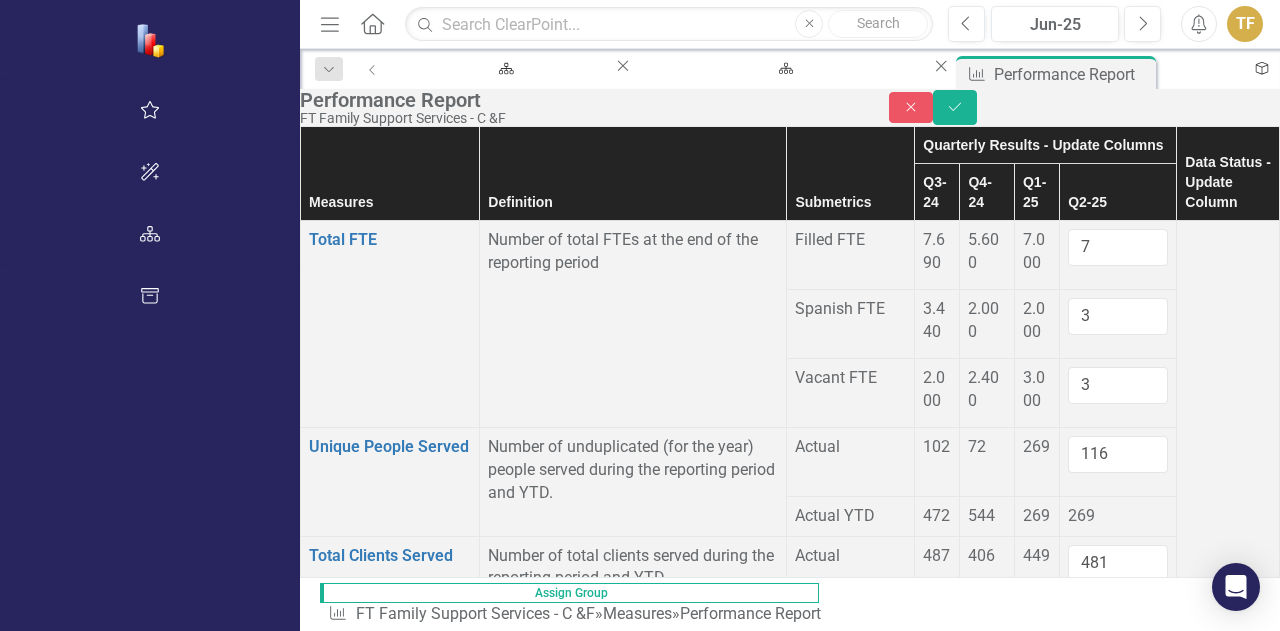 type on "21" 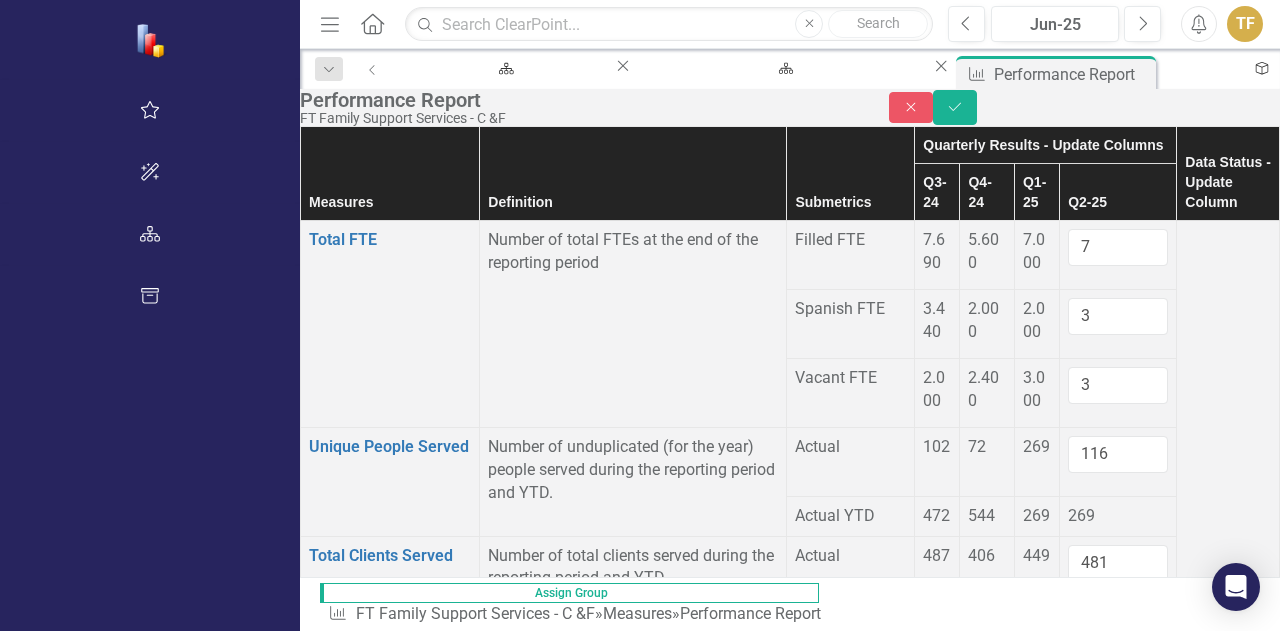 type on "50" 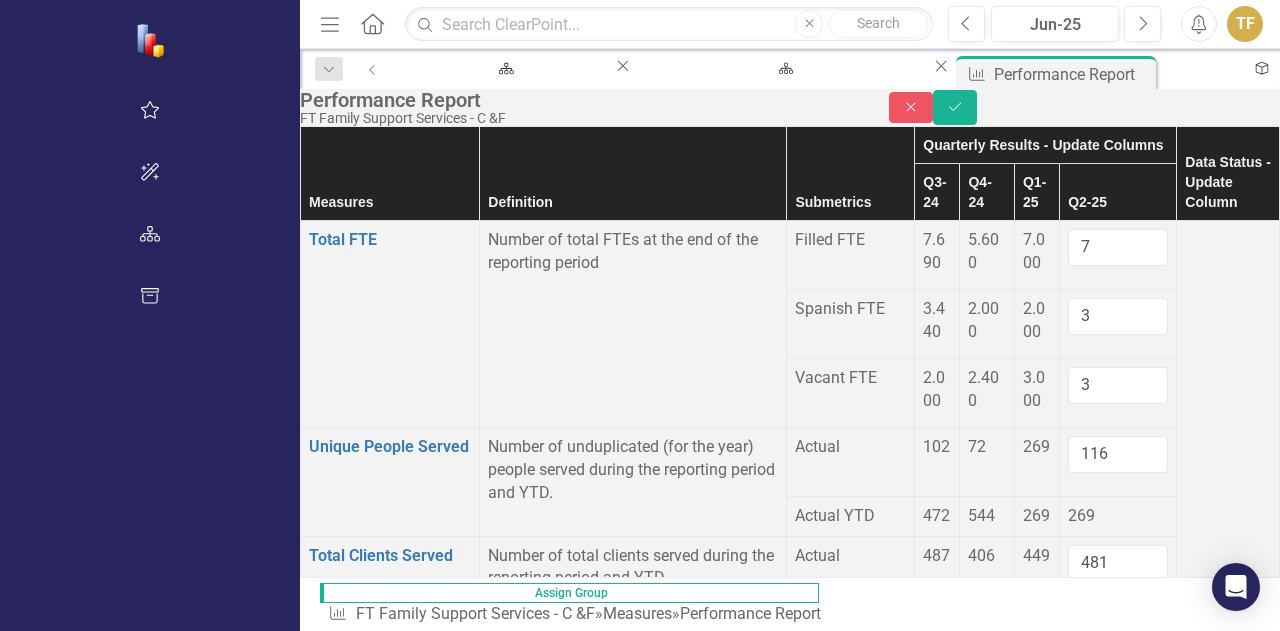 click at bounding box center (937, 2408) 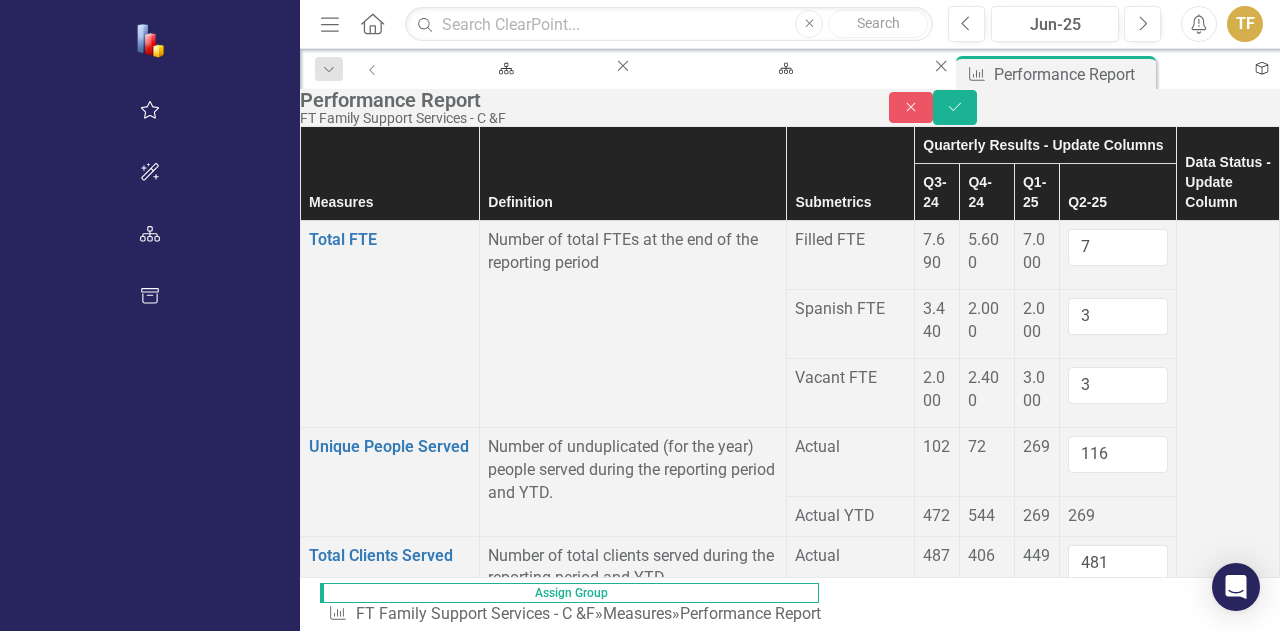 type on "28.00" 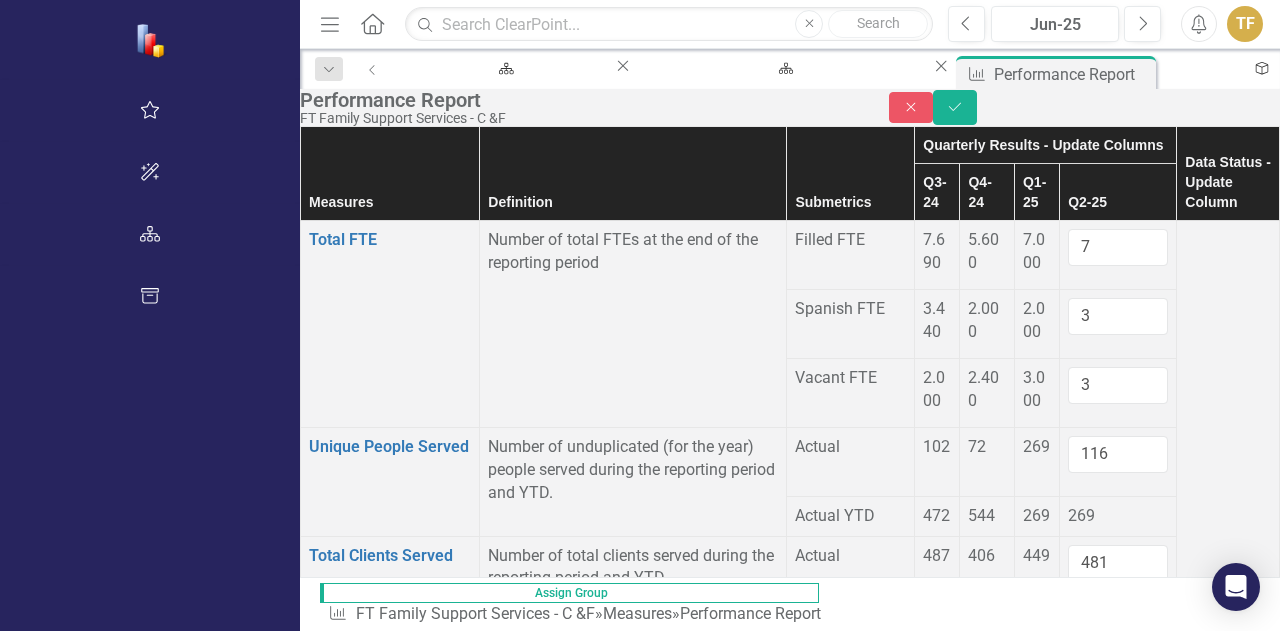 click on "21" at bounding box center (1118, 2244) 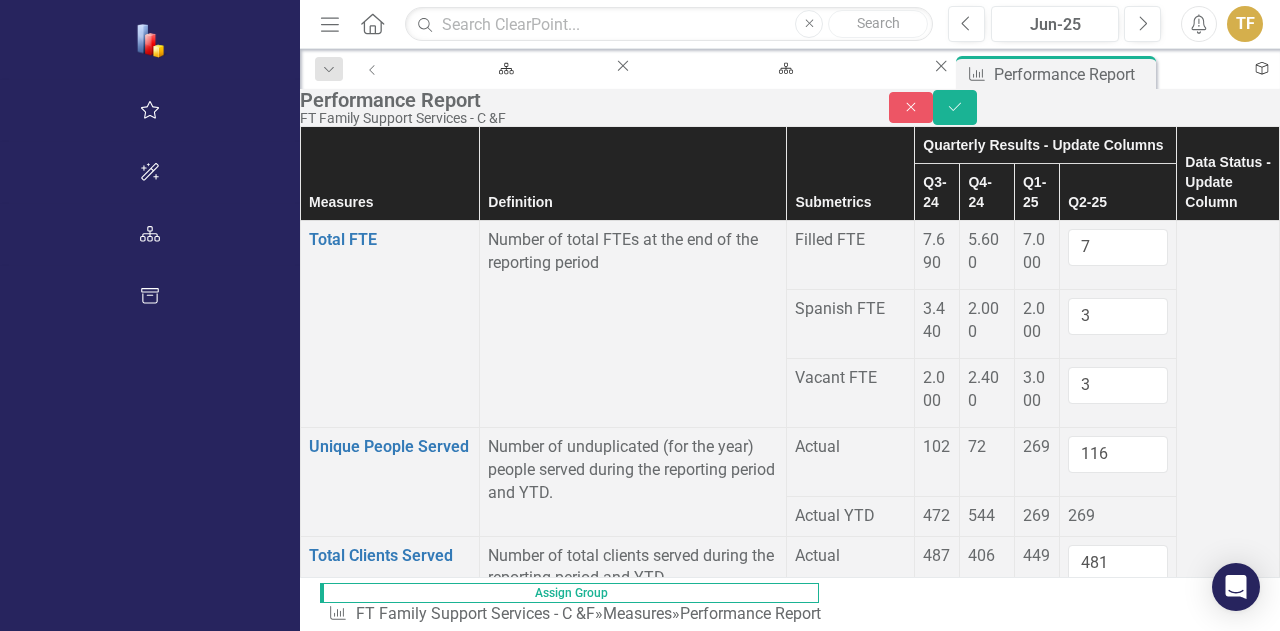 type on "21.00" 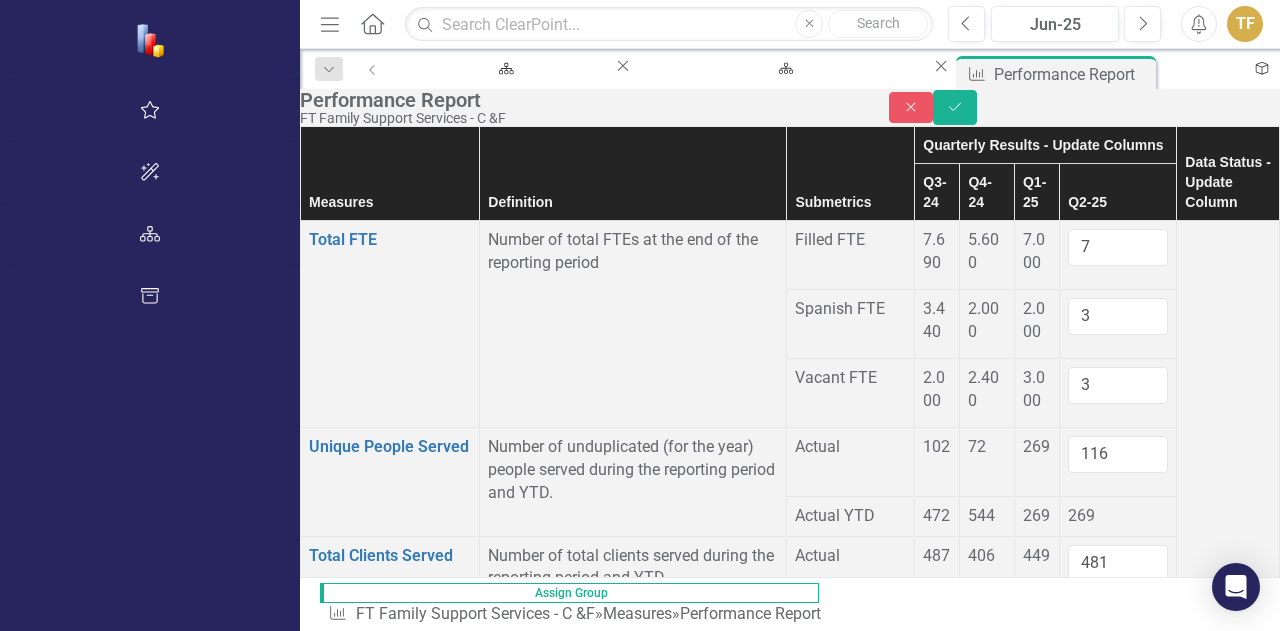 click on "50" at bounding box center (1118, 2330) 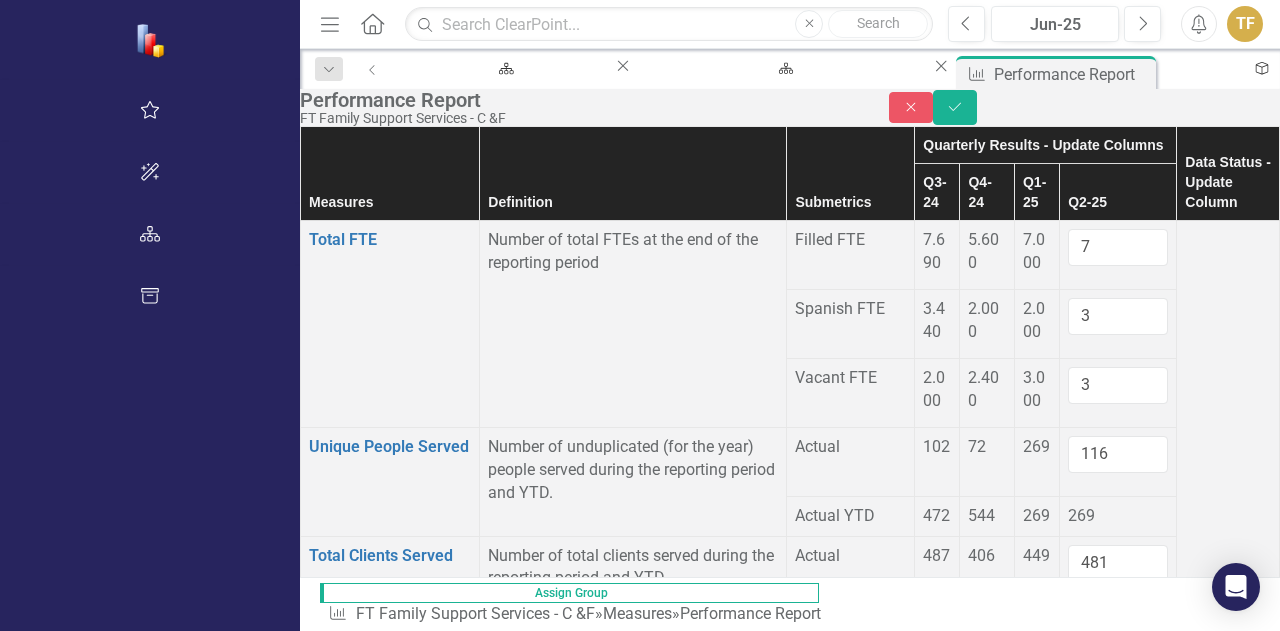 type on "50.00" 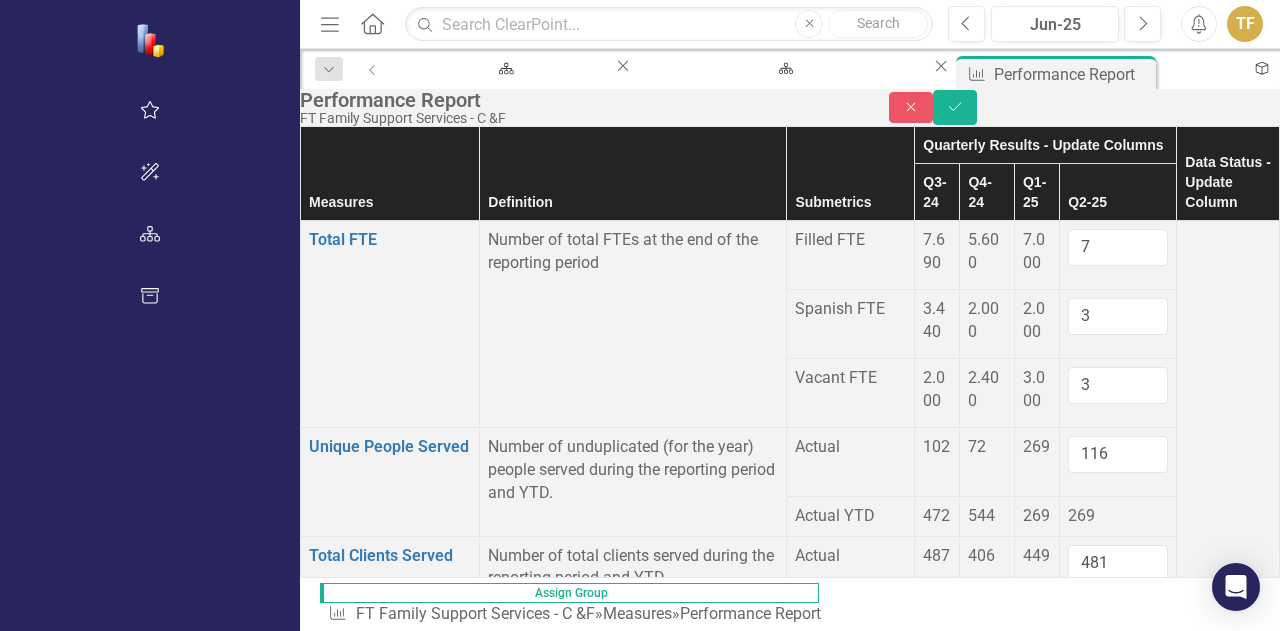 click at bounding box center (937, 2408) 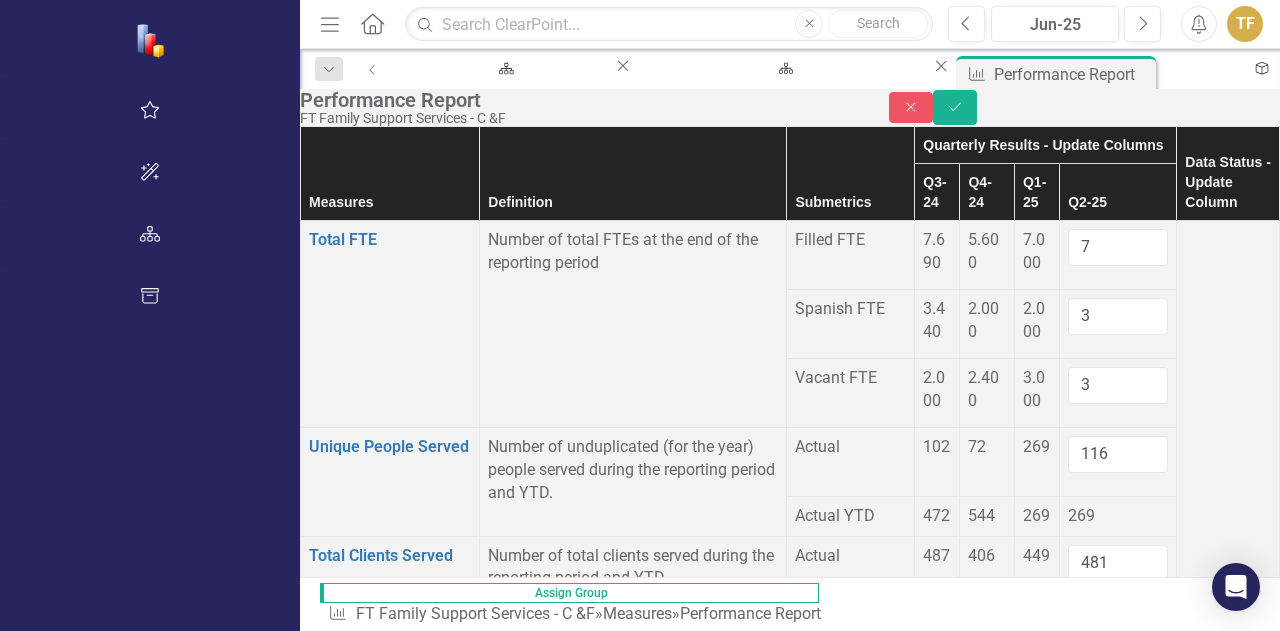 scroll, scrollTop: 2274, scrollLeft: 0, axis: vertical 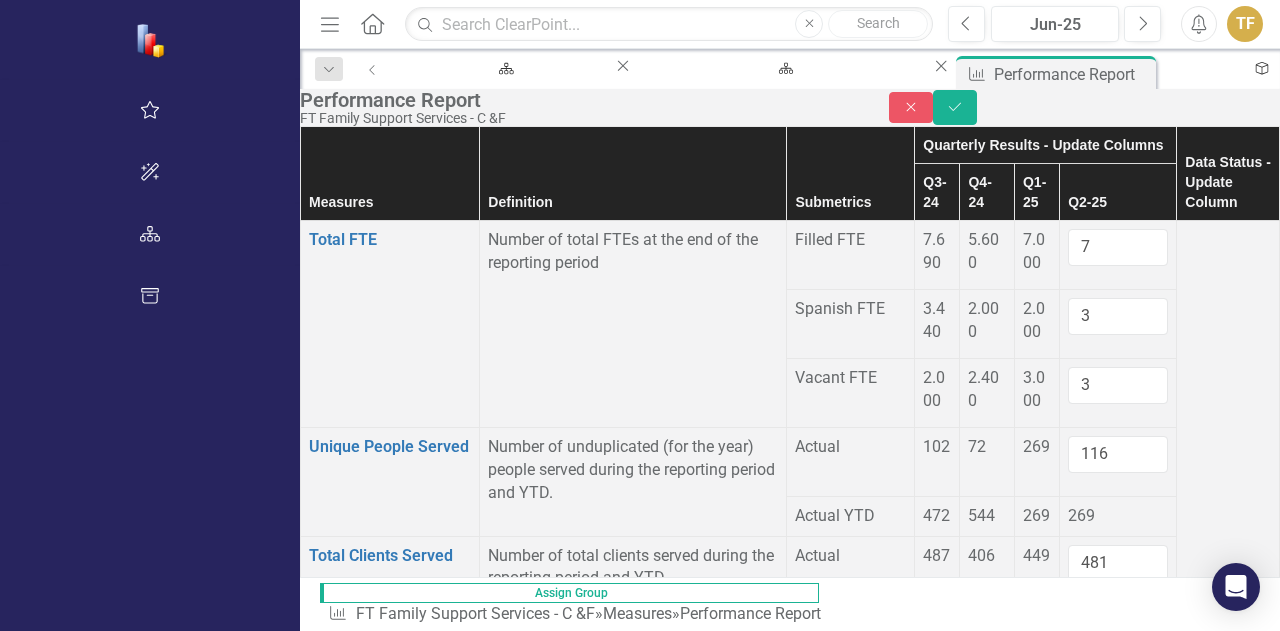 type on "0" 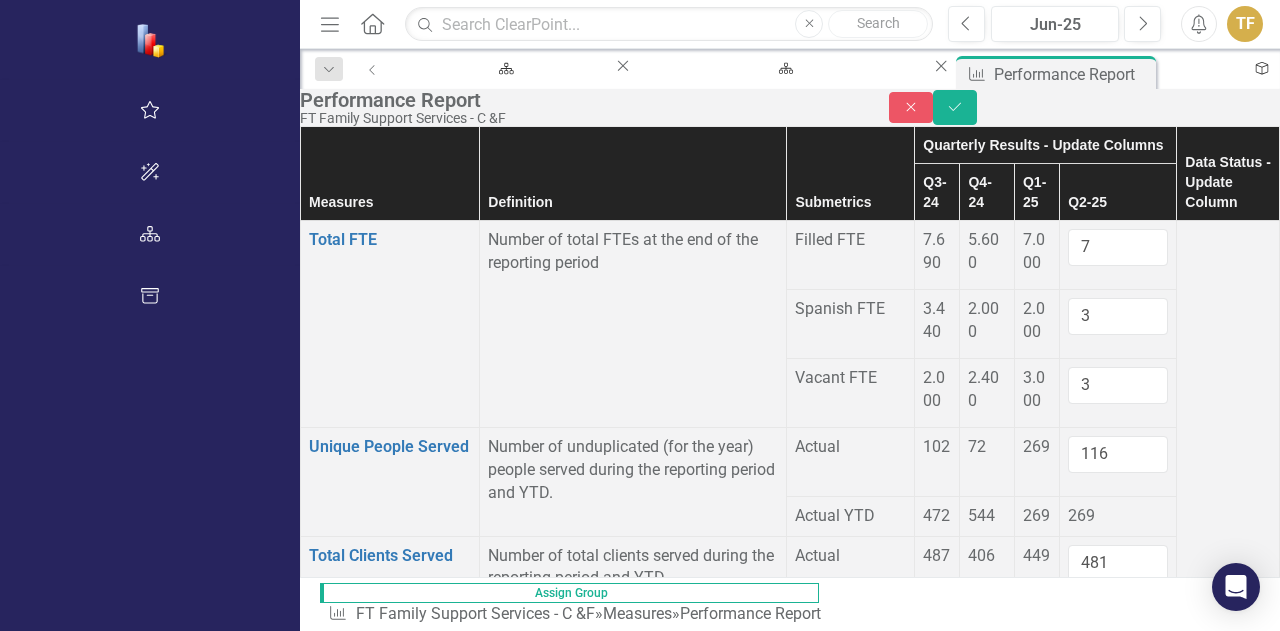 type on "0" 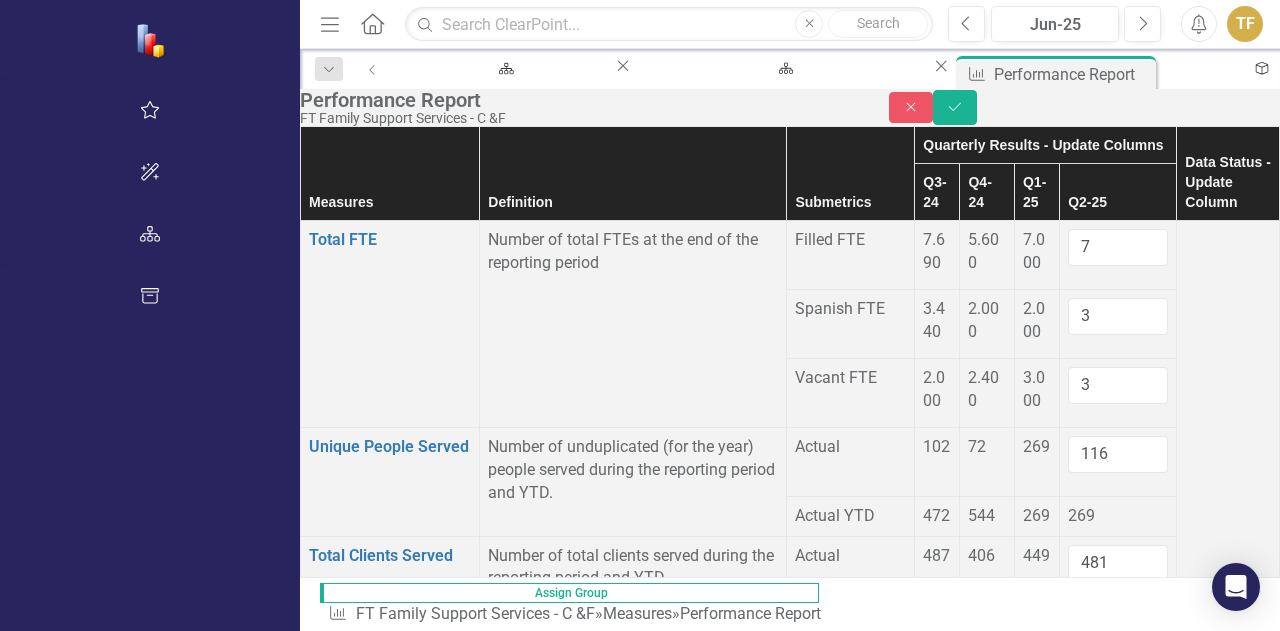click at bounding box center [937, 2546] 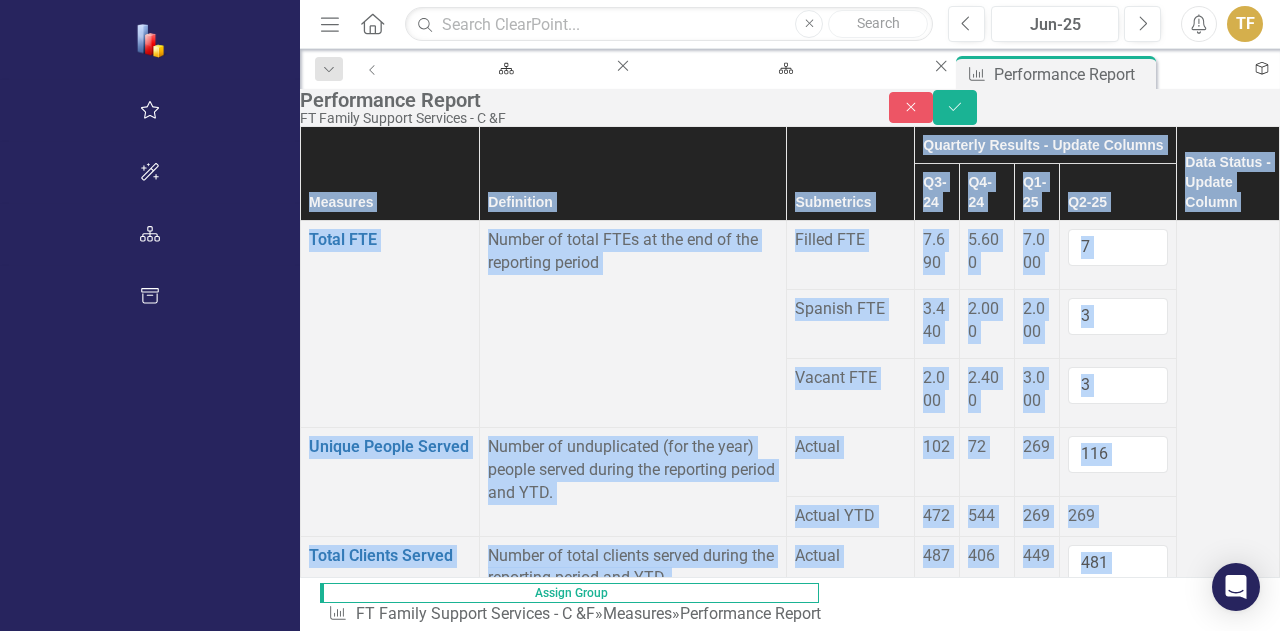 click at bounding box center (937, 2546) 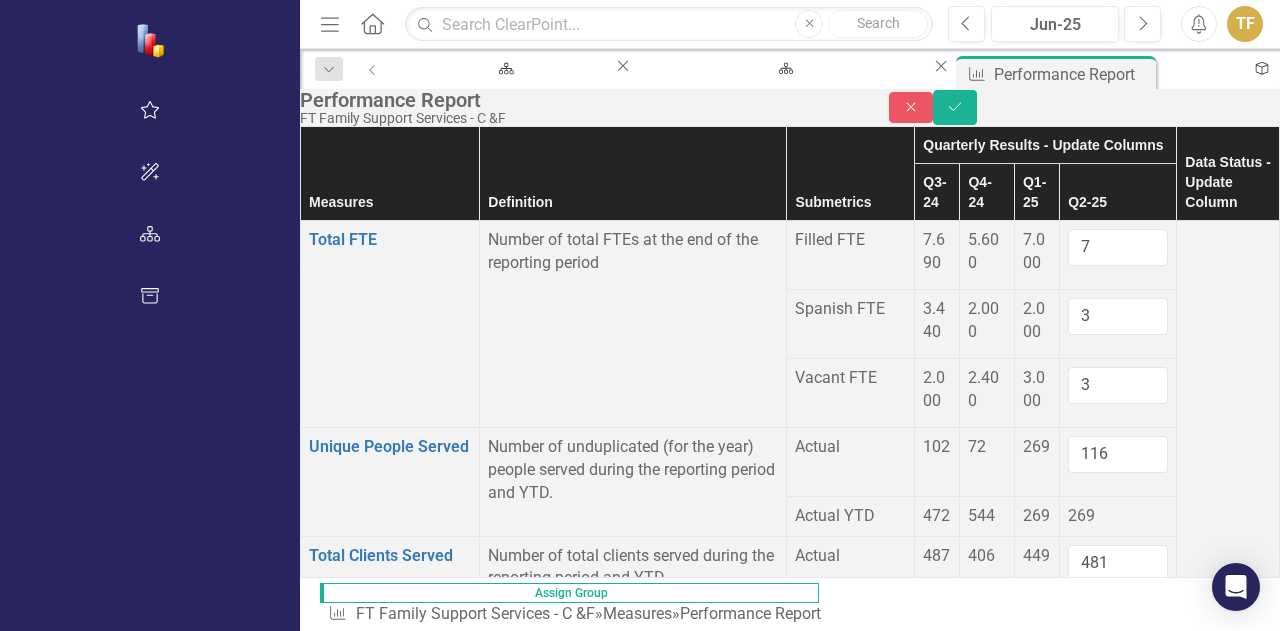 click at bounding box center (1118, 2553) 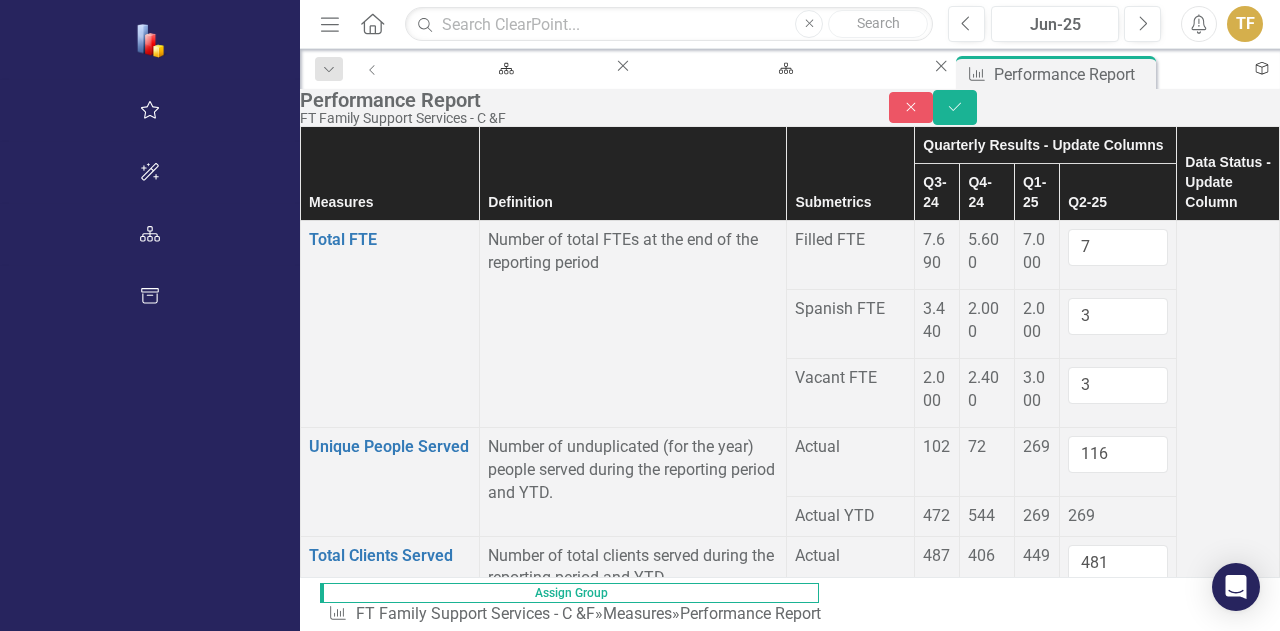 click on "0" at bounding box center [1118, 2491] 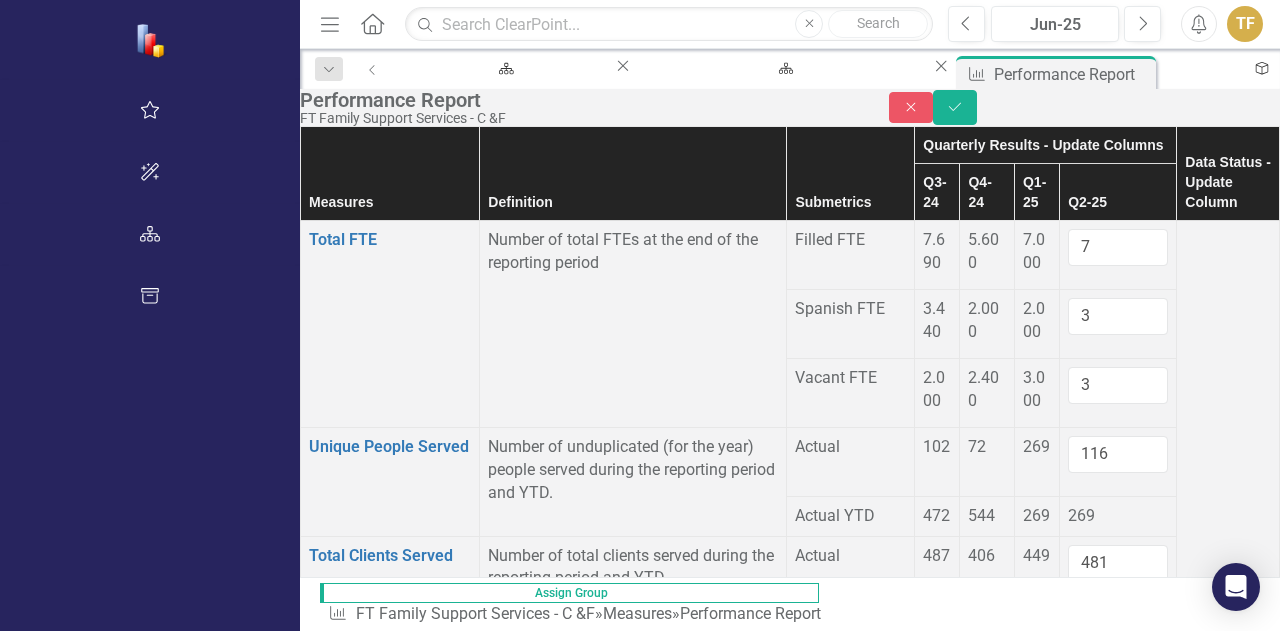 scroll, scrollTop: 1997, scrollLeft: 0, axis: vertical 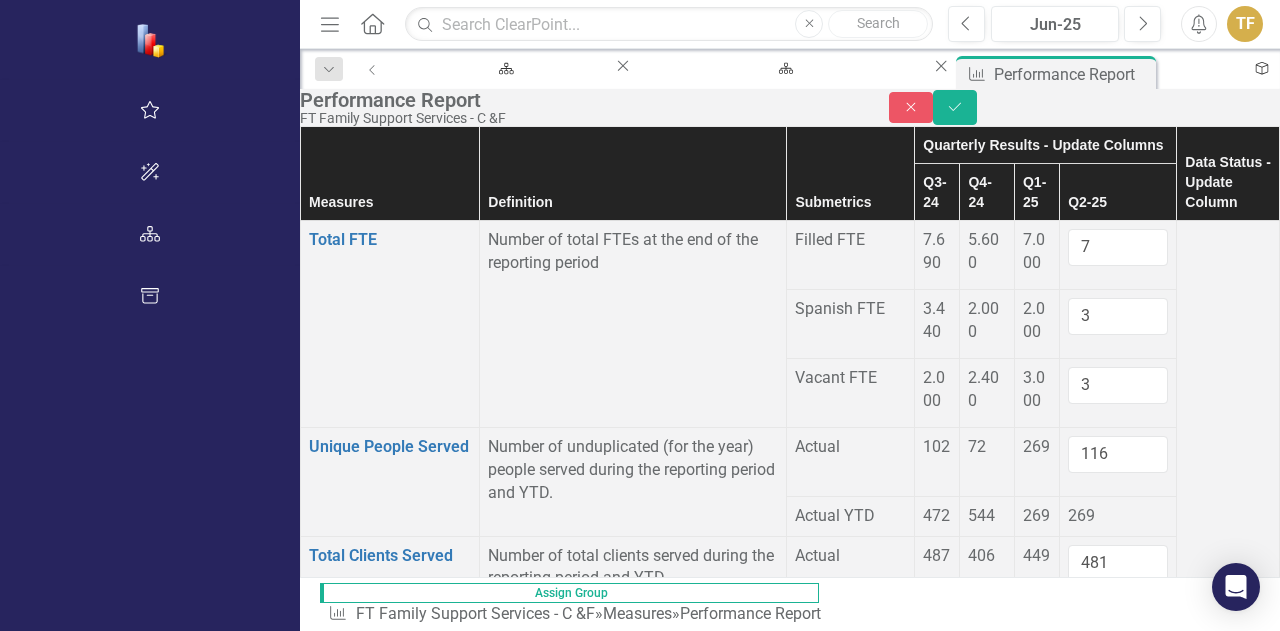 drag, startPoint x: 1028, startPoint y: 401, endPoint x: 950, endPoint y: 383, distance: 80.04999 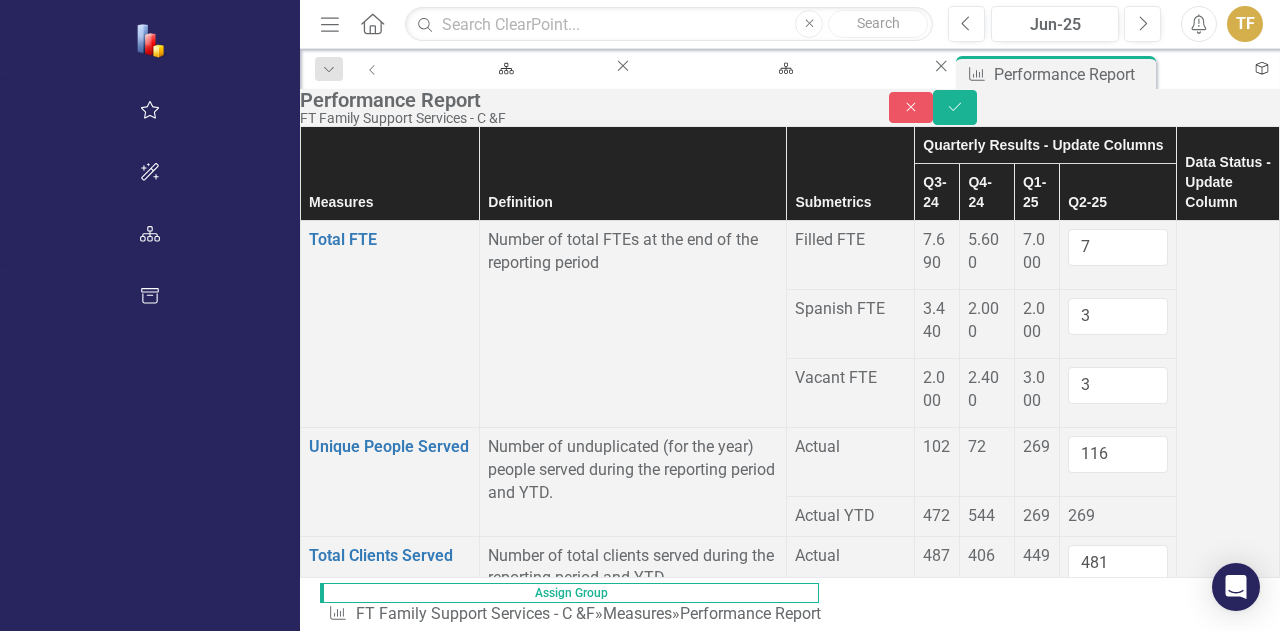 type on "0" 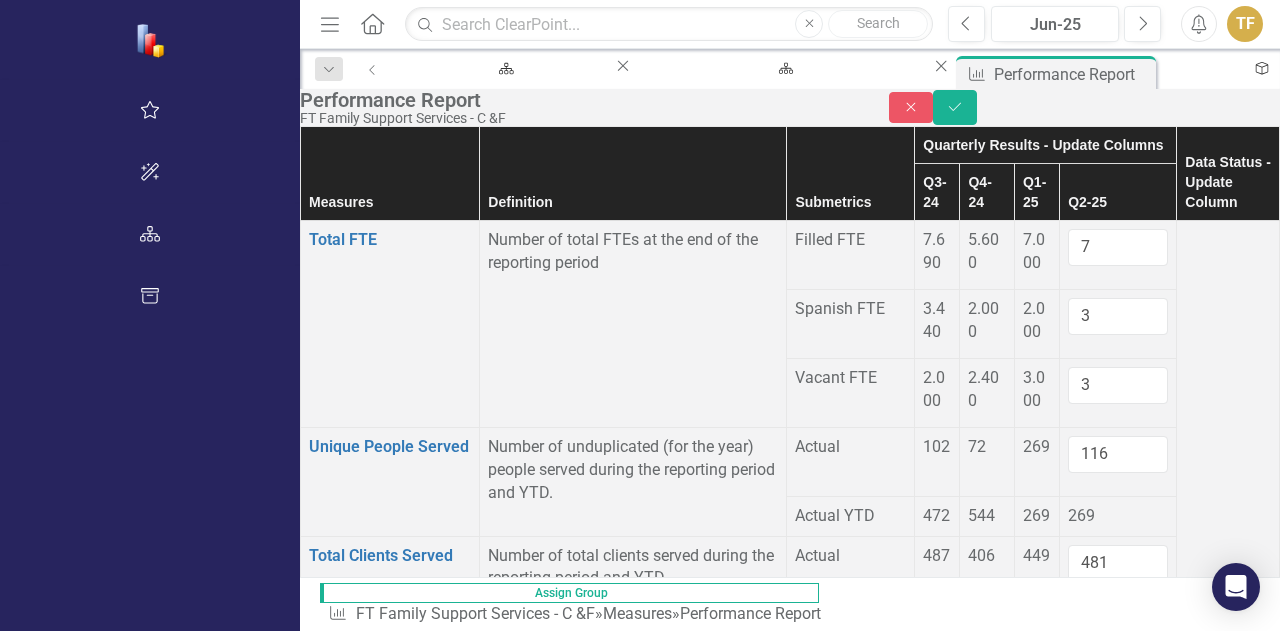 click on "200" at bounding box center (1118, 1866) 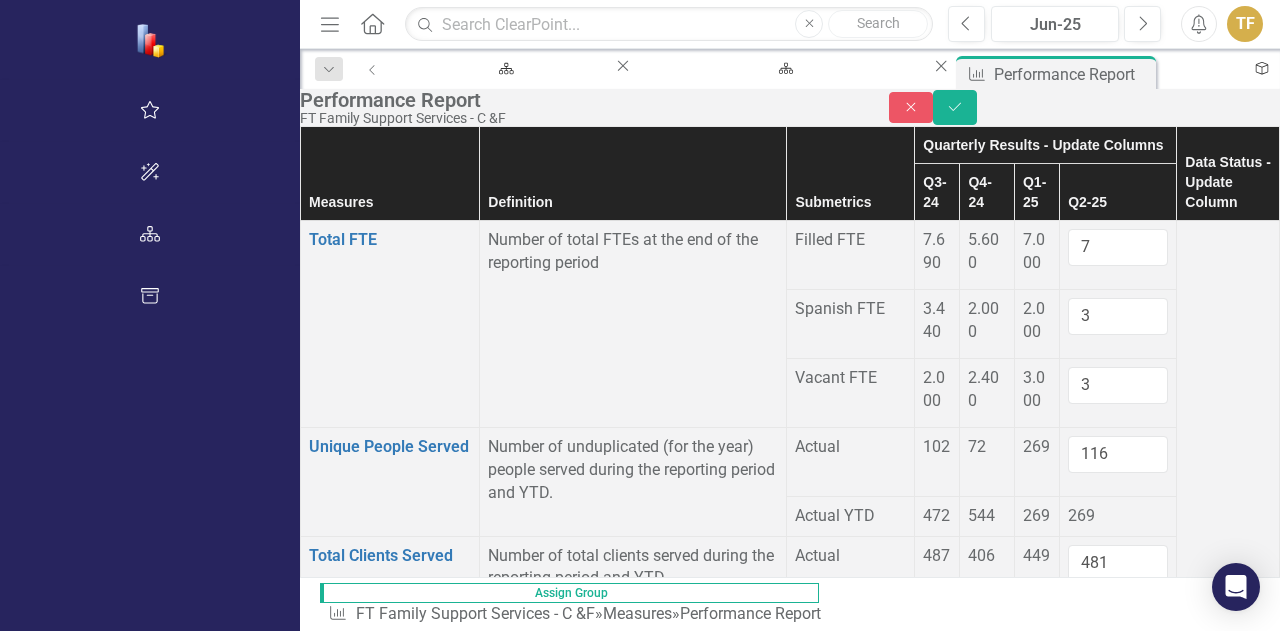 scroll, scrollTop: 1900, scrollLeft: 0, axis: vertical 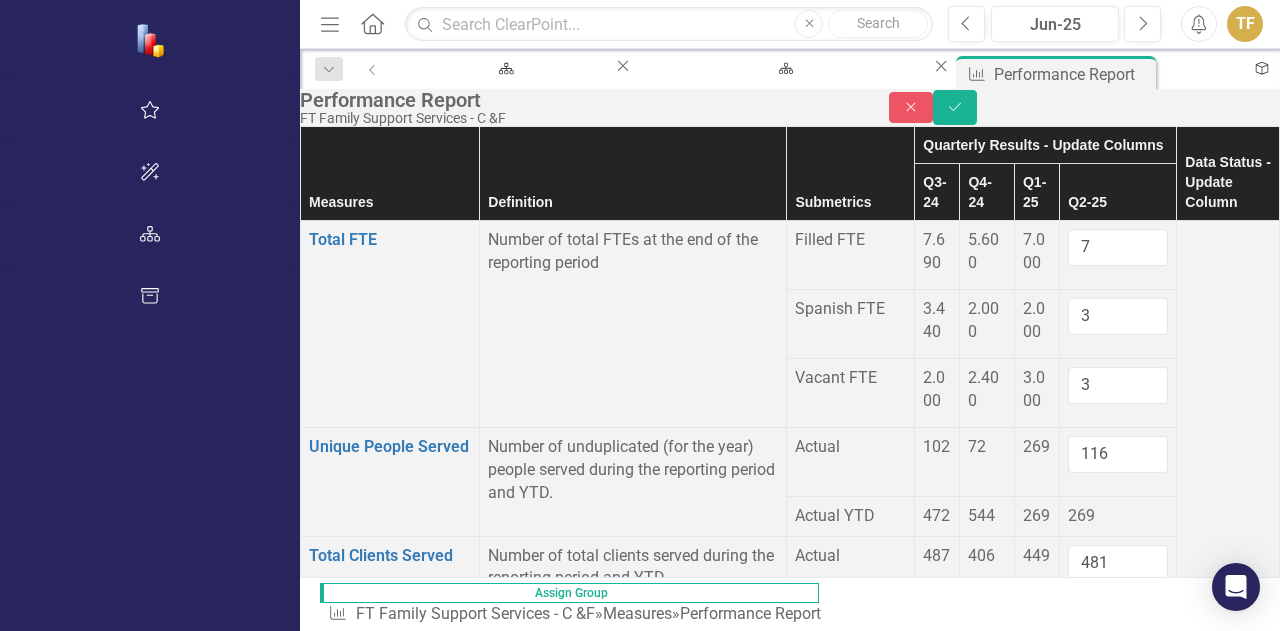 click at bounding box center (1228, 229) 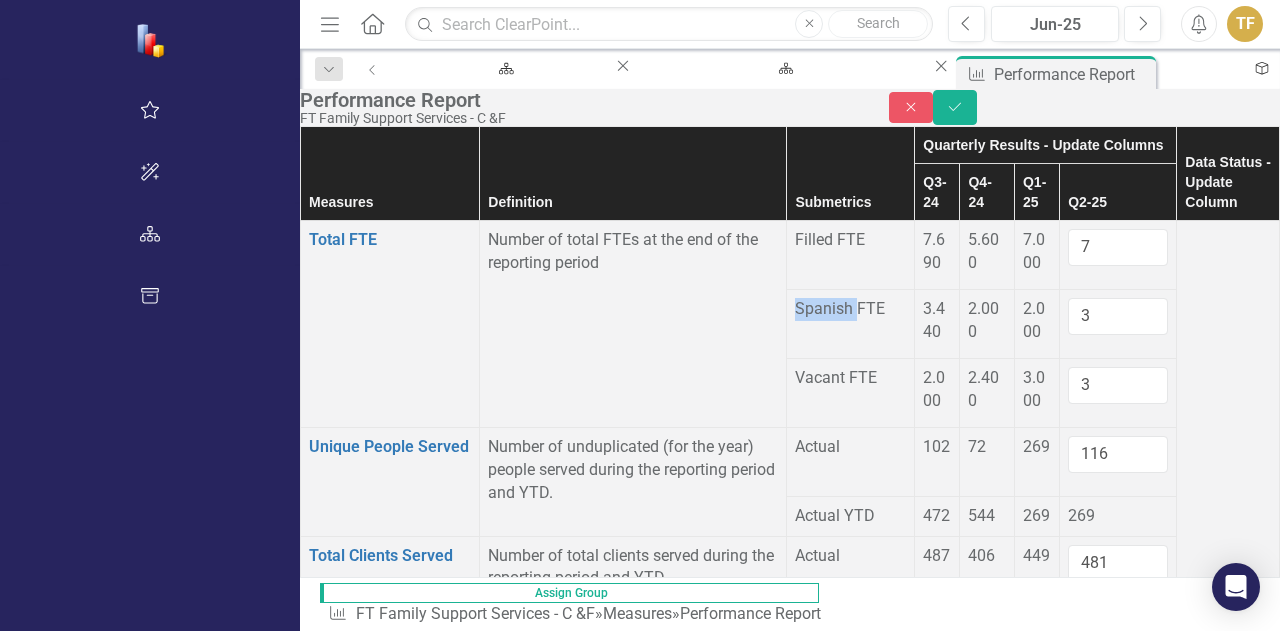 click at bounding box center (1228, 229) 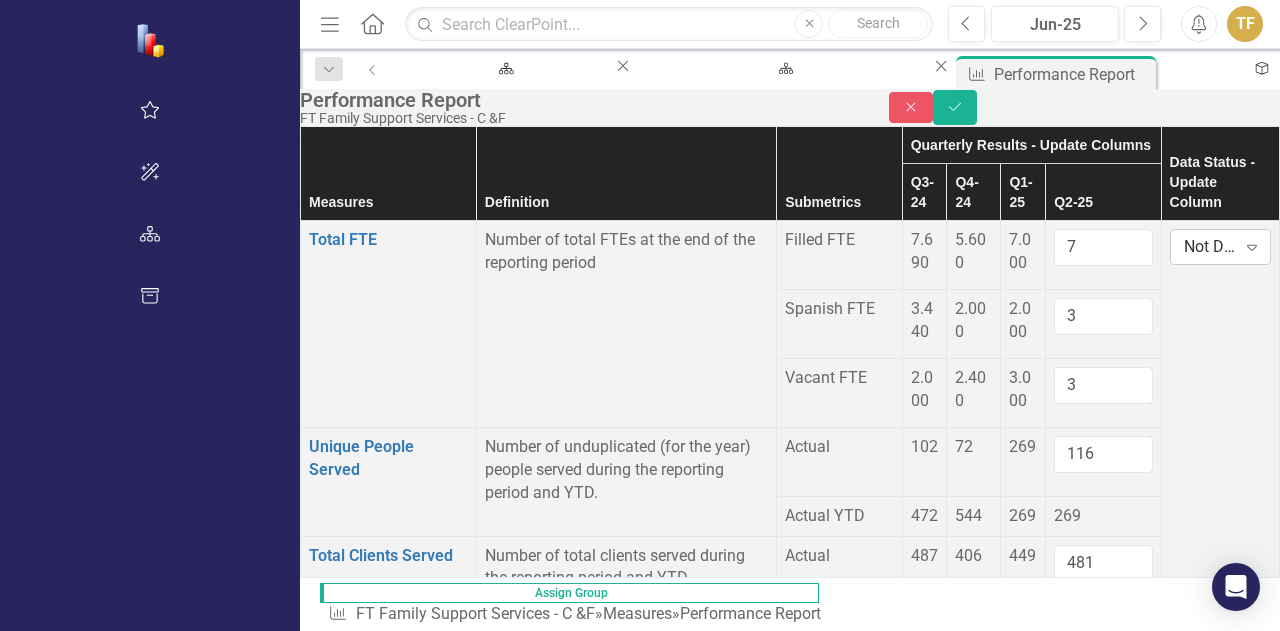 click on "Expand" at bounding box center (1252, 247) 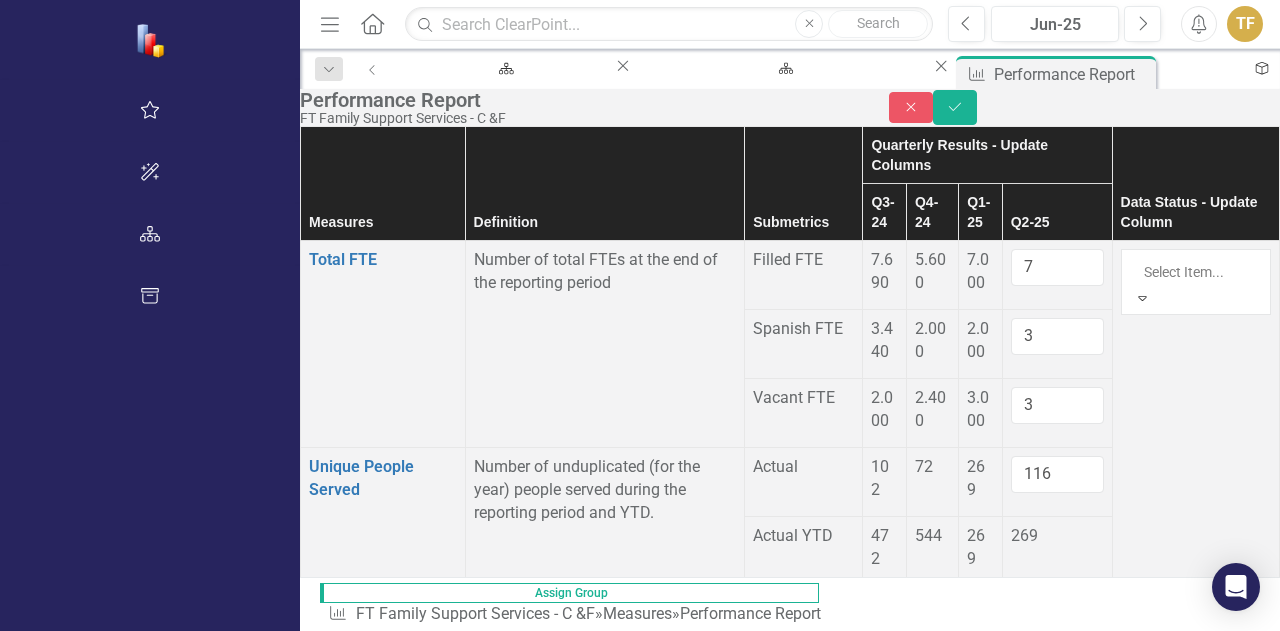 click on "Submitted" at bounding box center [640, 688] 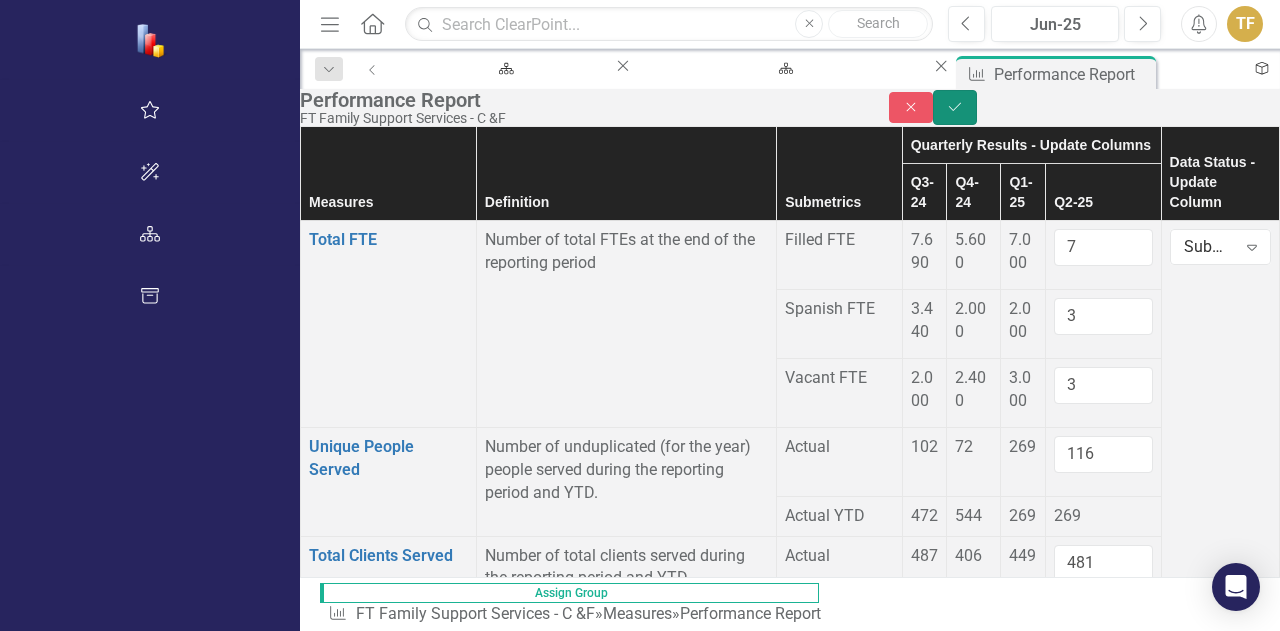 click on "Save" at bounding box center (955, 107) 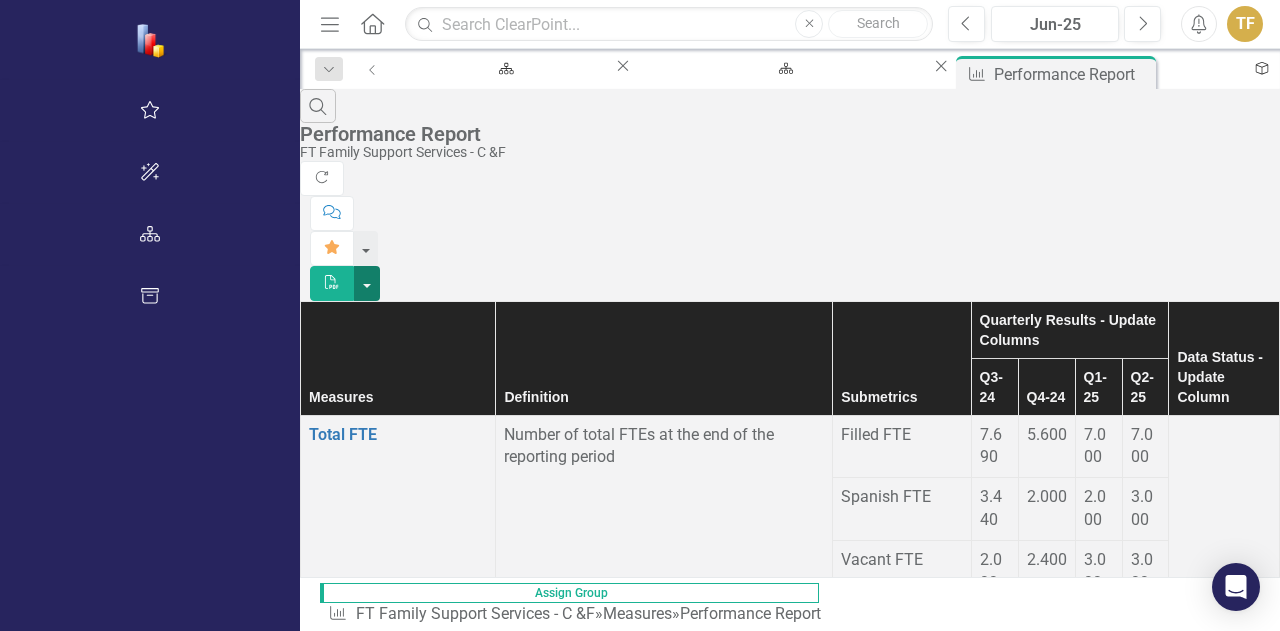 click at bounding box center (367, 283) 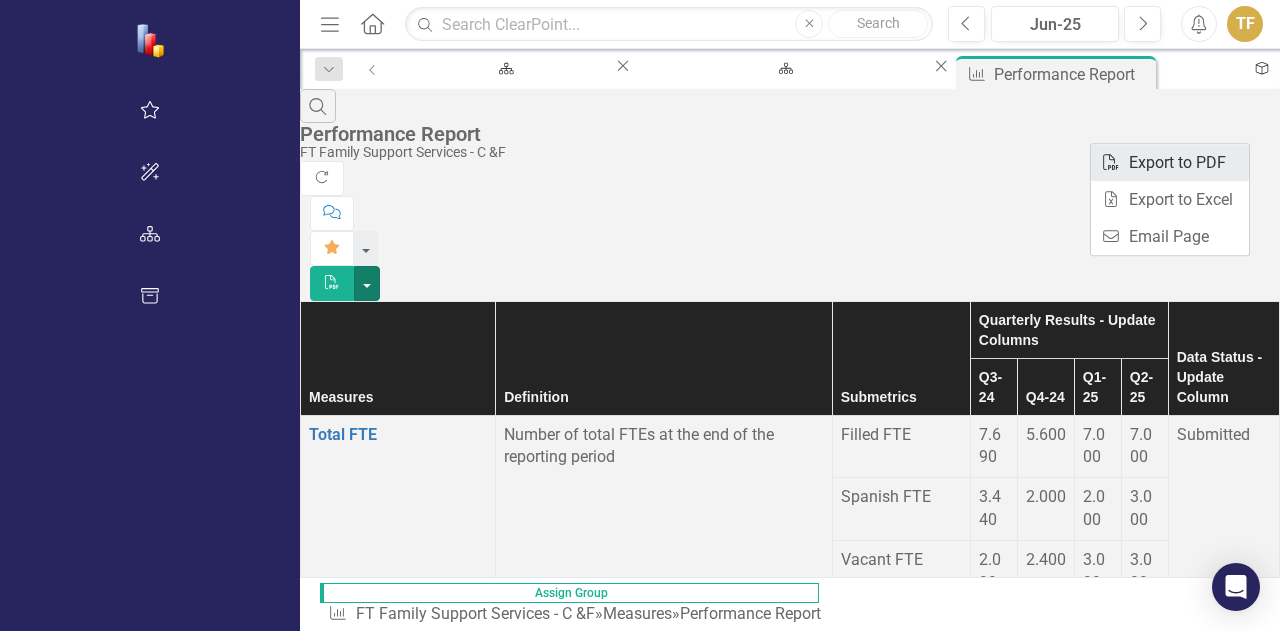 click on "PDF Export to PDF" at bounding box center [1170, 162] 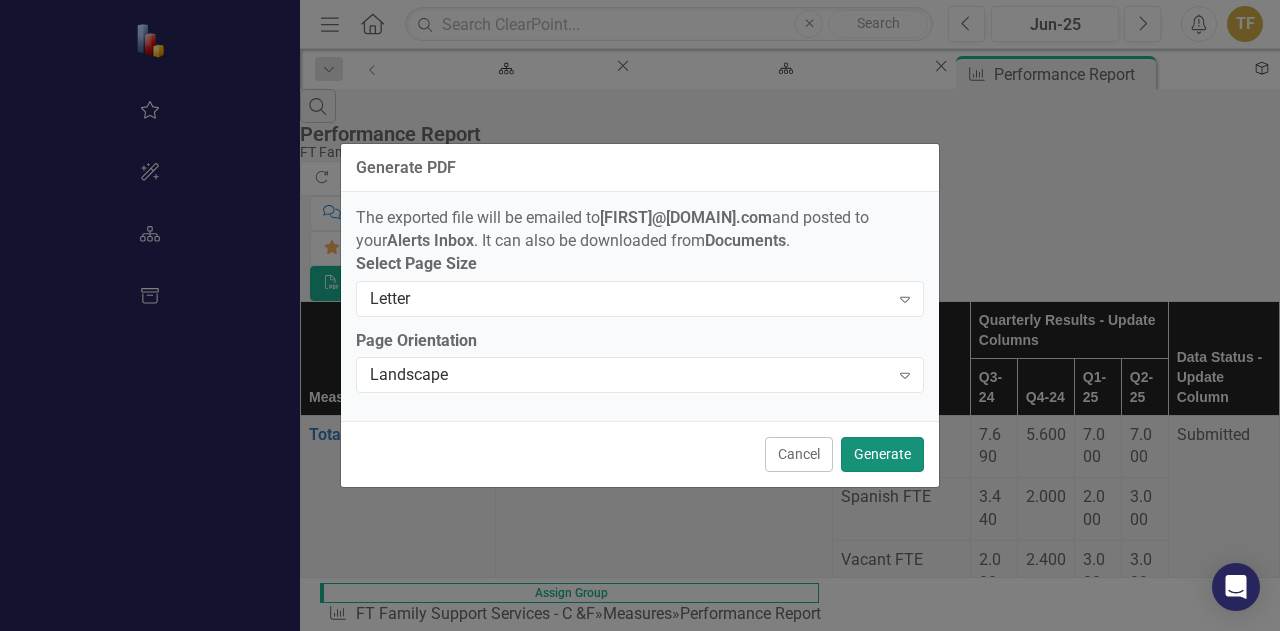 click on "Generate" at bounding box center [882, 454] 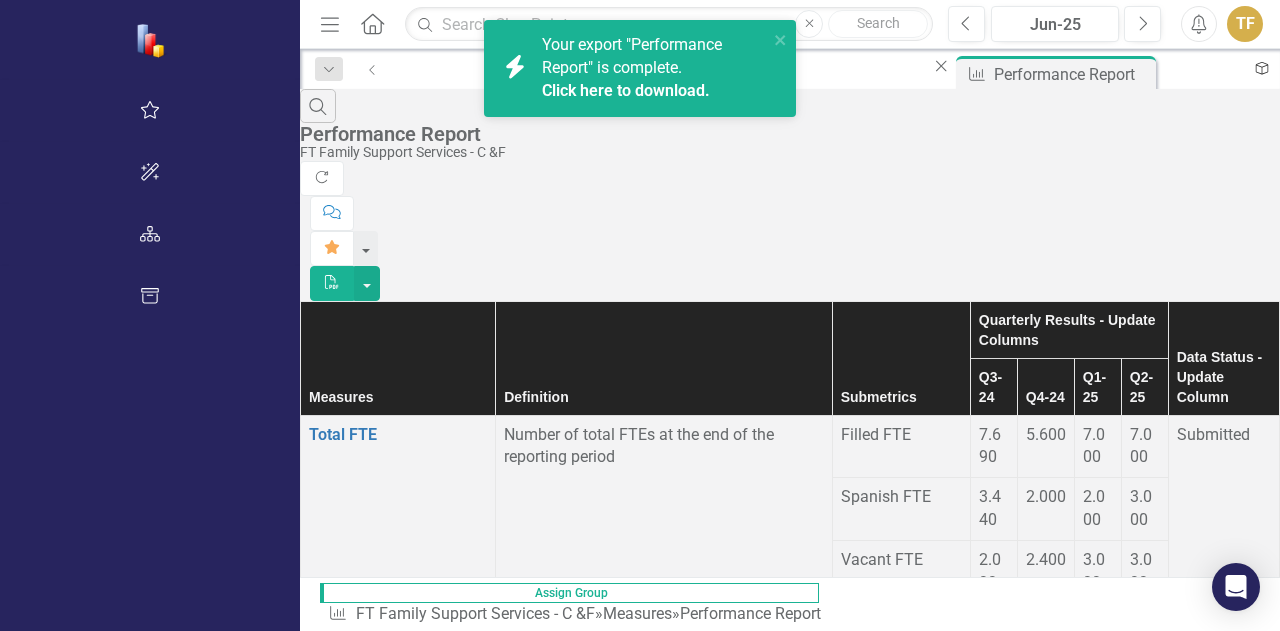 click on "Click here to download." at bounding box center (626, 90) 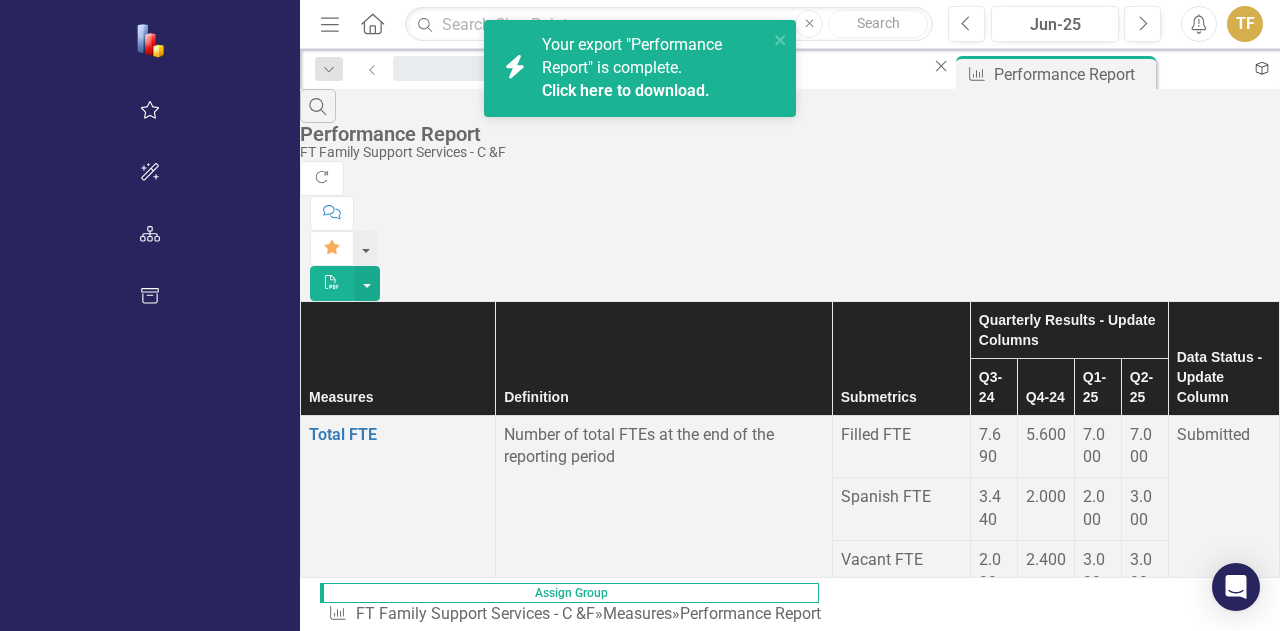 click on "Crisis Stabilization Landing Page" at bounding box center [503, 87] 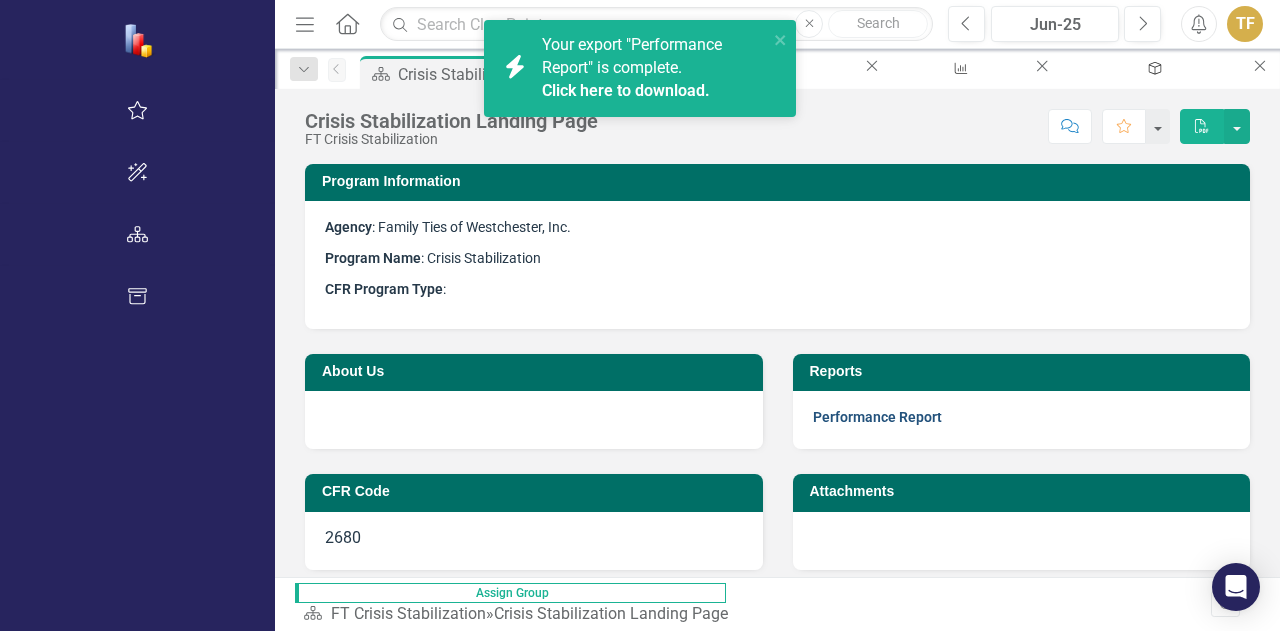 click on "Performance Report" at bounding box center [877, 417] 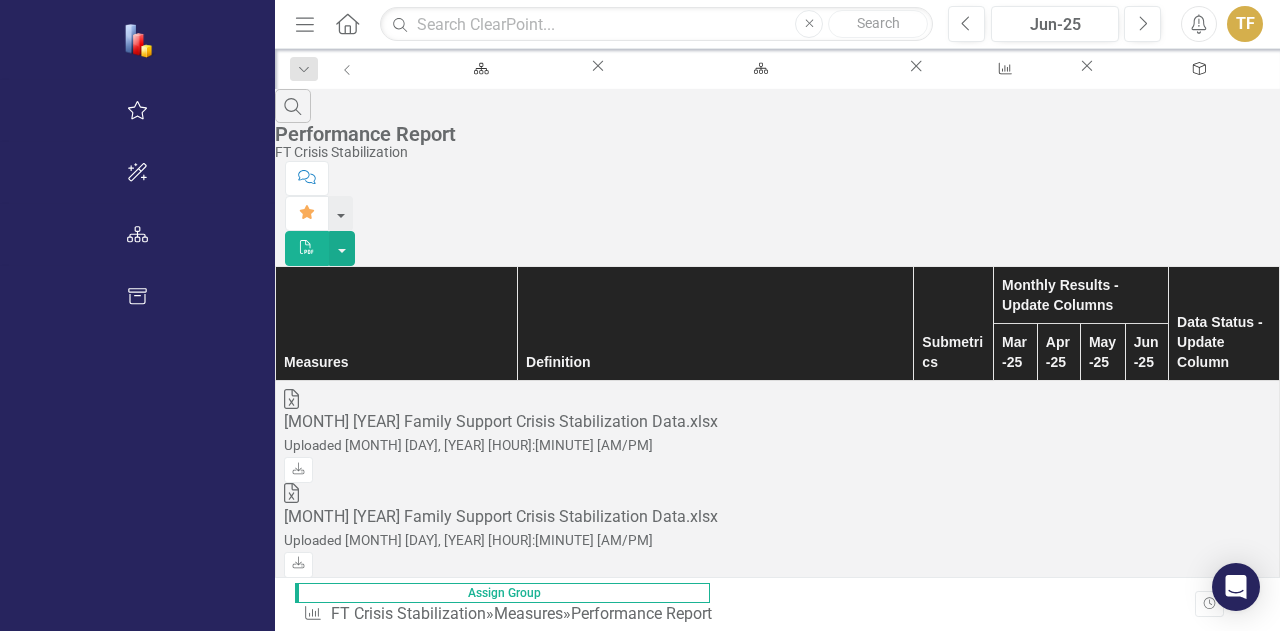 scroll, scrollTop: 3400, scrollLeft: 0, axis: vertical 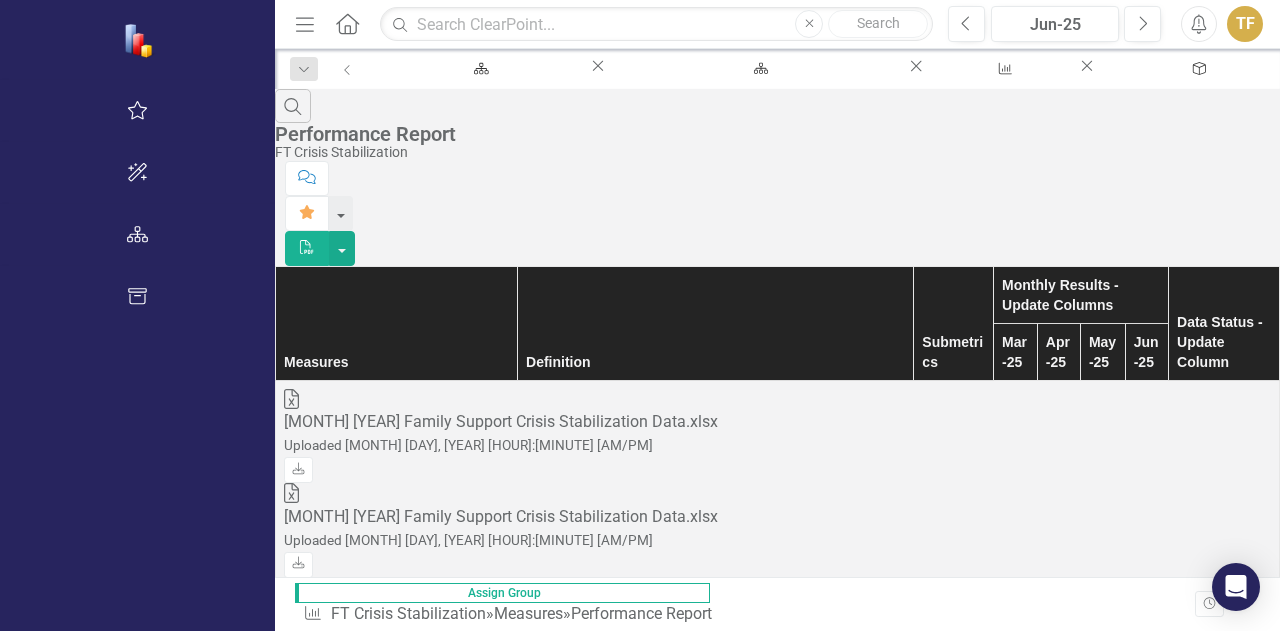 click at bounding box center [1015, 6100] 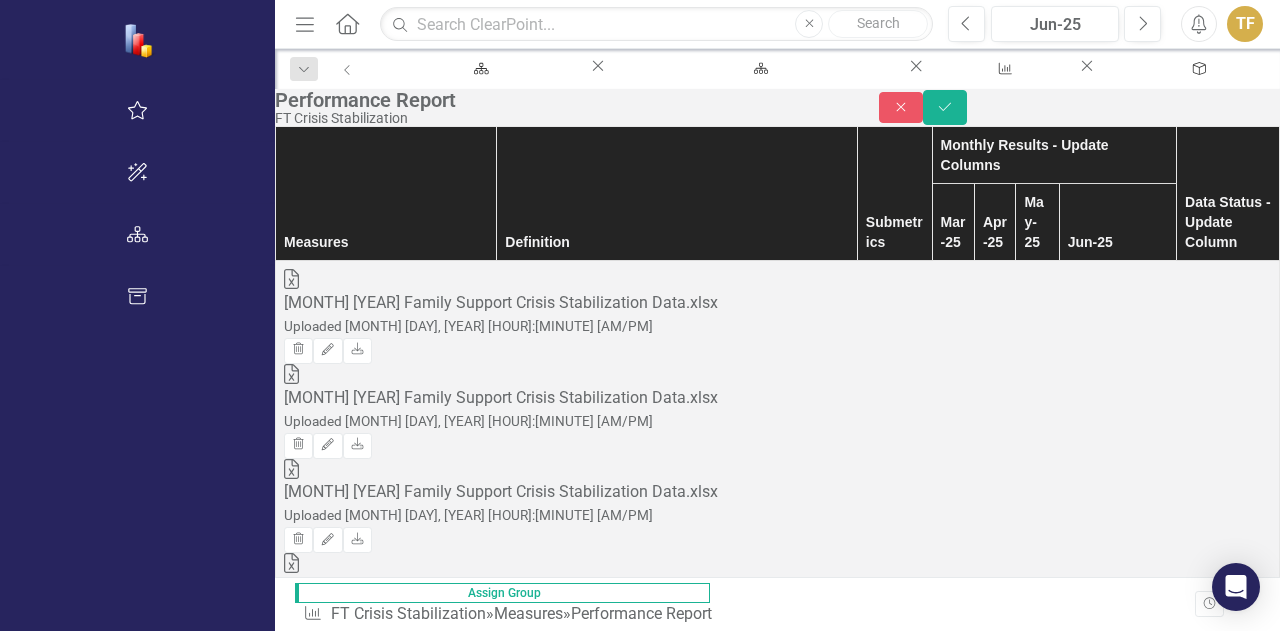 scroll, scrollTop: 3500, scrollLeft: 0, axis: vertical 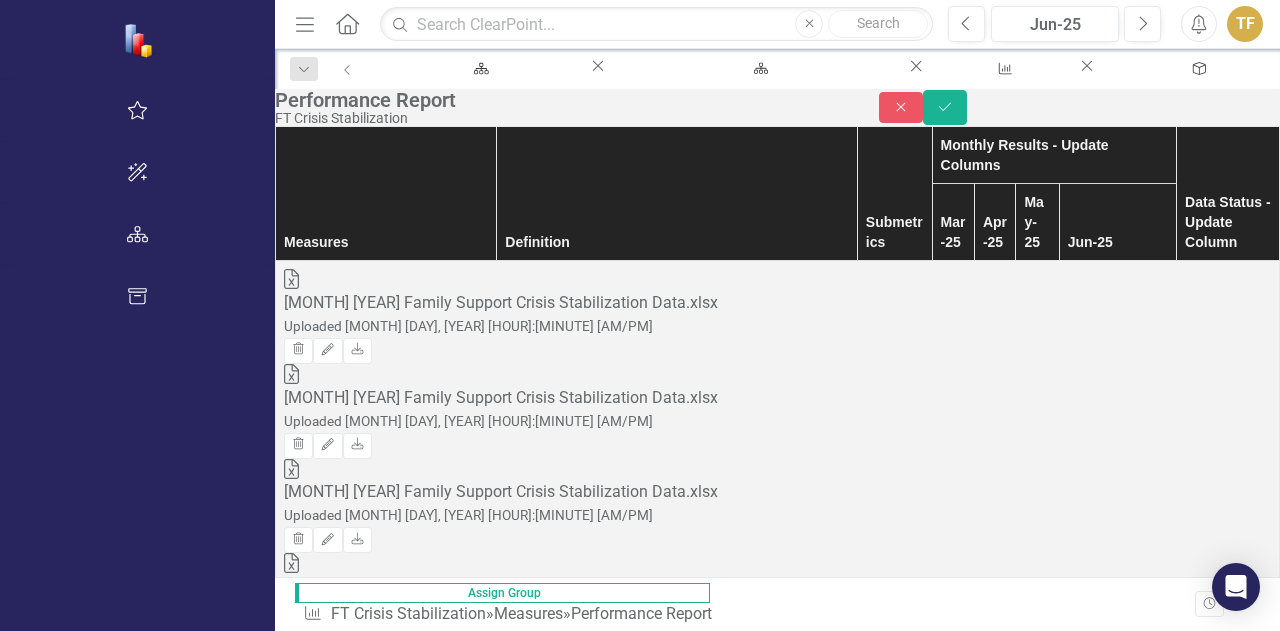 click at bounding box center [1118, 6066] 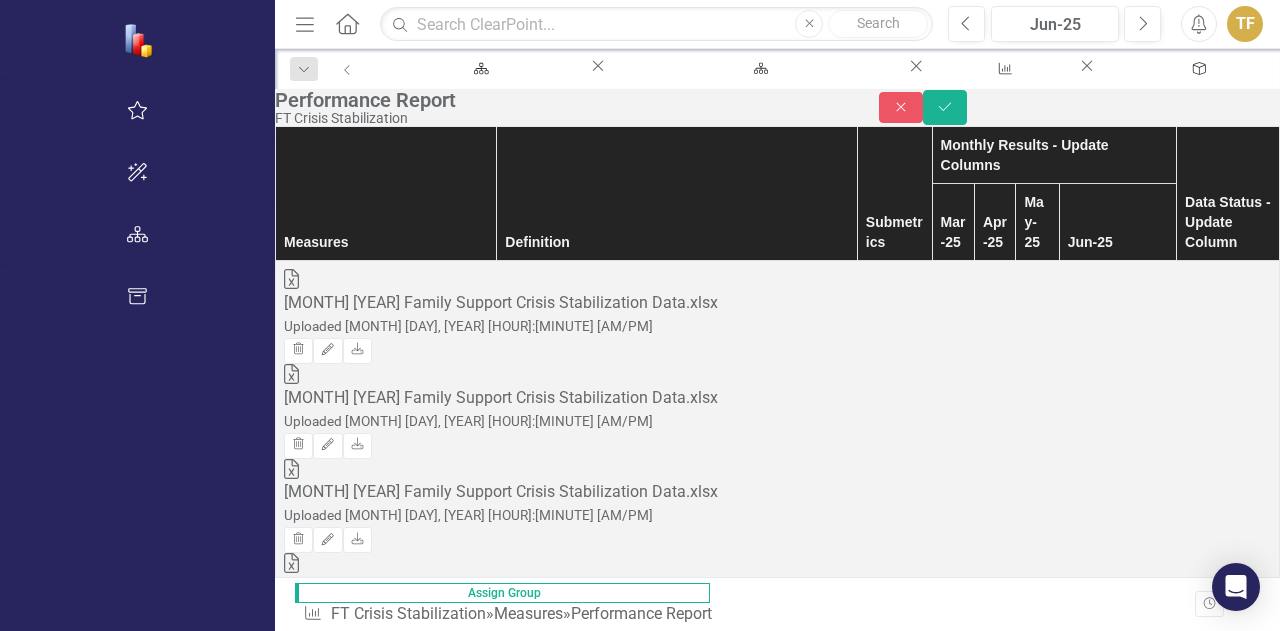 scroll, scrollTop: 2968, scrollLeft: 0, axis: vertical 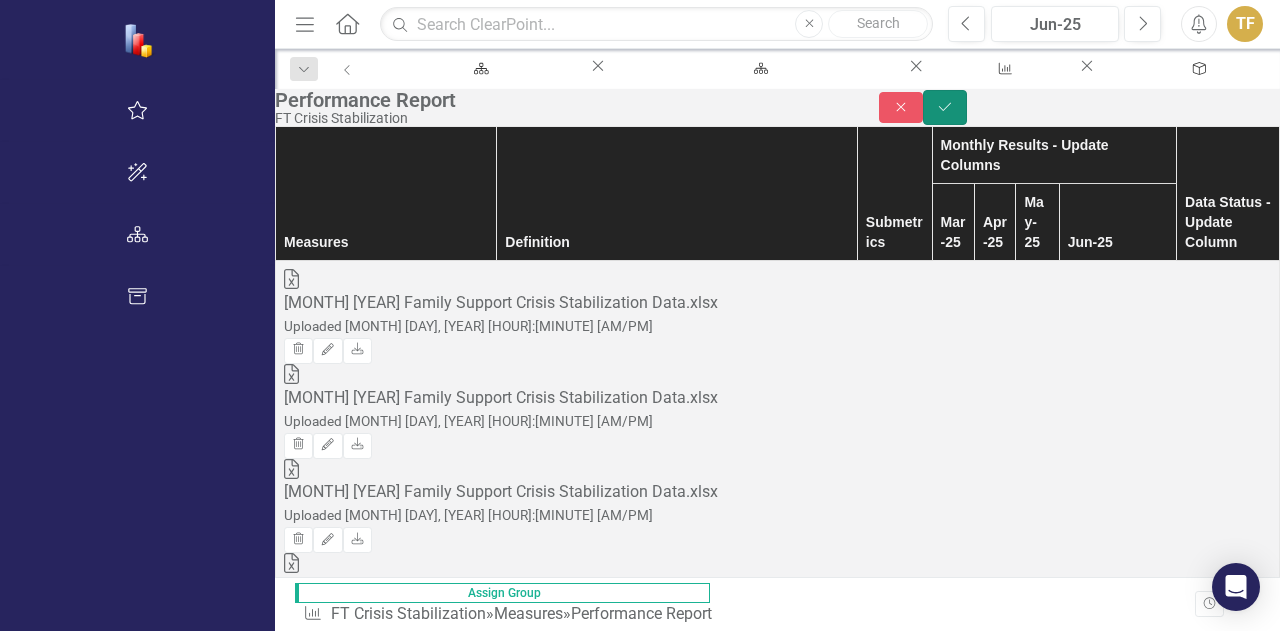 click on "Save" at bounding box center [945, 107] 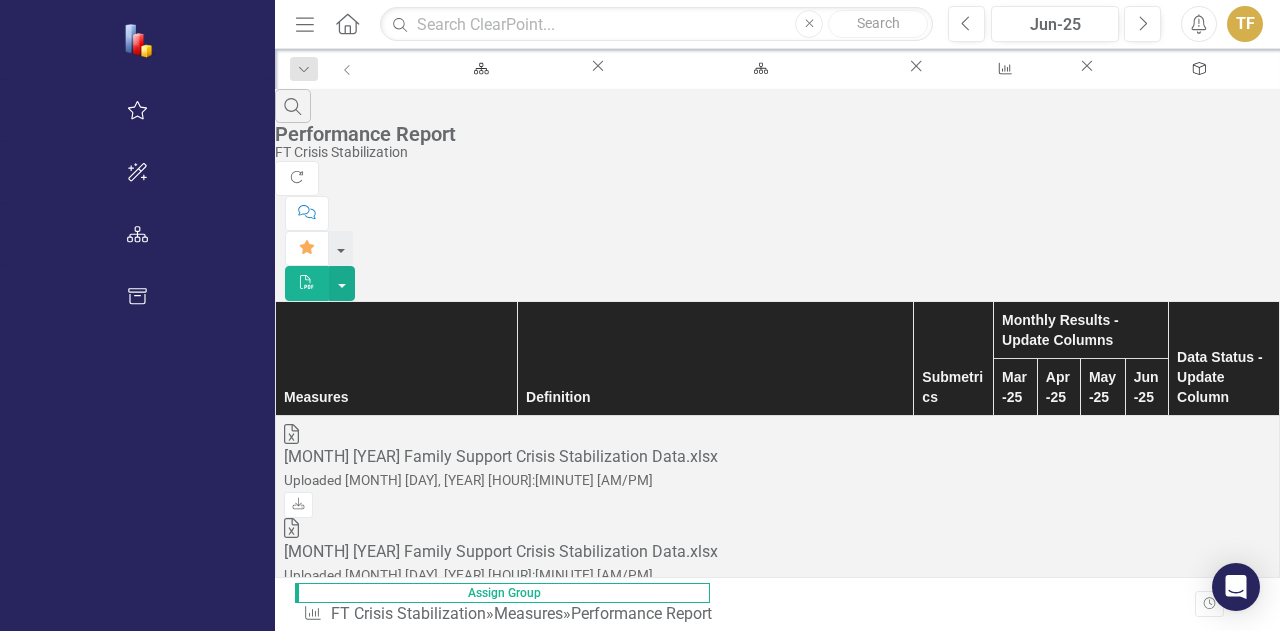 click on "PDF" at bounding box center [307, 282] 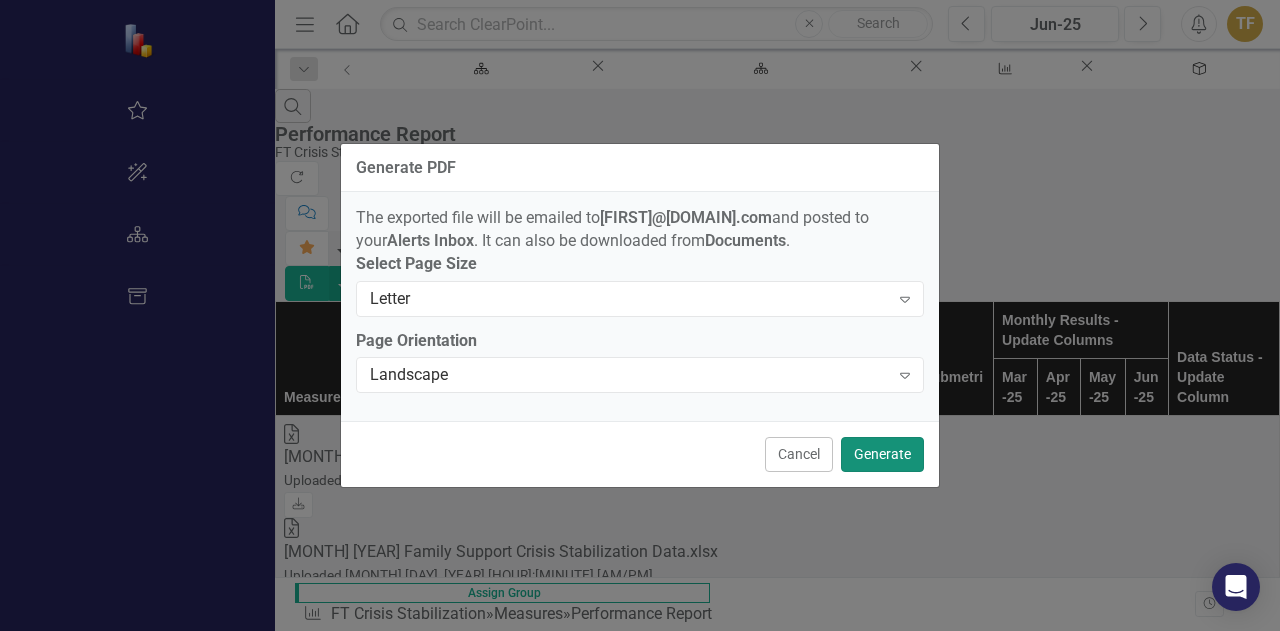 click on "Generate" at bounding box center (882, 454) 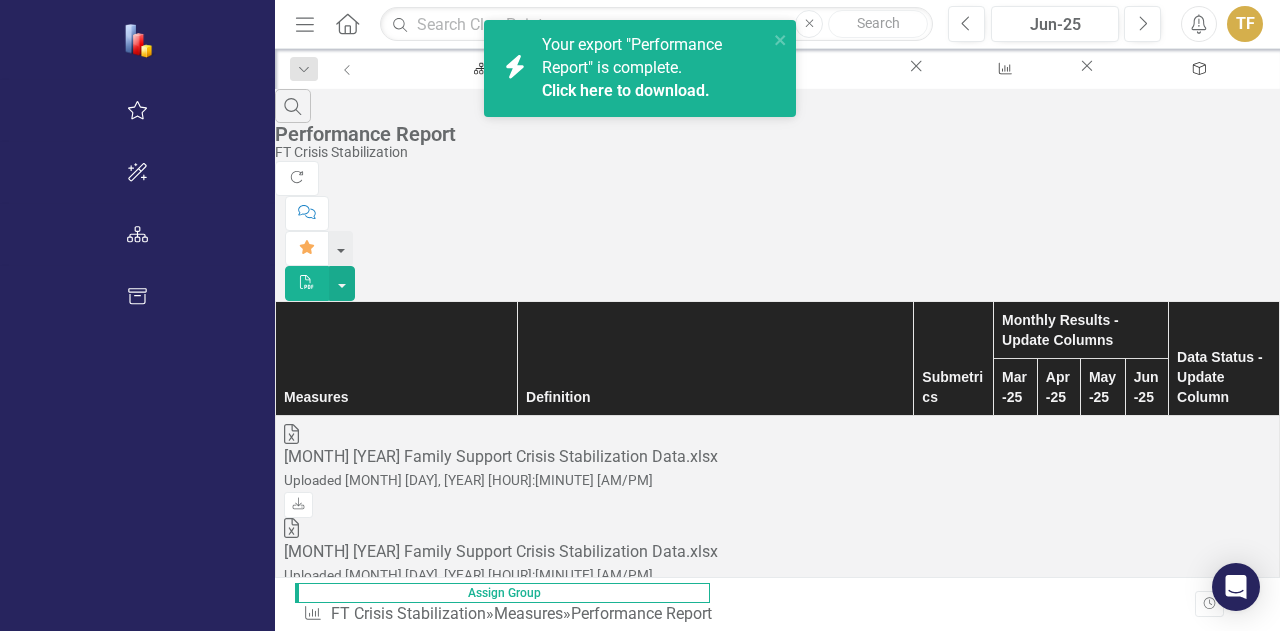 scroll, scrollTop: 3600, scrollLeft: 0, axis: vertical 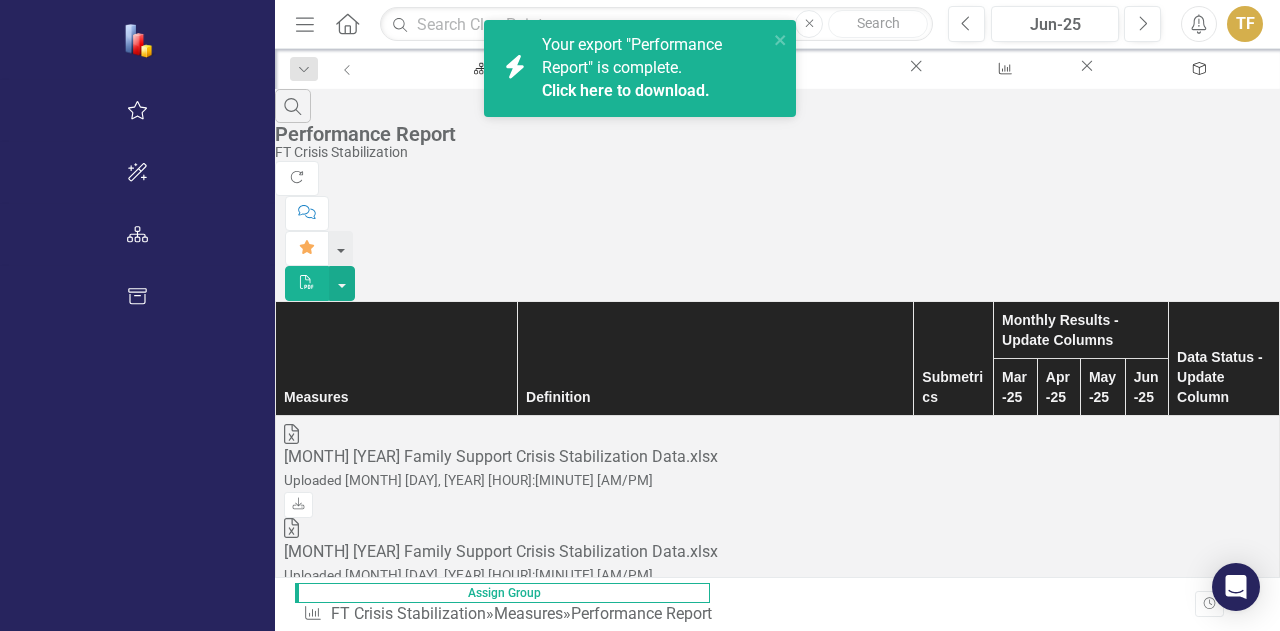 click on "0" at bounding box center [1138, 6385] 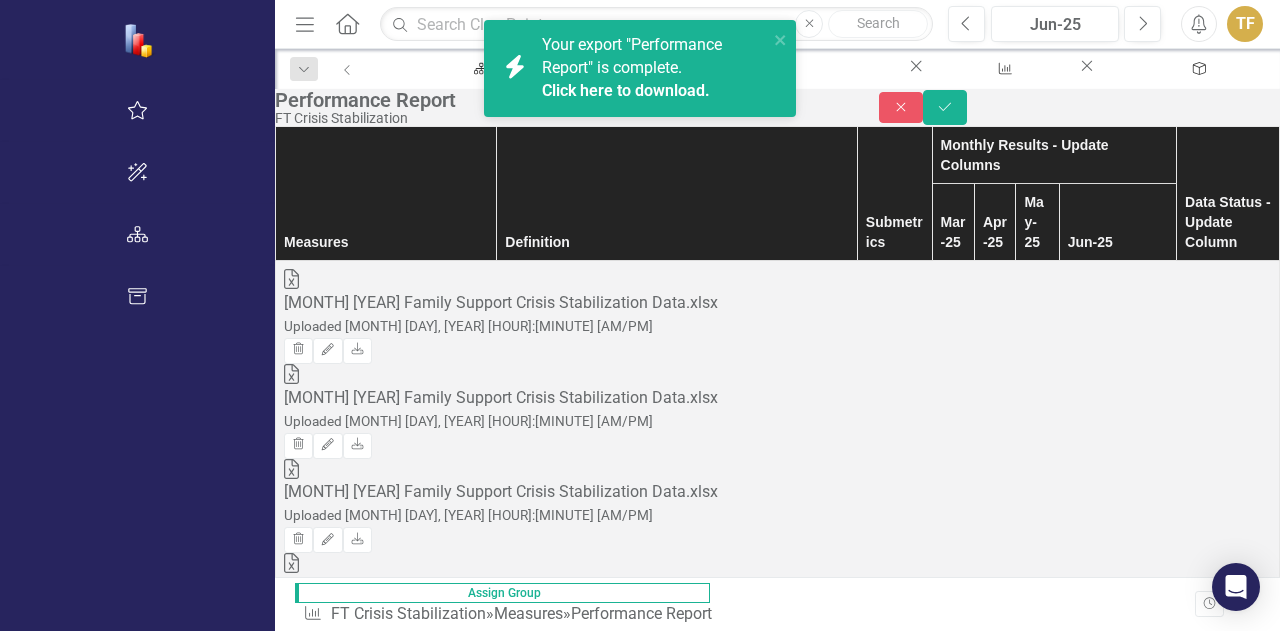 scroll, scrollTop: 3644, scrollLeft: 0, axis: vertical 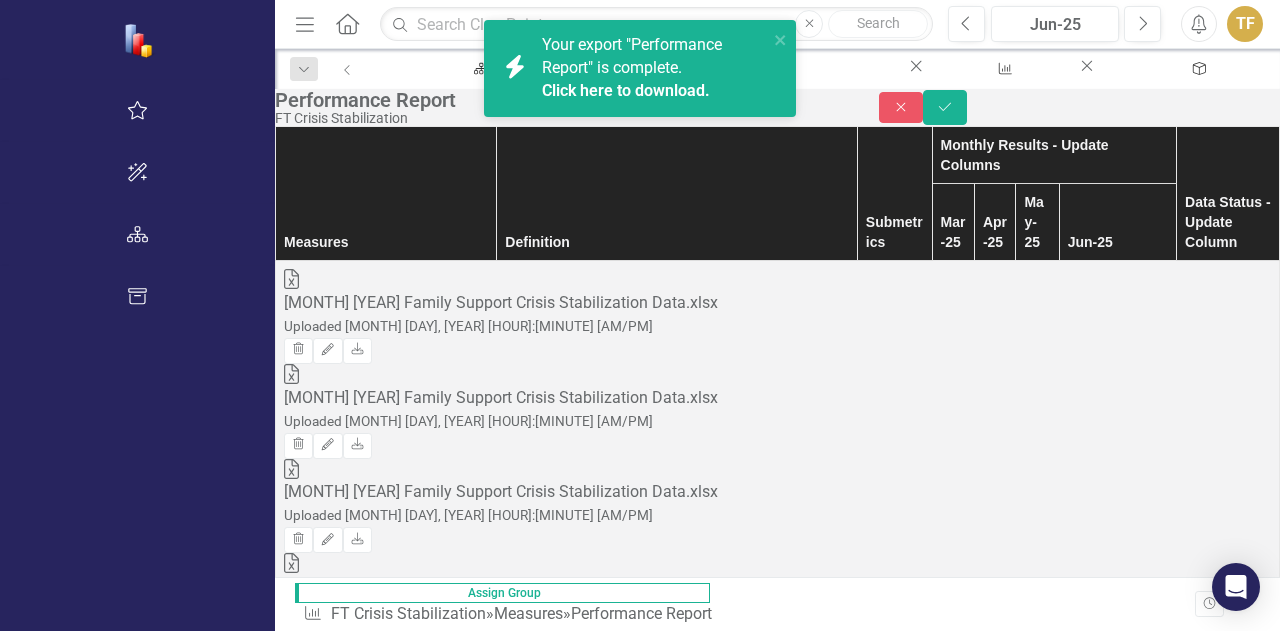 drag, startPoint x: 993, startPoint y: 441, endPoint x: 972, endPoint y: 447, distance: 21.84033 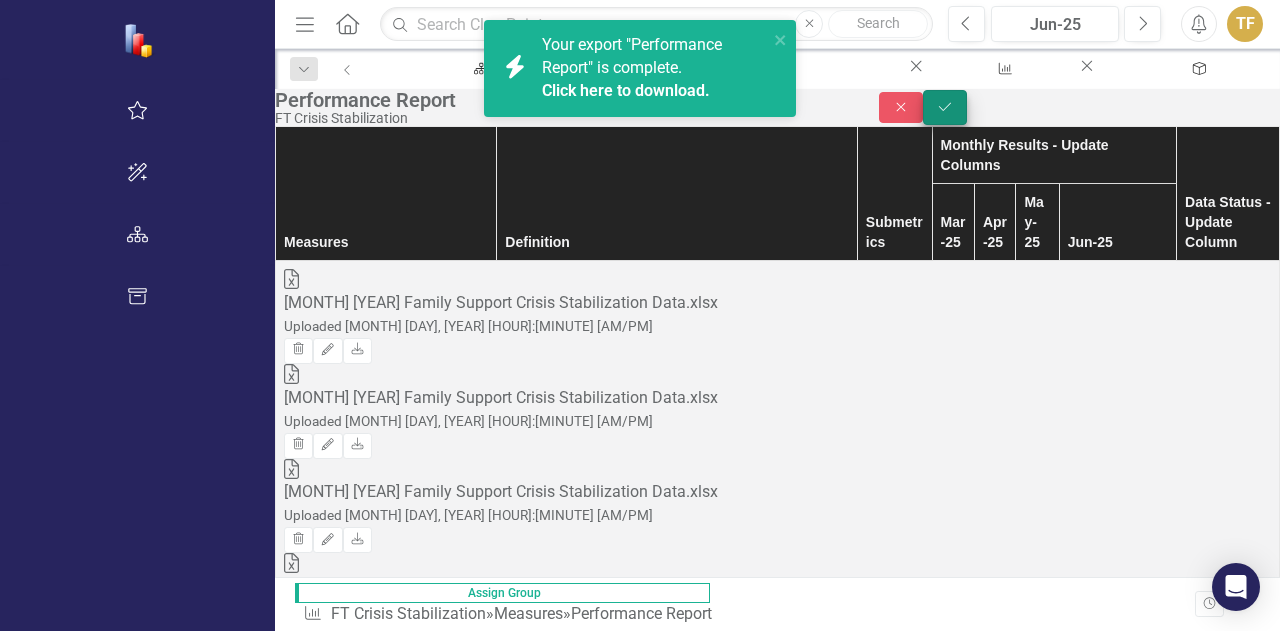 type on "1" 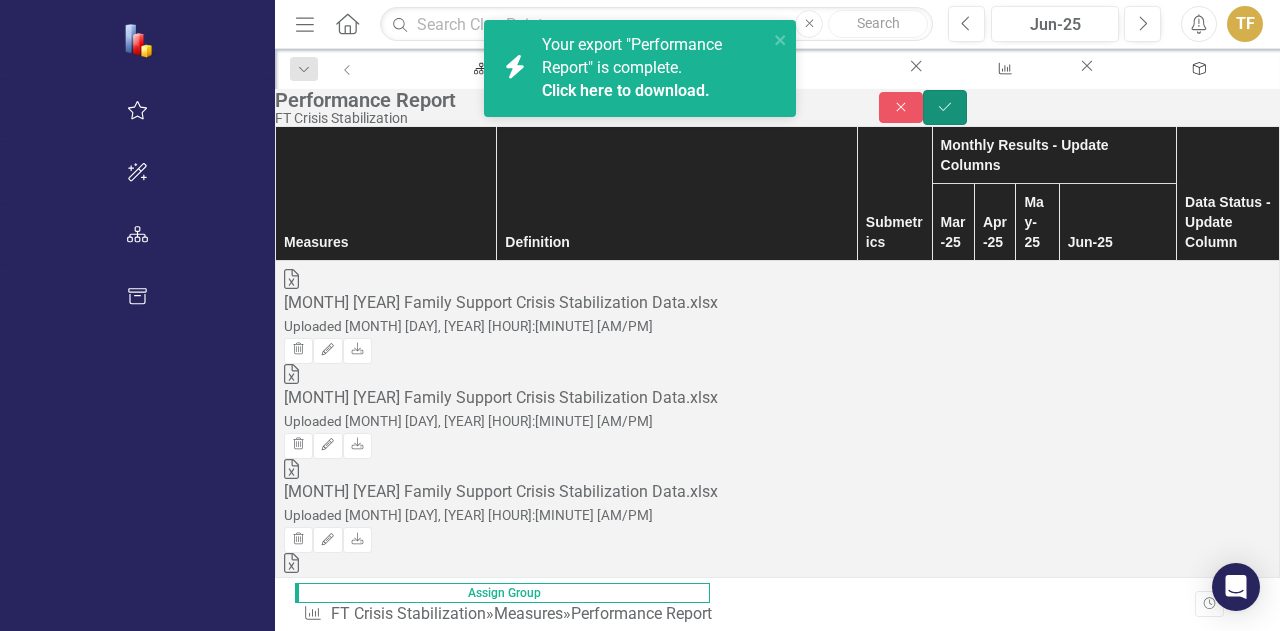 click on "Save" at bounding box center (945, 107) 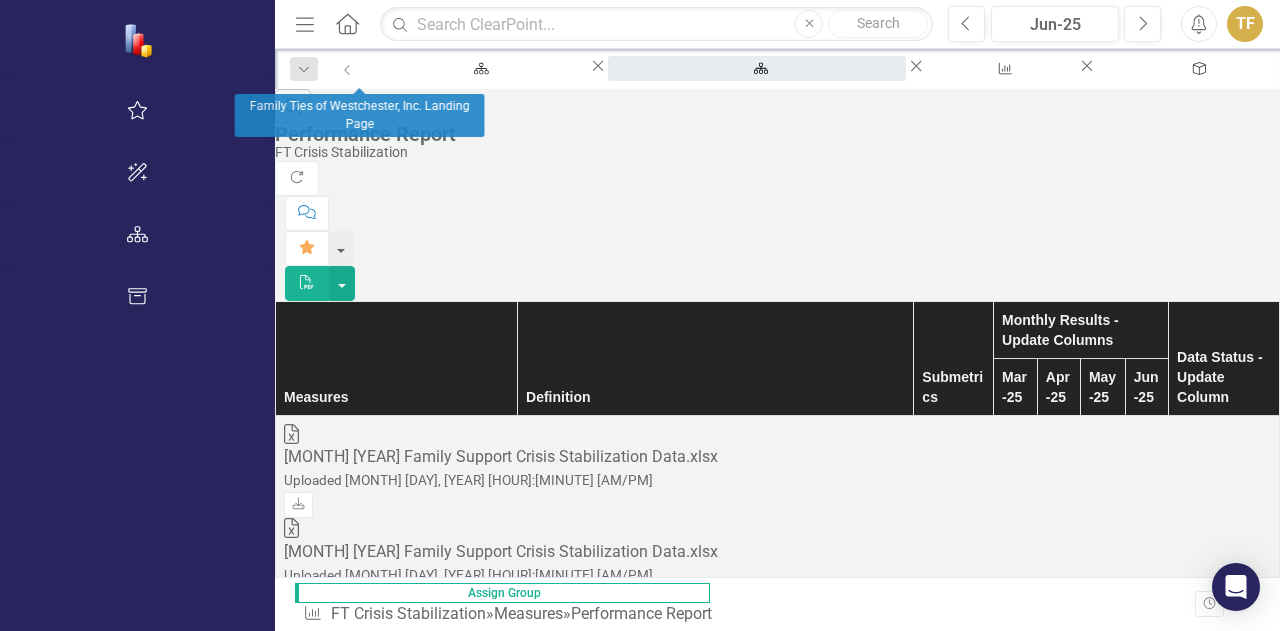 click on "Family Ties of Westchester, Inc. Landing Page" at bounding box center (757, 87) 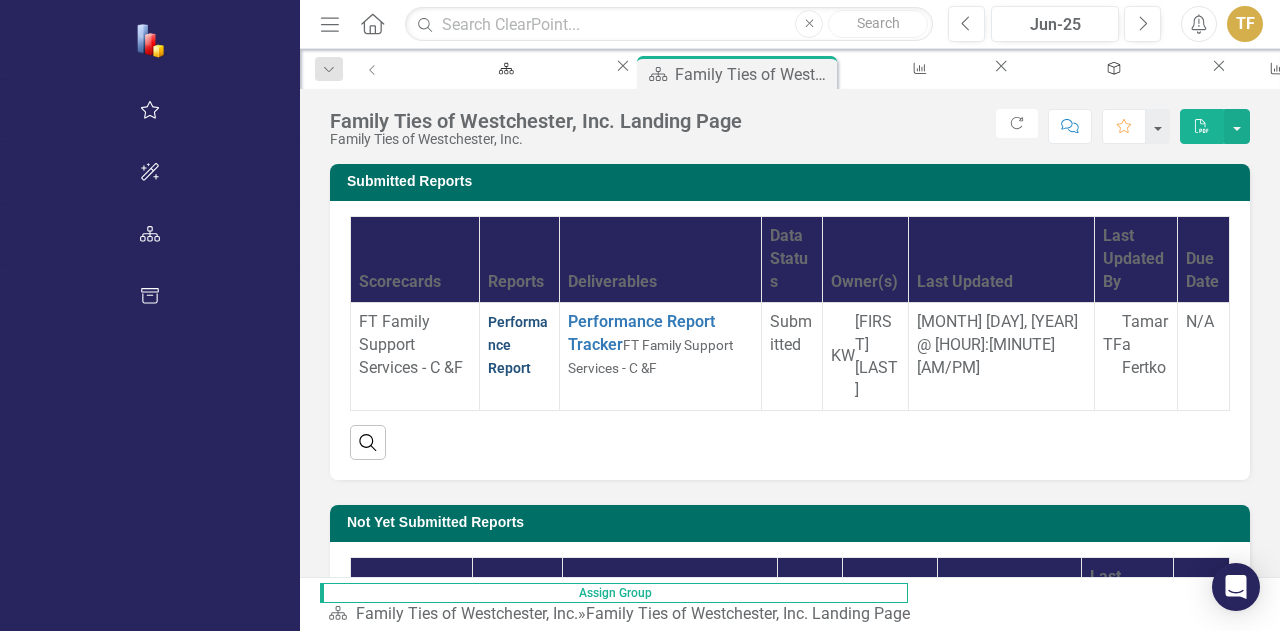 click on "Performance Report" at bounding box center (518, 345) 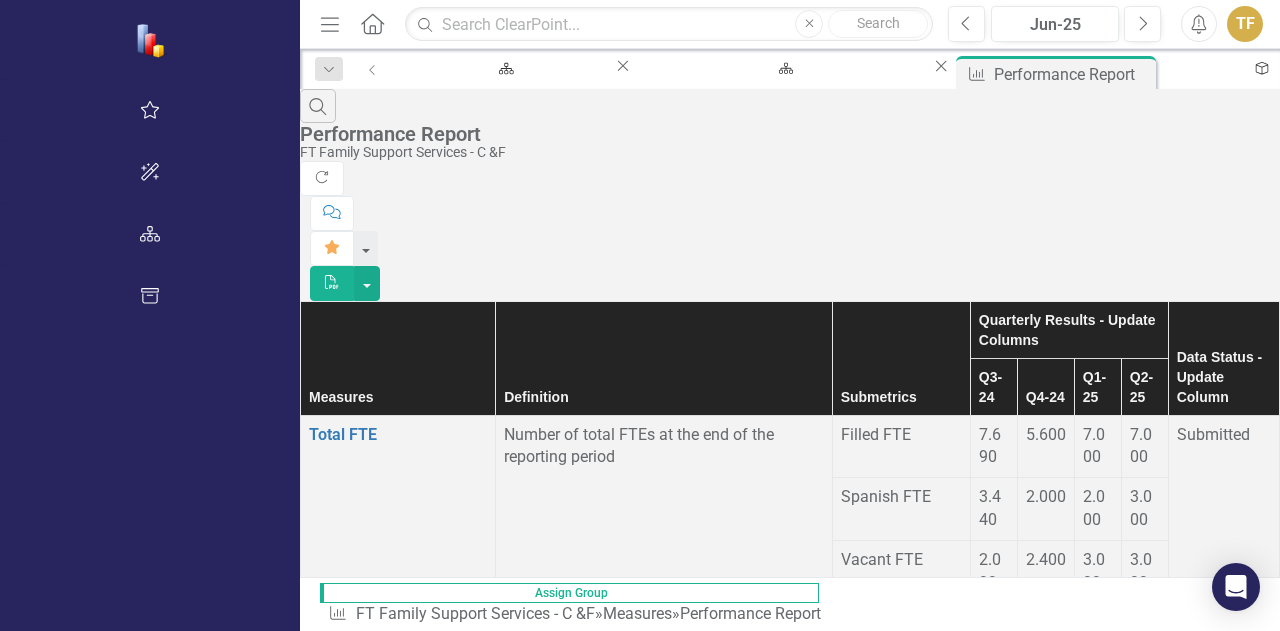 click on "Submitted" at bounding box center [1213, 434] 